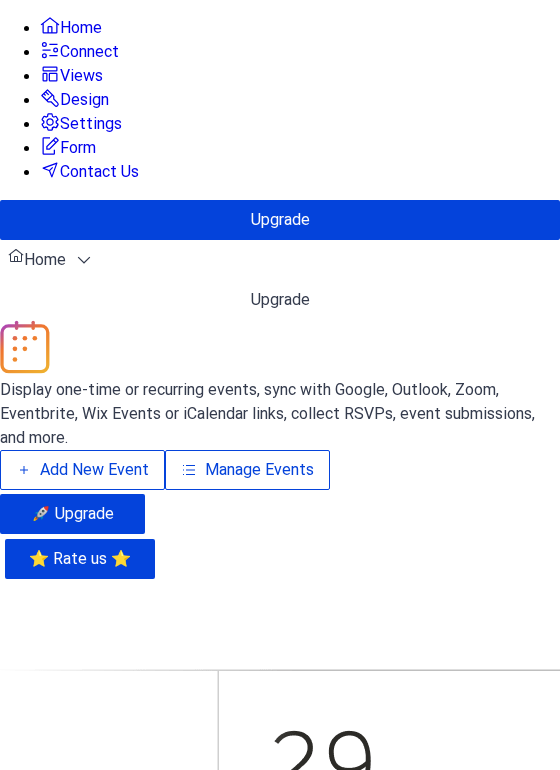 scroll, scrollTop: 0, scrollLeft: 0, axis: both 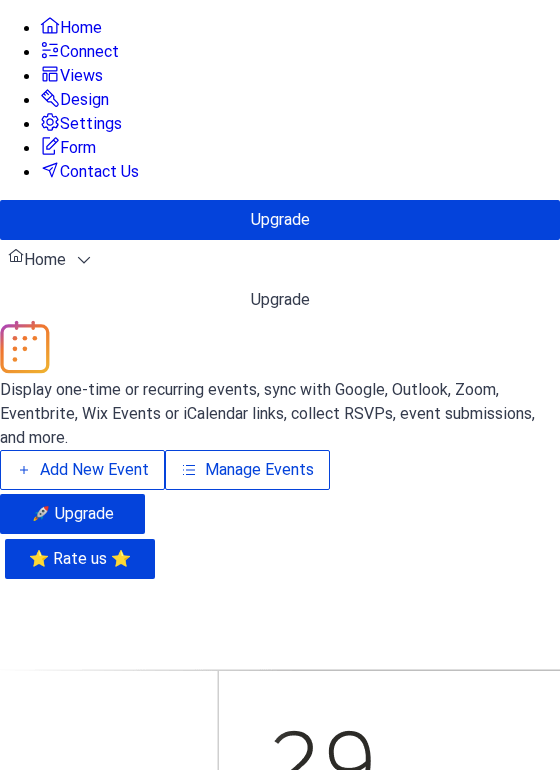 click on "Add New Event" at bounding box center (94, 470) 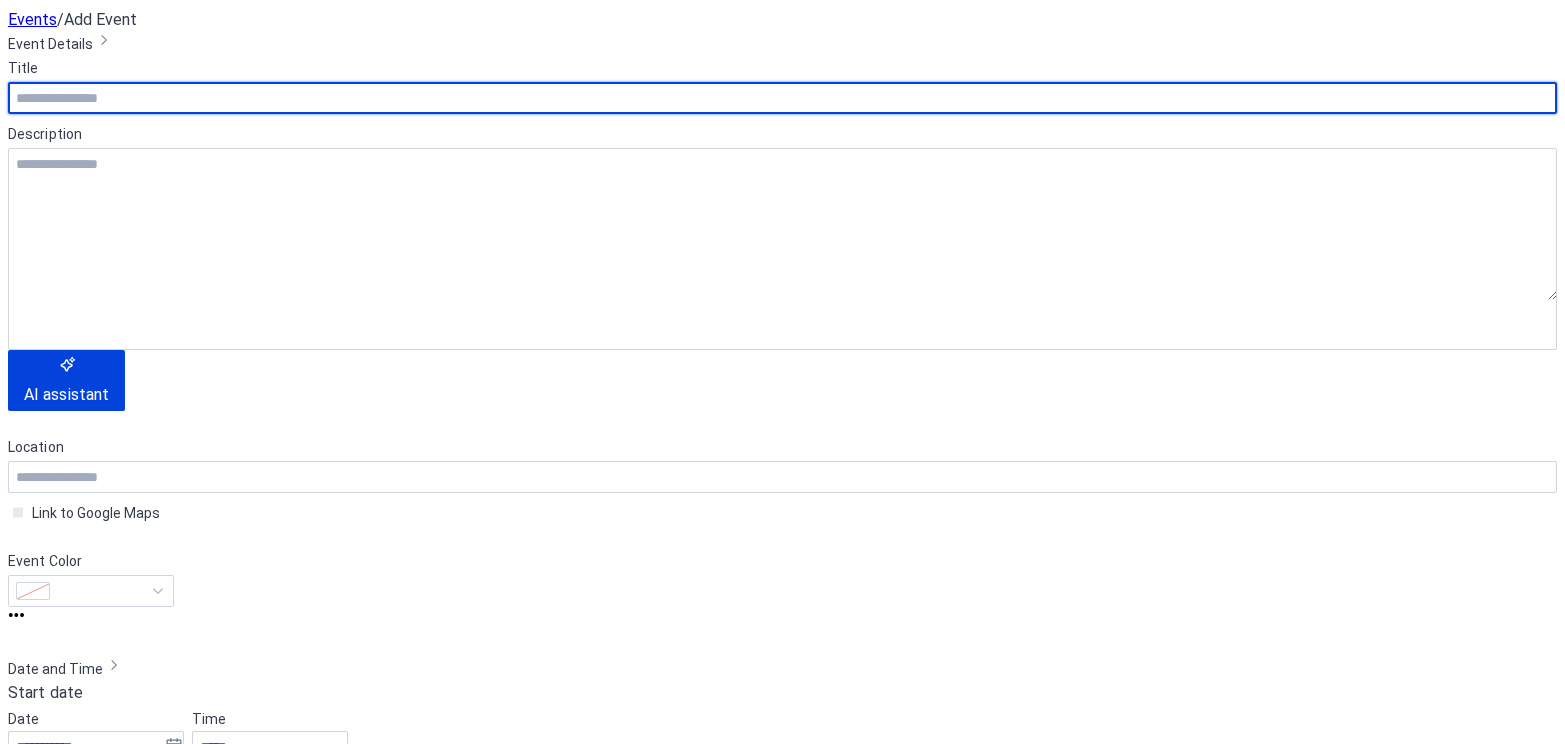 scroll, scrollTop: 0, scrollLeft: 0, axis: both 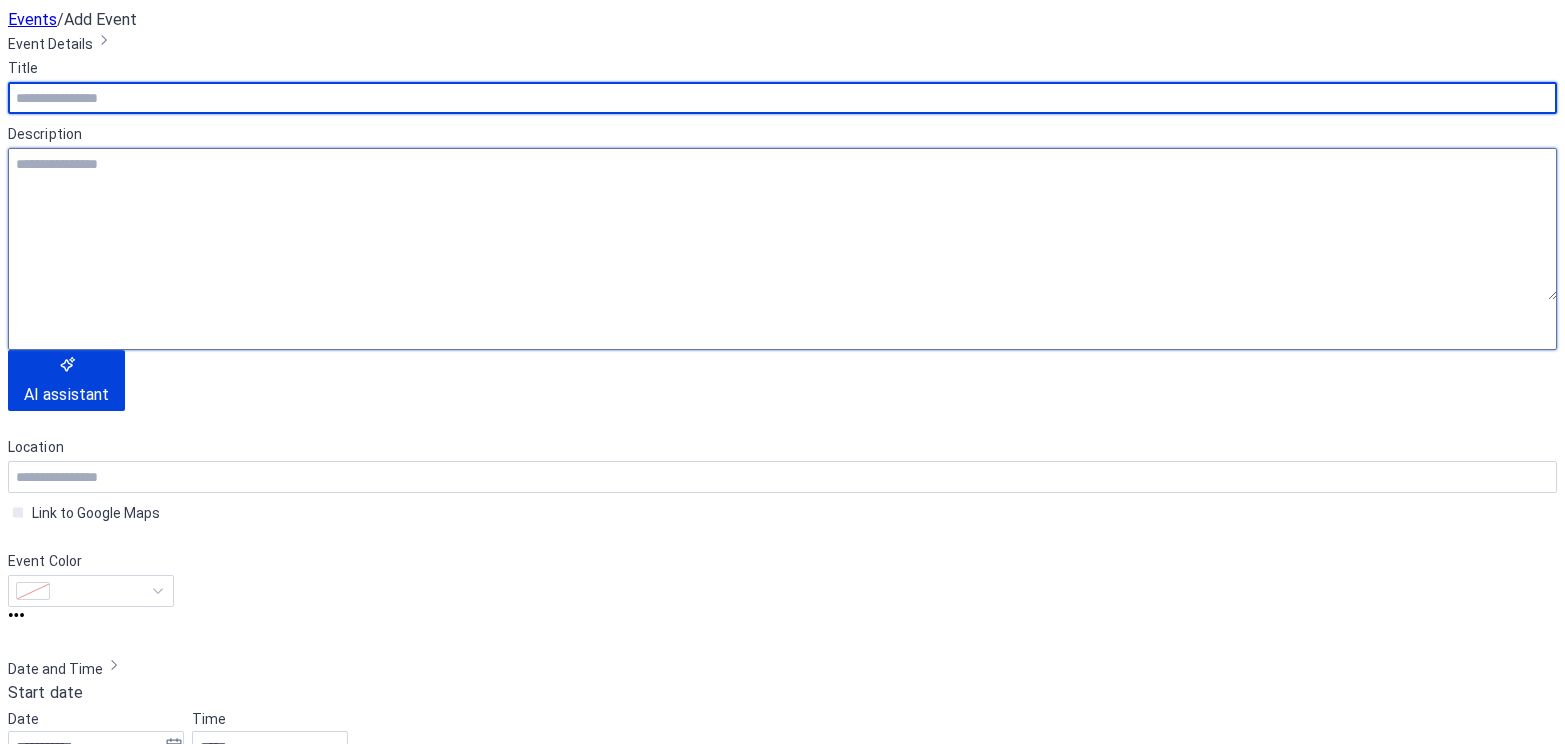 click at bounding box center (782, 224) 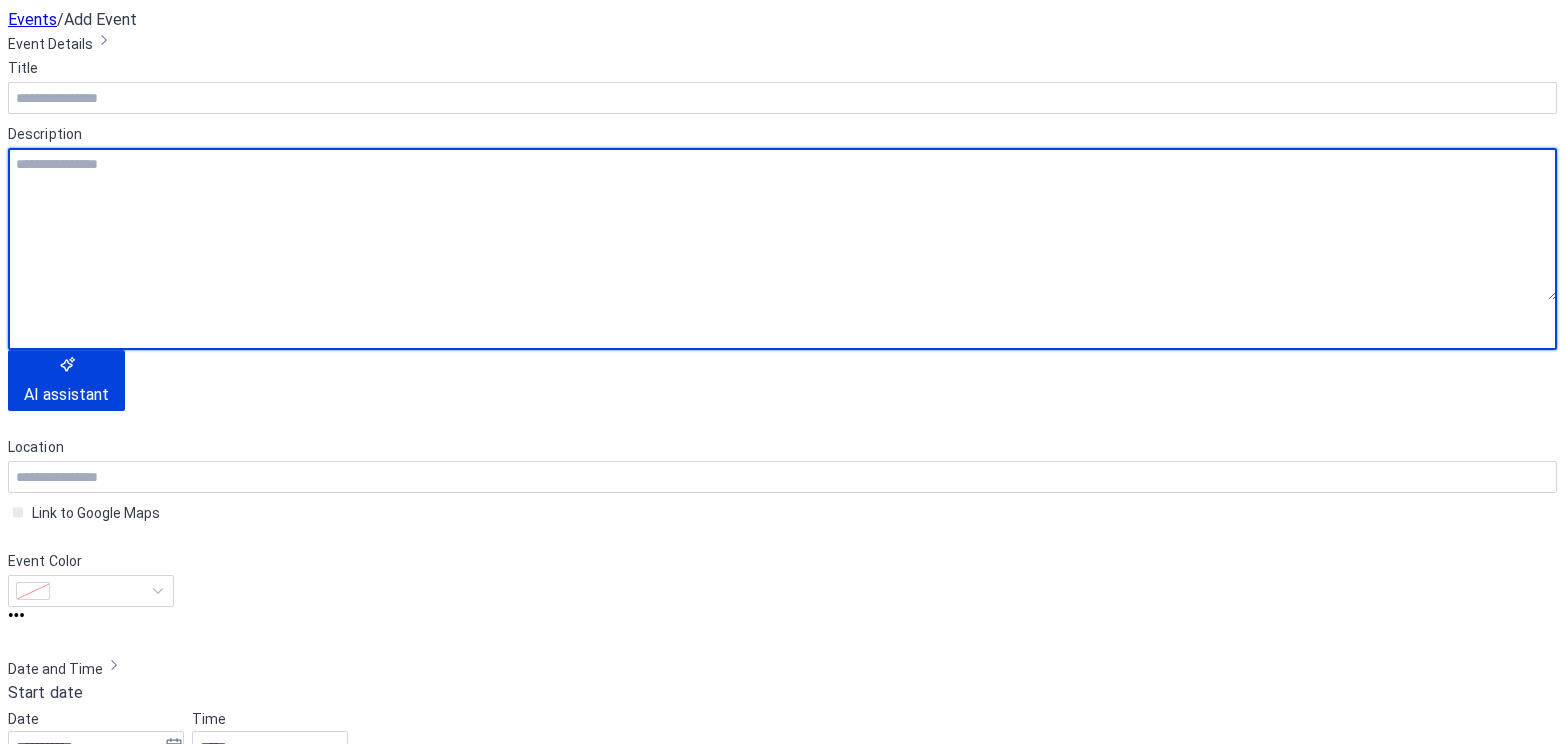 paste on "**********" 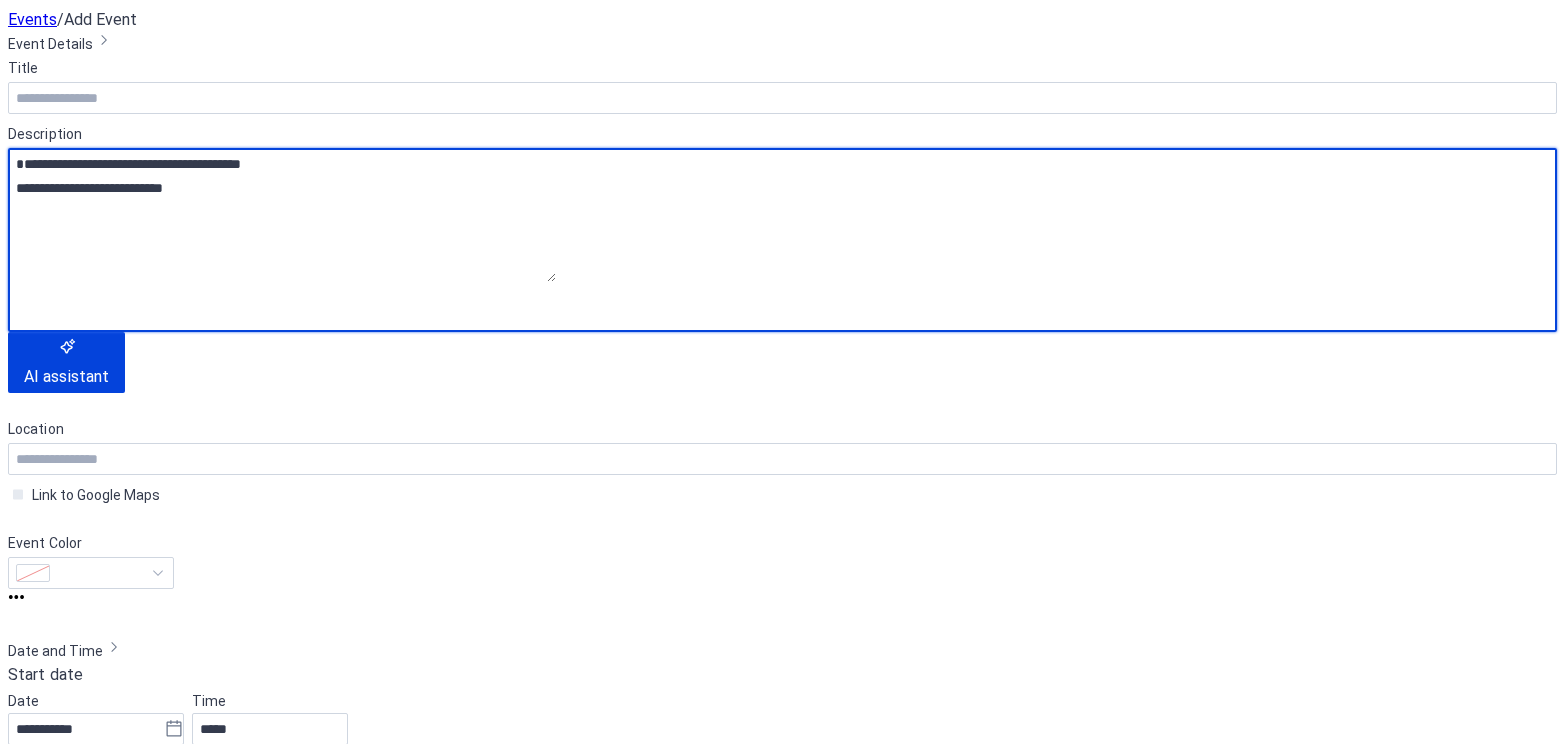 drag, startPoint x: 314, startPoint y: 263, endPoint x: 40, endPoint y: 257, distance: 274.06567 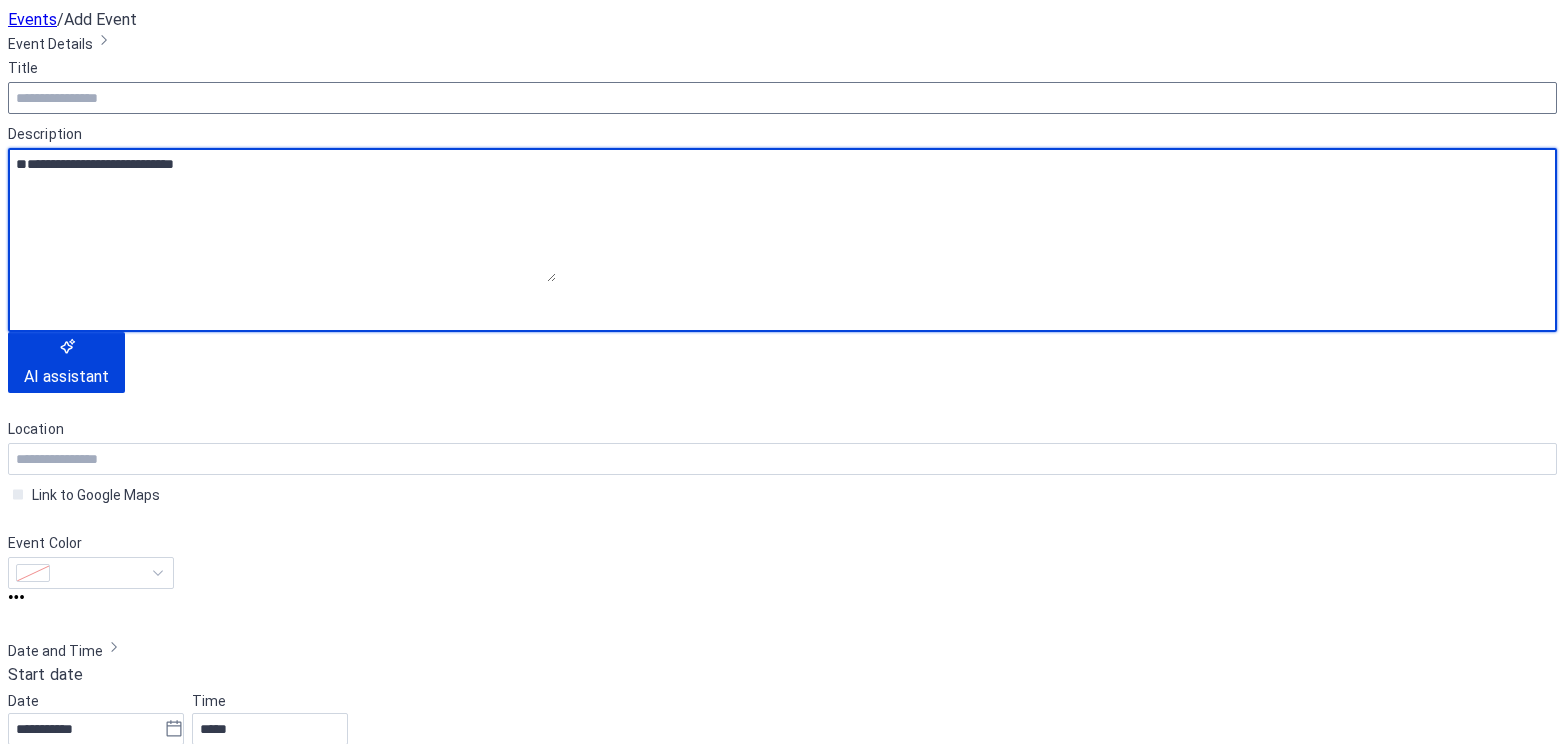 type on "**********" 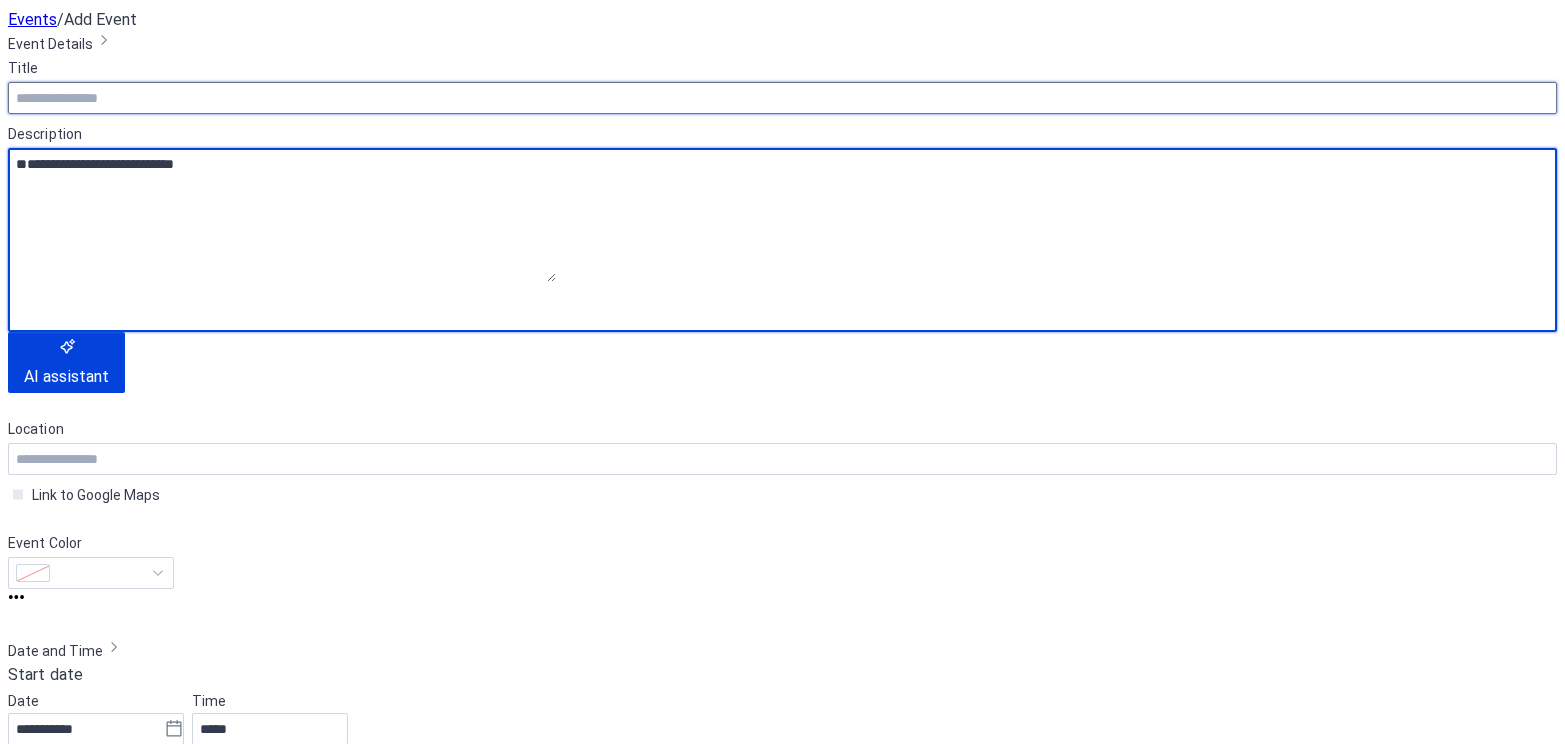 click at bounding box center [782, 98] 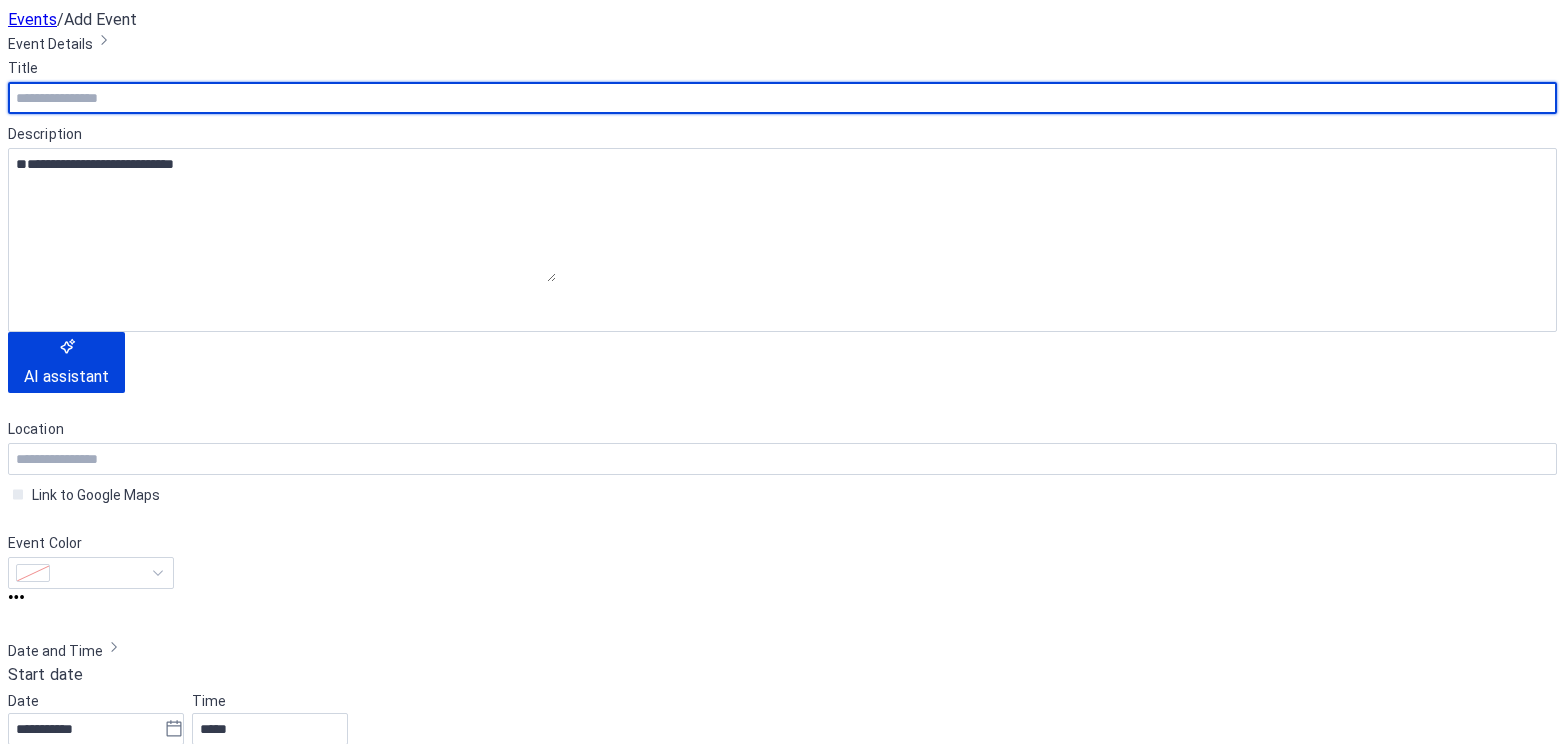 paste on "**********" 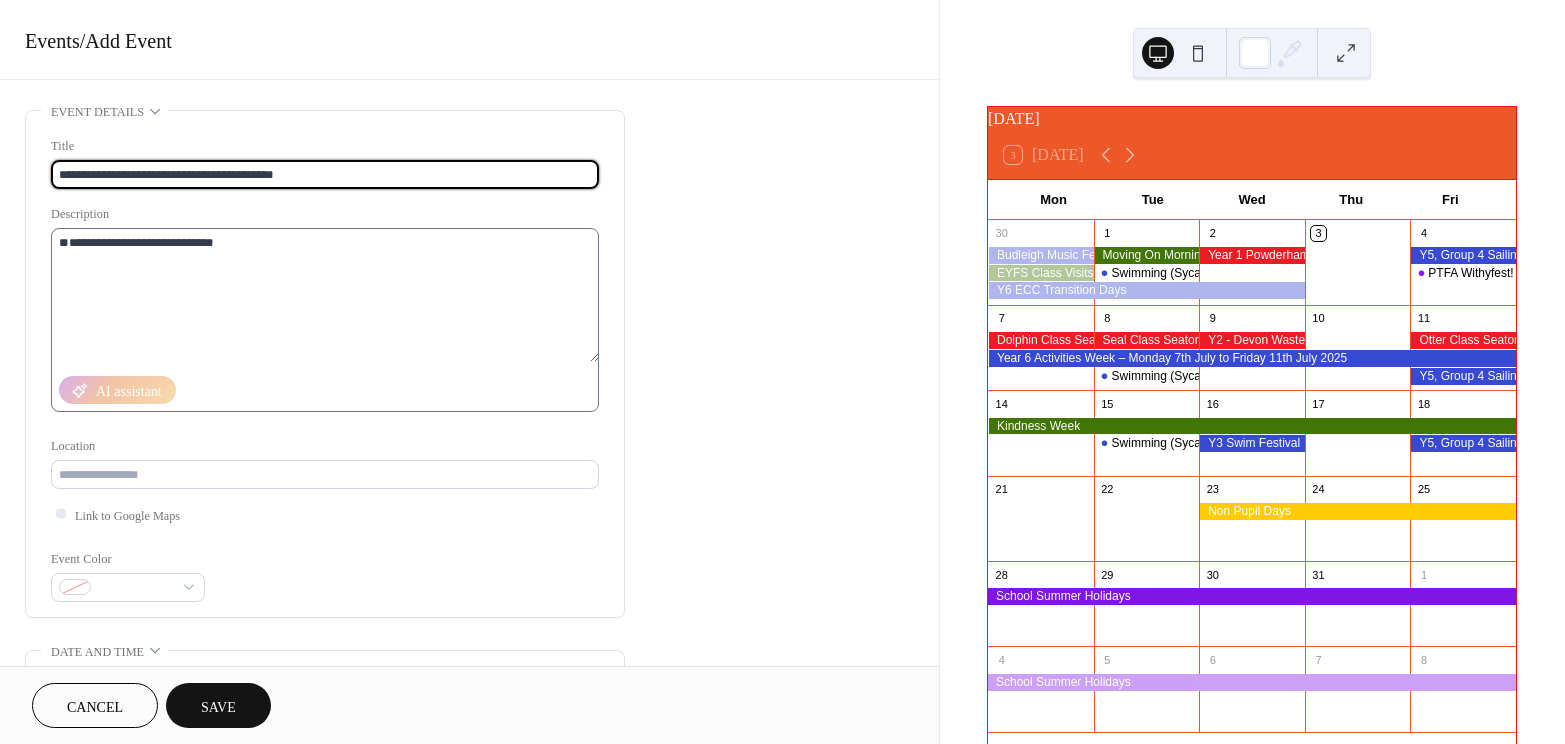 type on "**********" 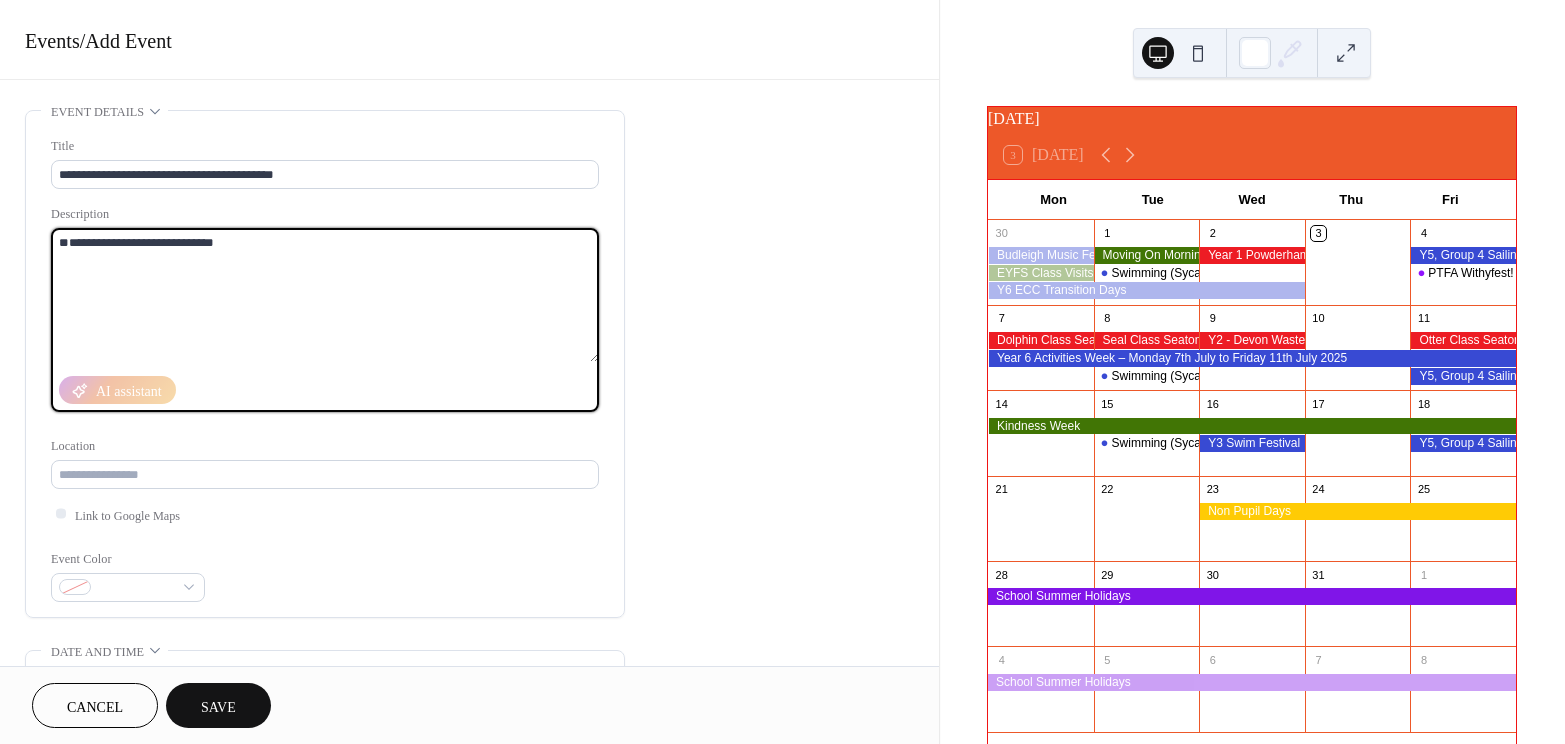 click on "**********" at bounding box center (325, 295) 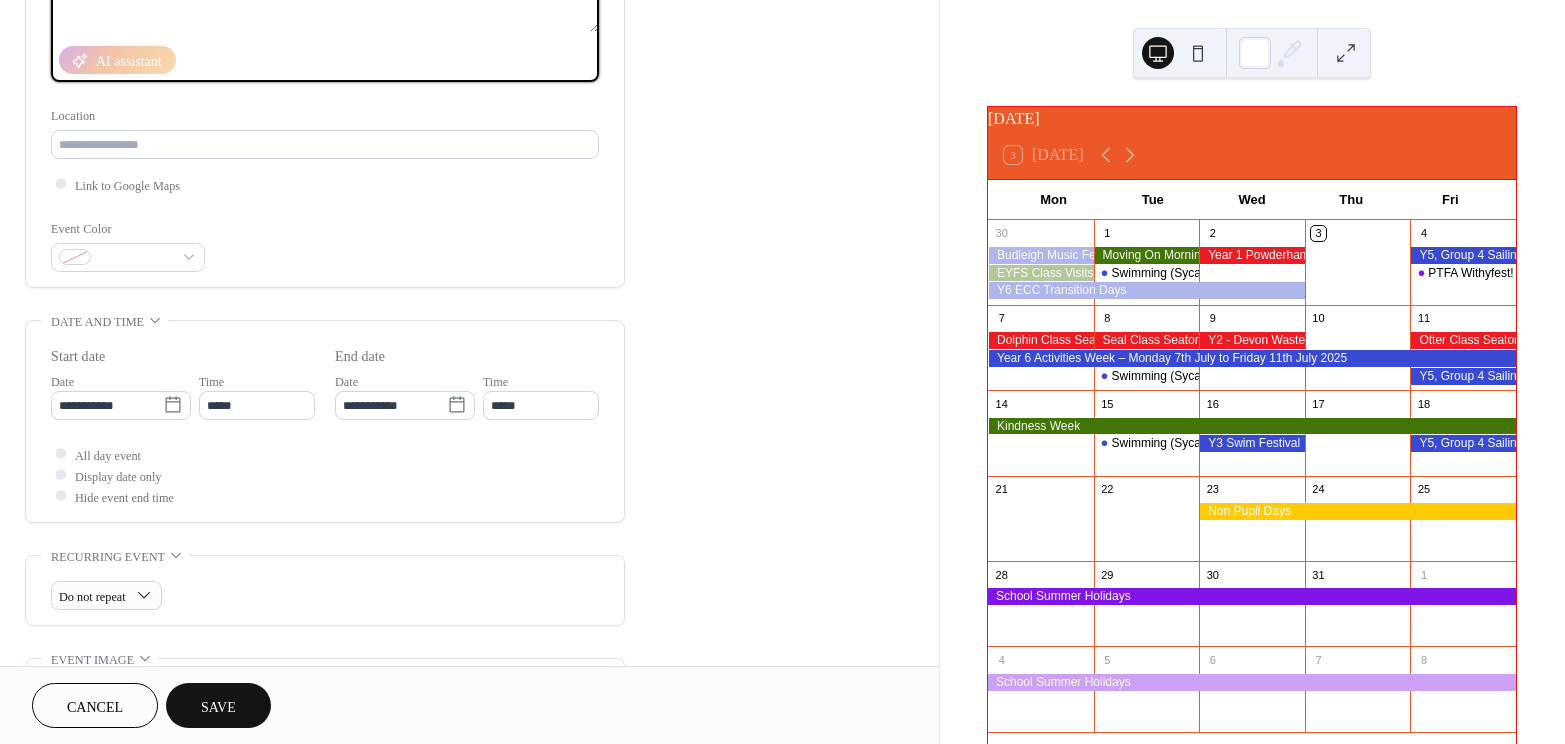 scroll, scrollTop: 333, scrollLeft: 0, axis: vertical 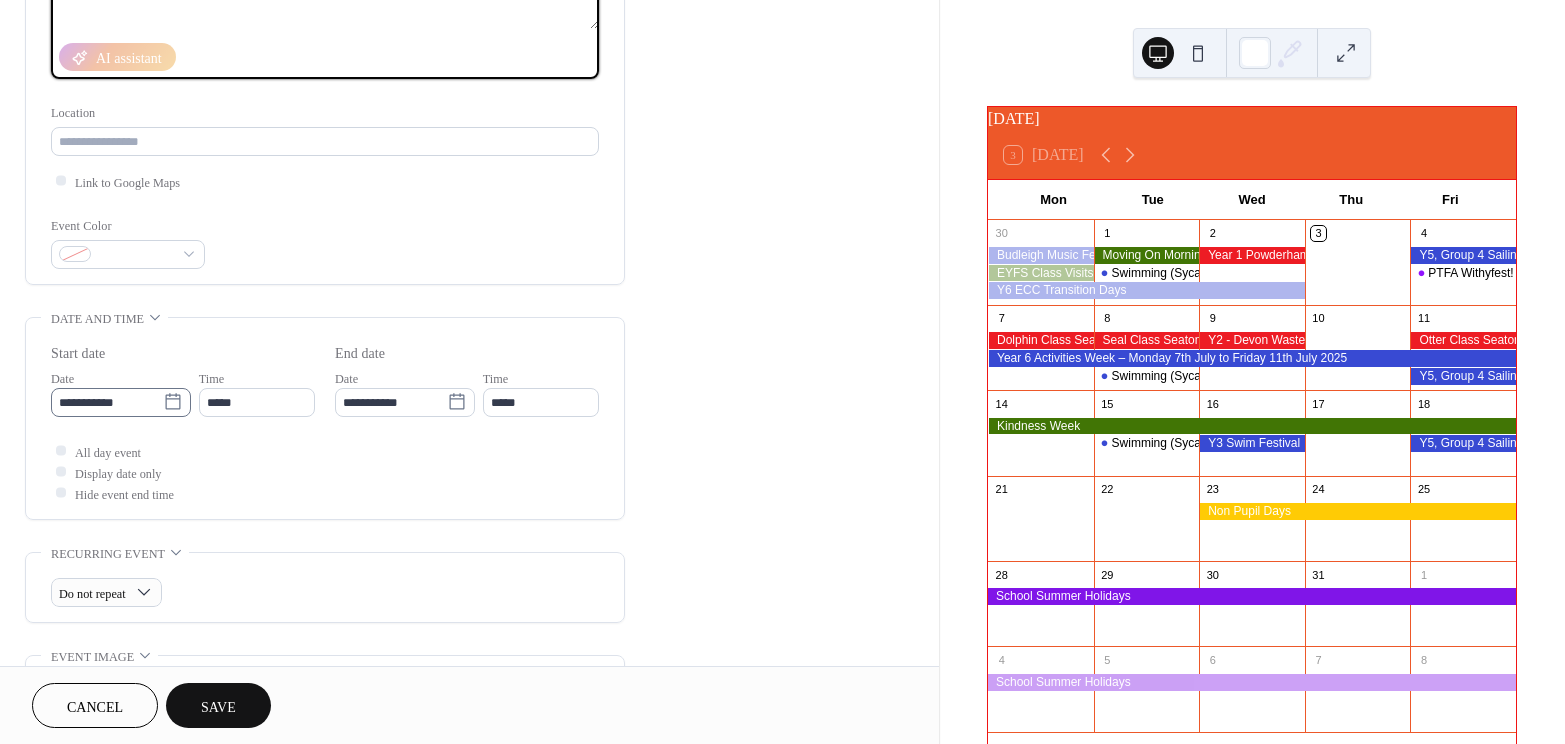 type on "**********" 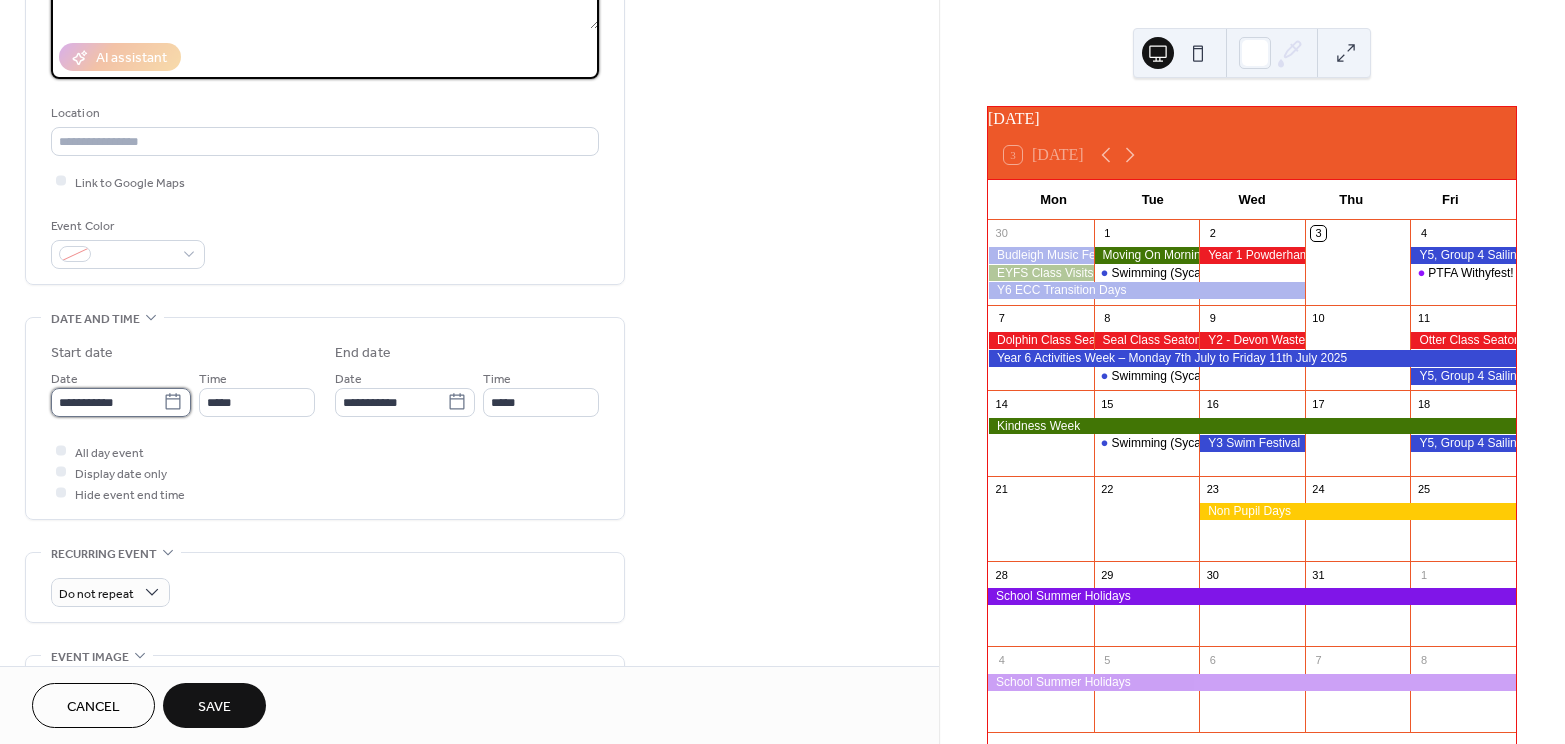 click on "**********" at bounding box center (107, 402) 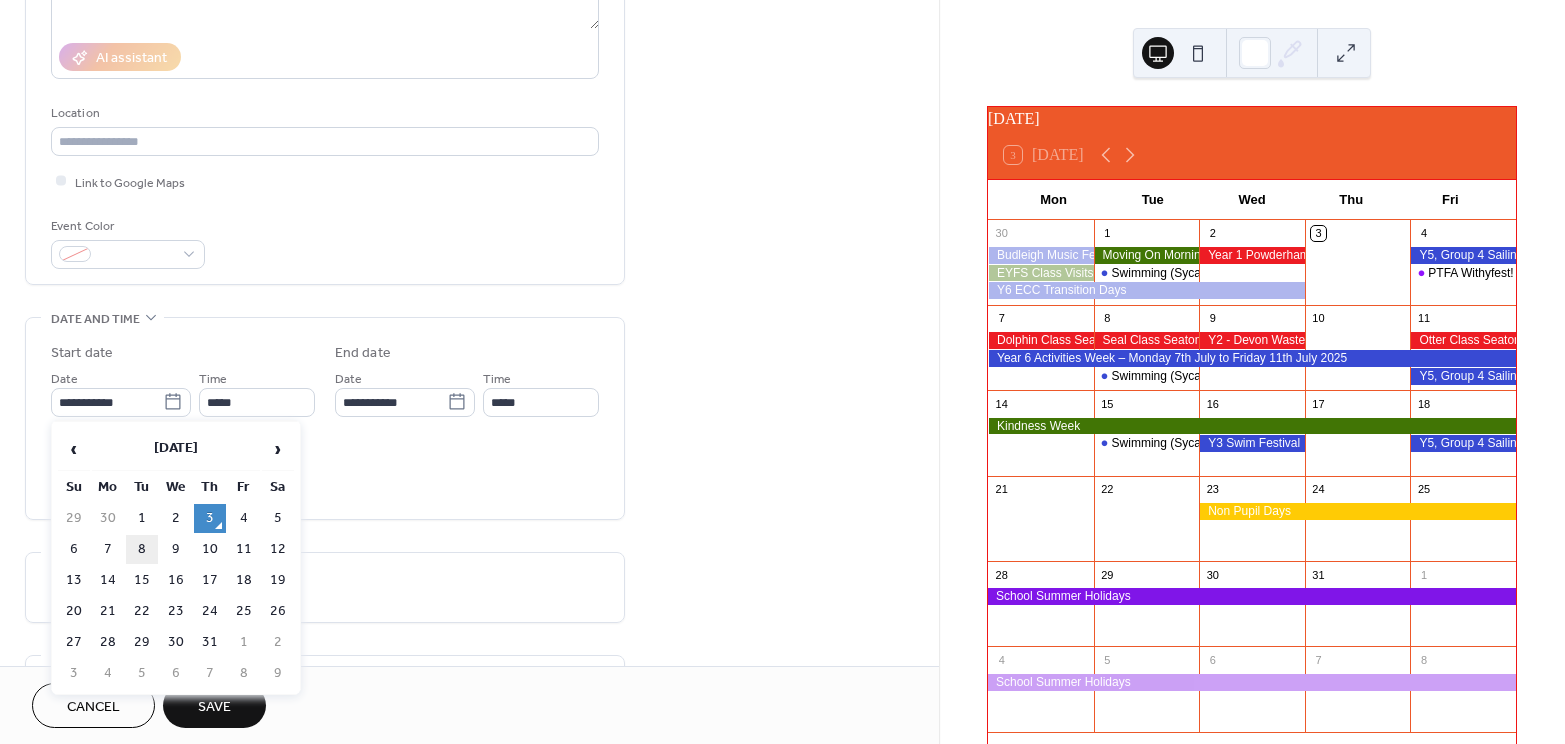 click on "8" at bounding box center [142, 549] 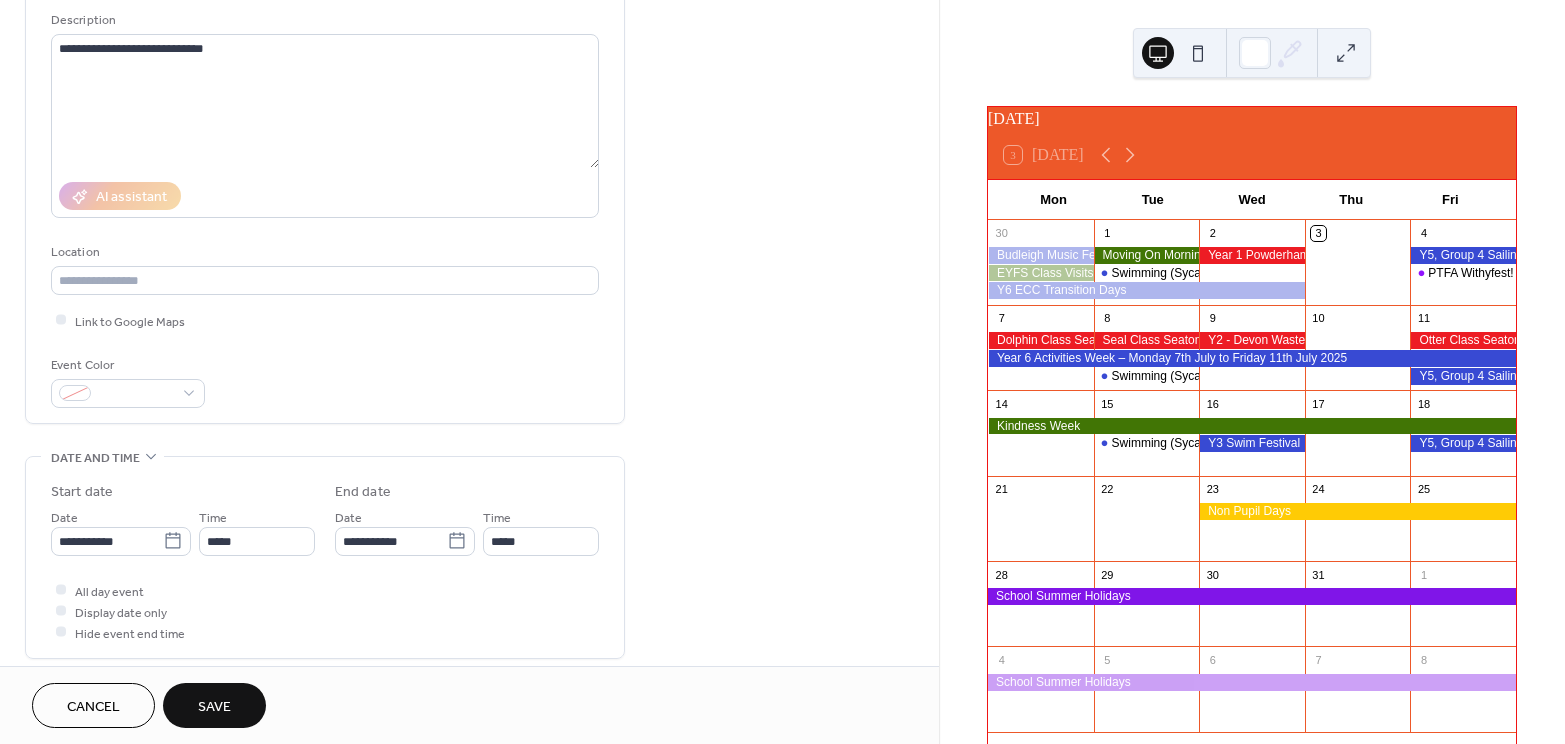 scroll, scrollTop: 186, scrollLeft: 0, axis: vertical 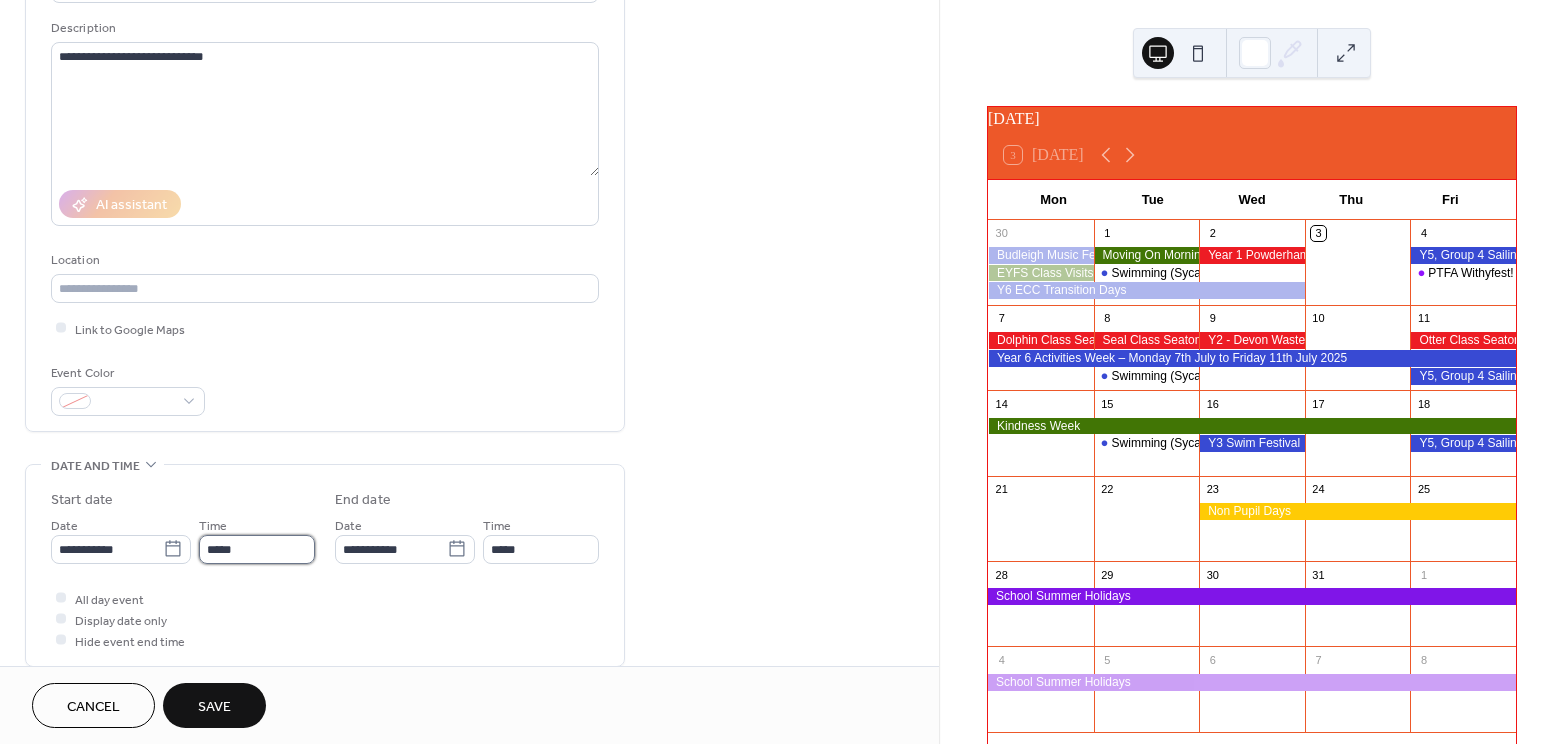 click on "*****" at bounding box center [257, 549] 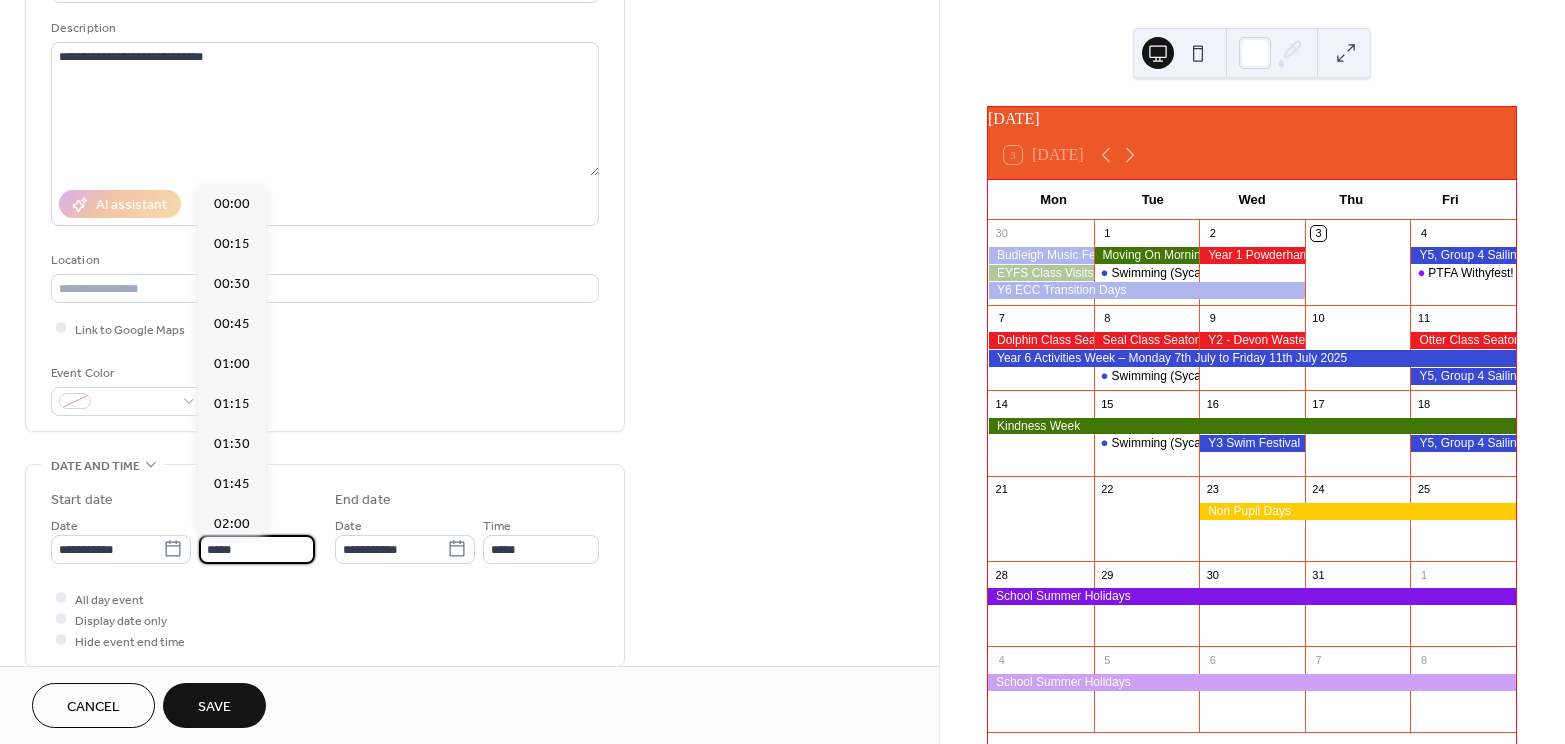 scroll, scrollTop: 1950, scrollLeft: 0, axis: vertical 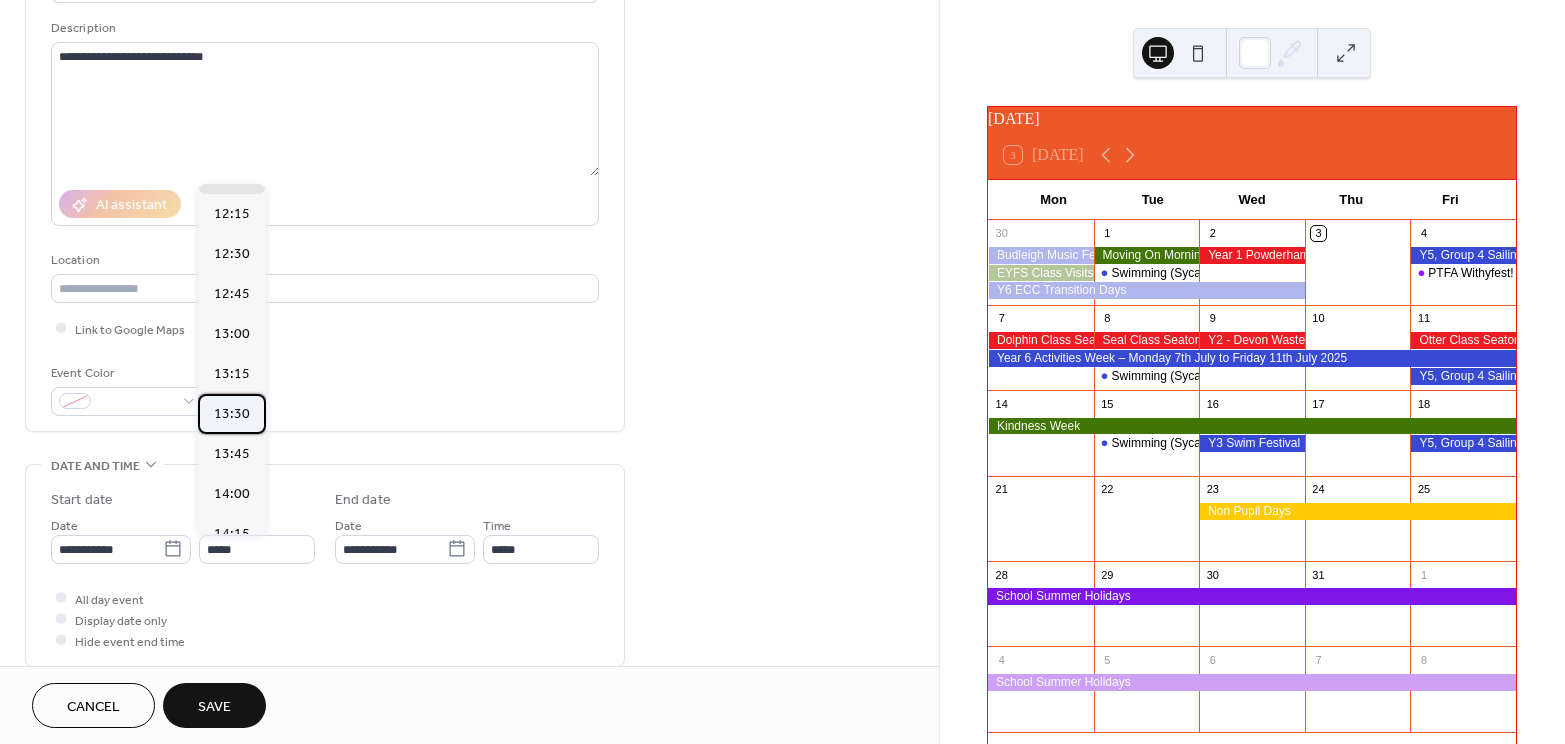 click on "13:30" at bounding box center (232, 414) 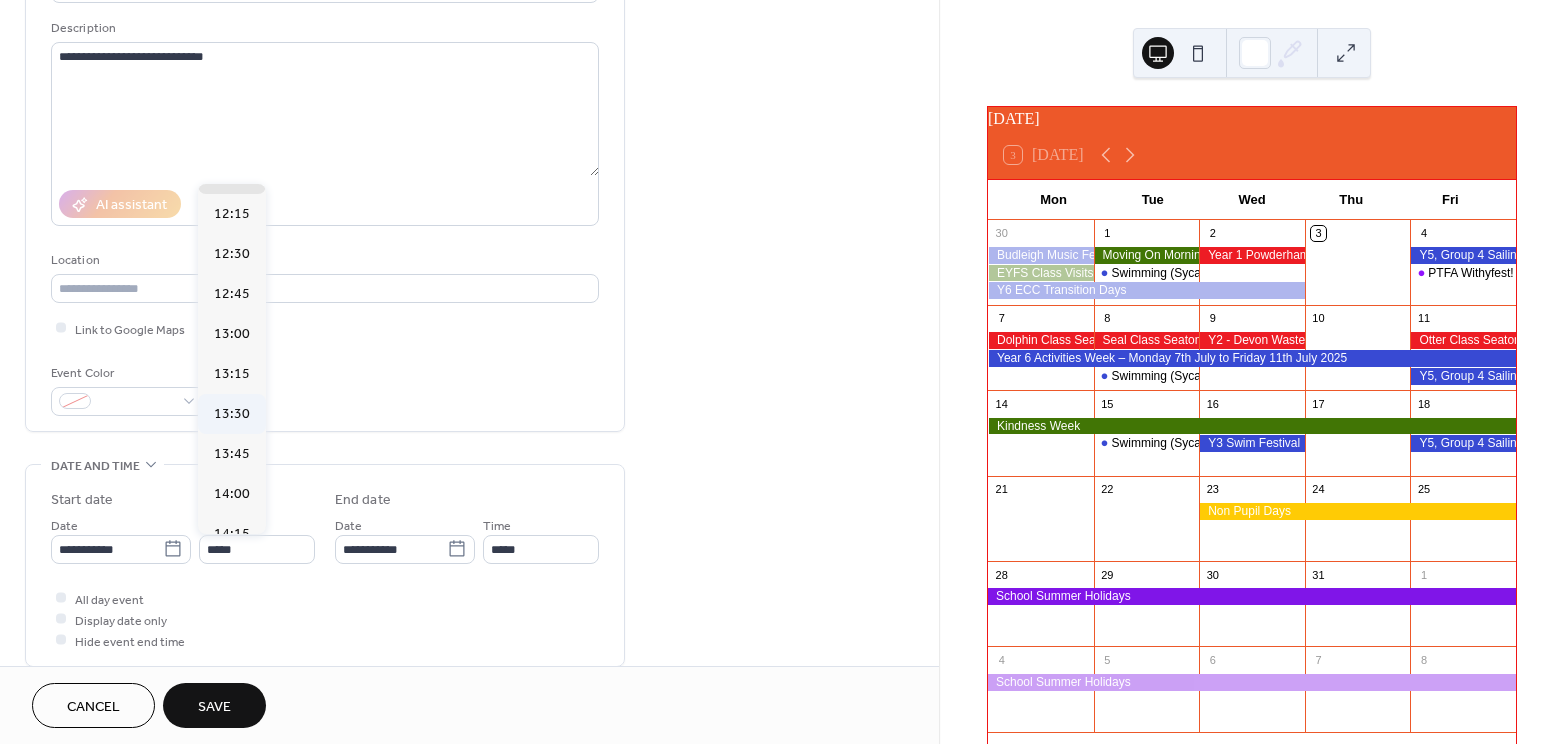 type on "*****" 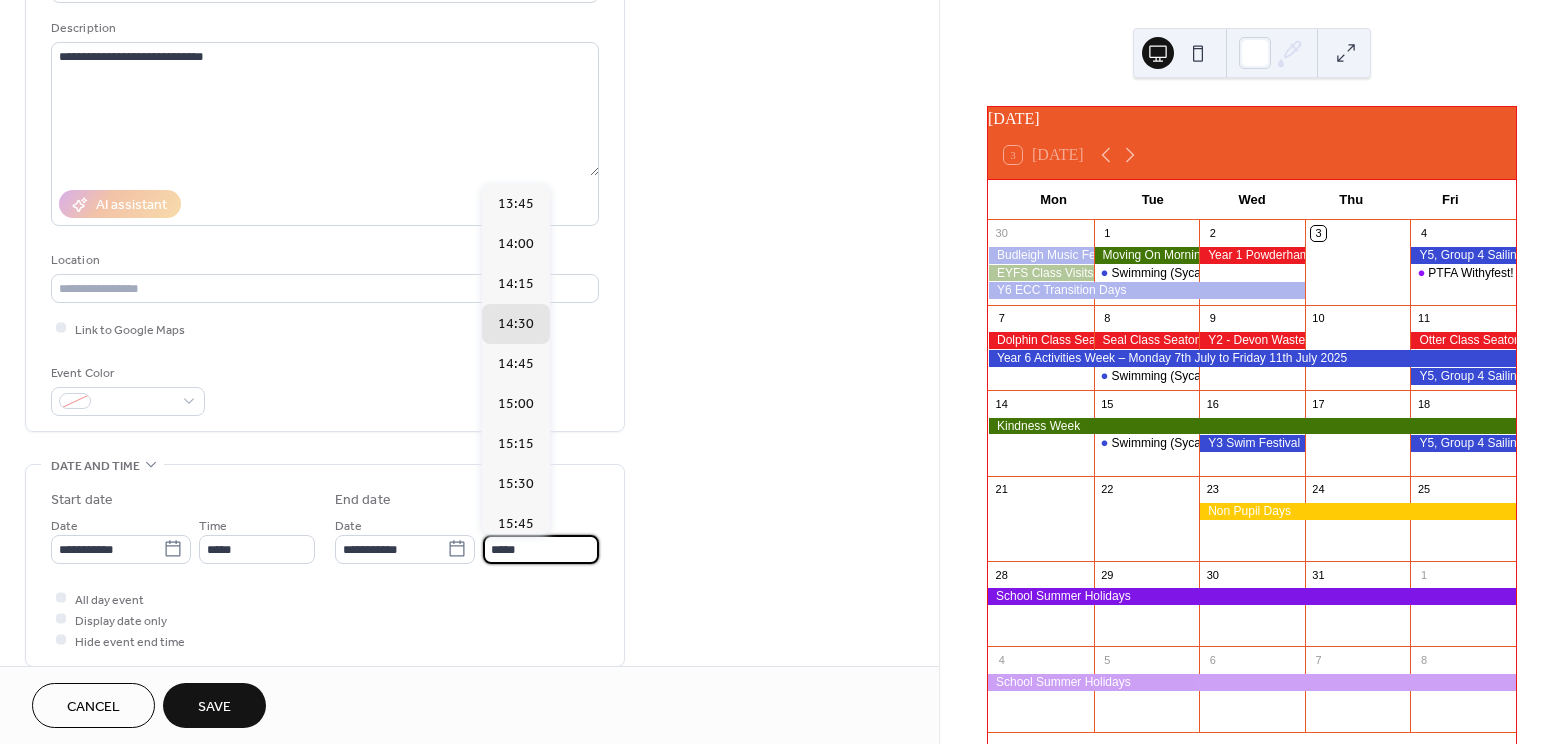 click on "*****" at bounding box center [541, 549] 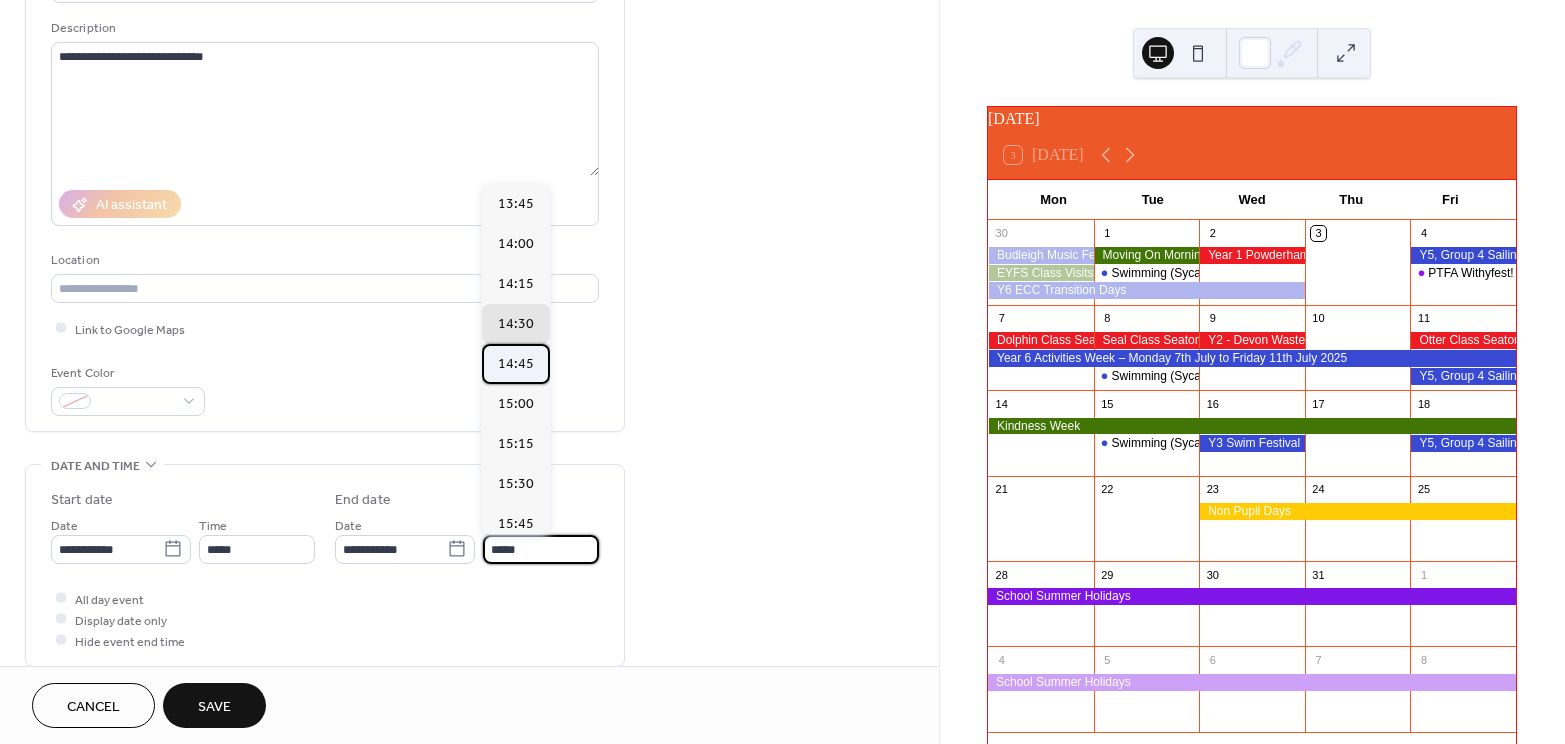 click on "14:45" at bounding box center (516, 364) 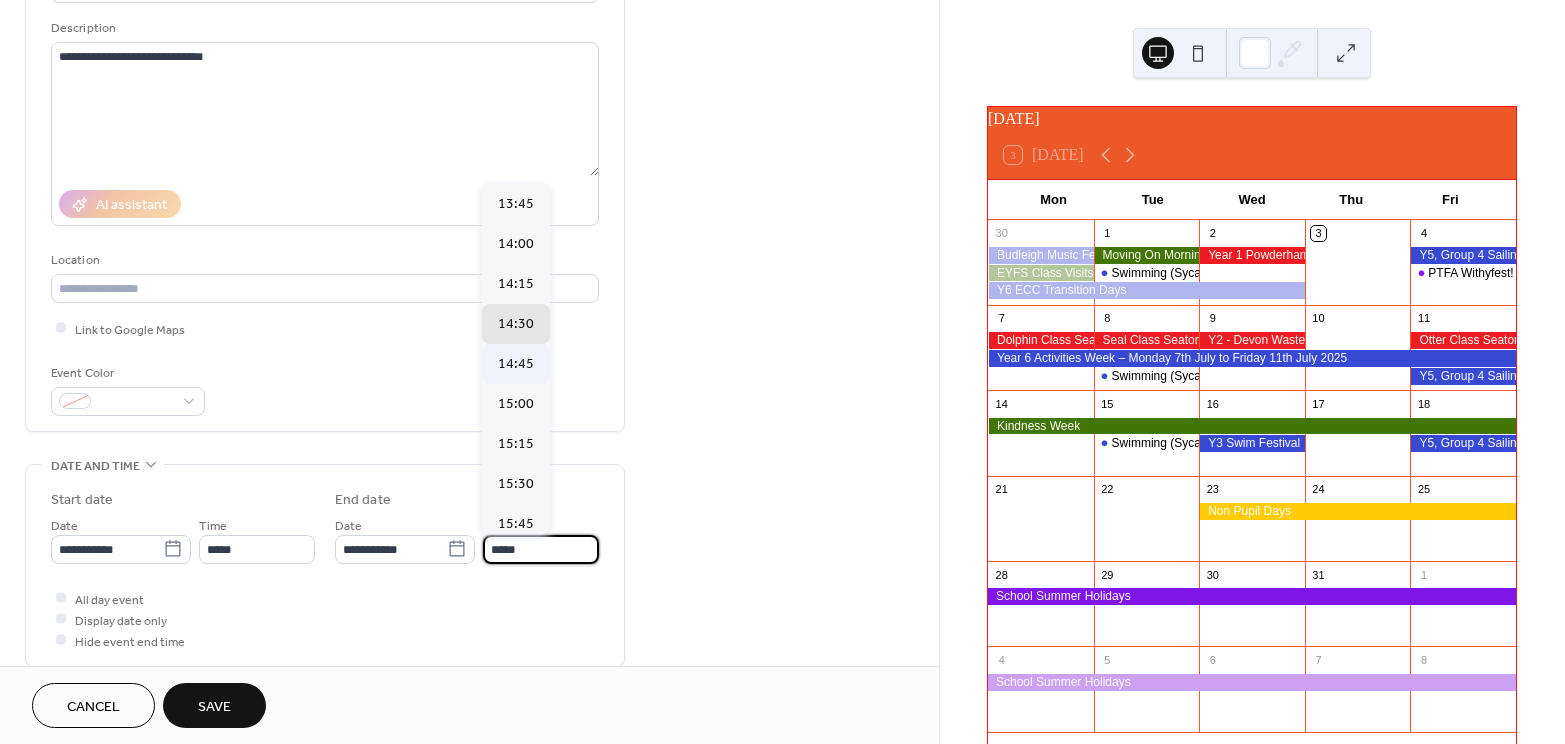 type on "*****" 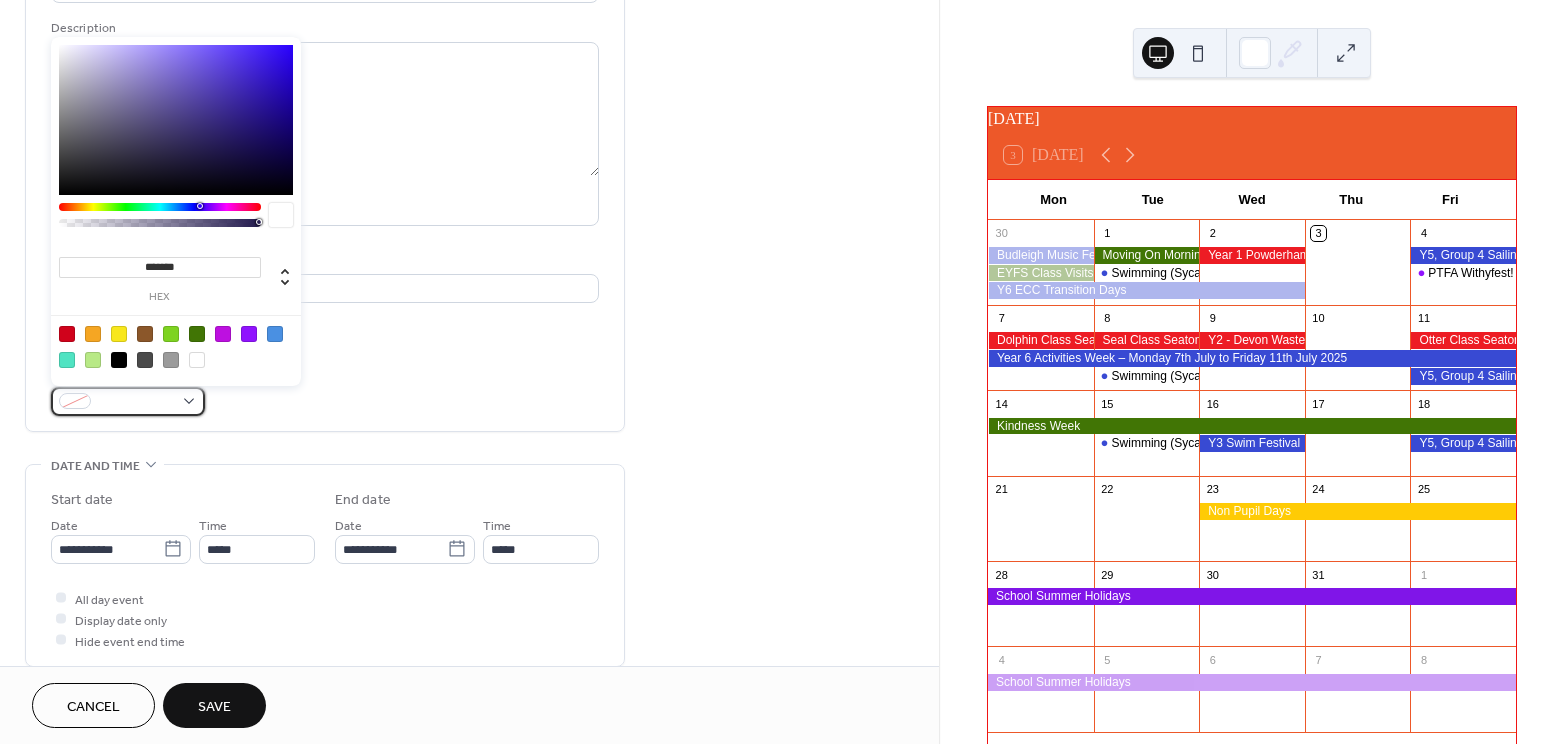click at bounding box center (128, 401) 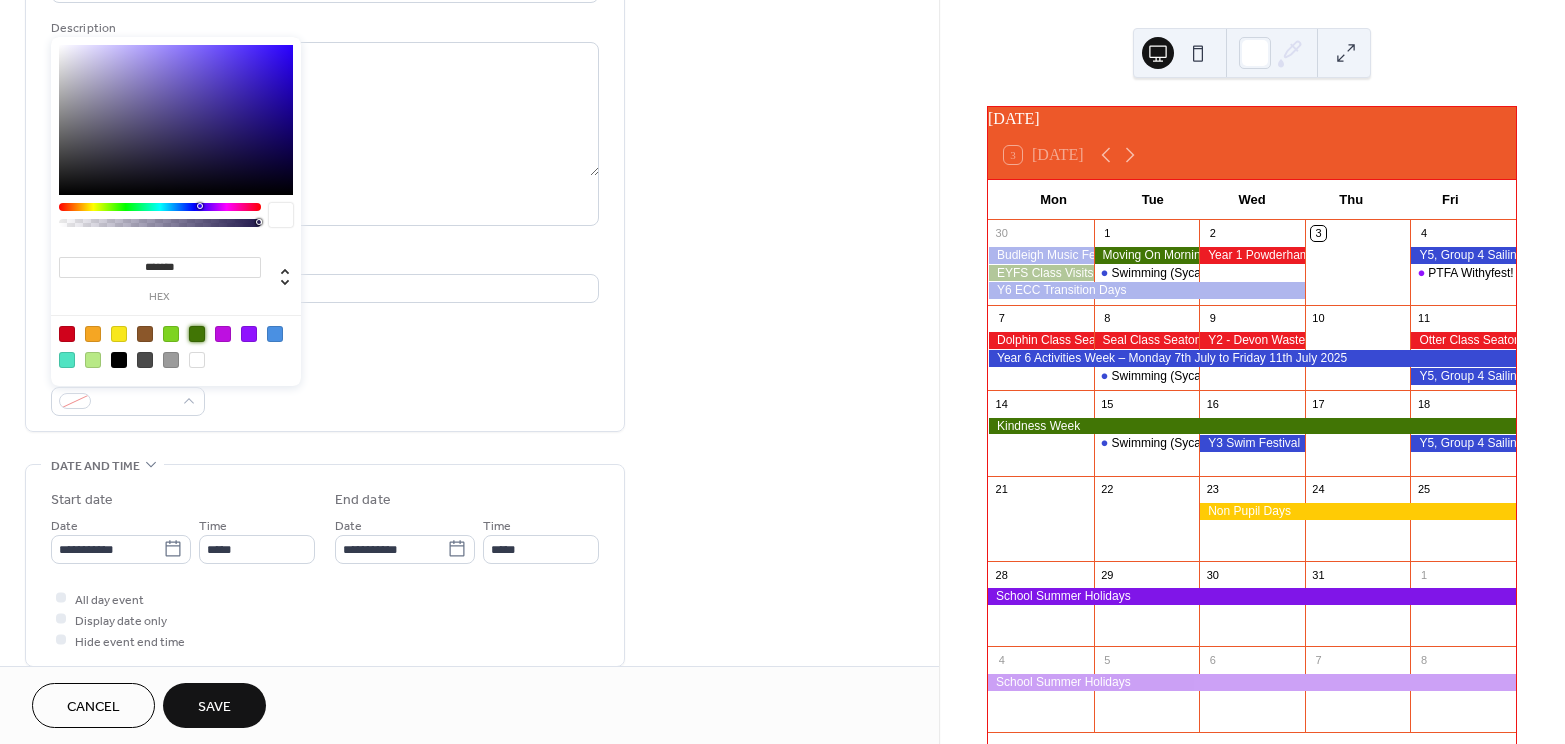 click at bounding box center (197, 334) 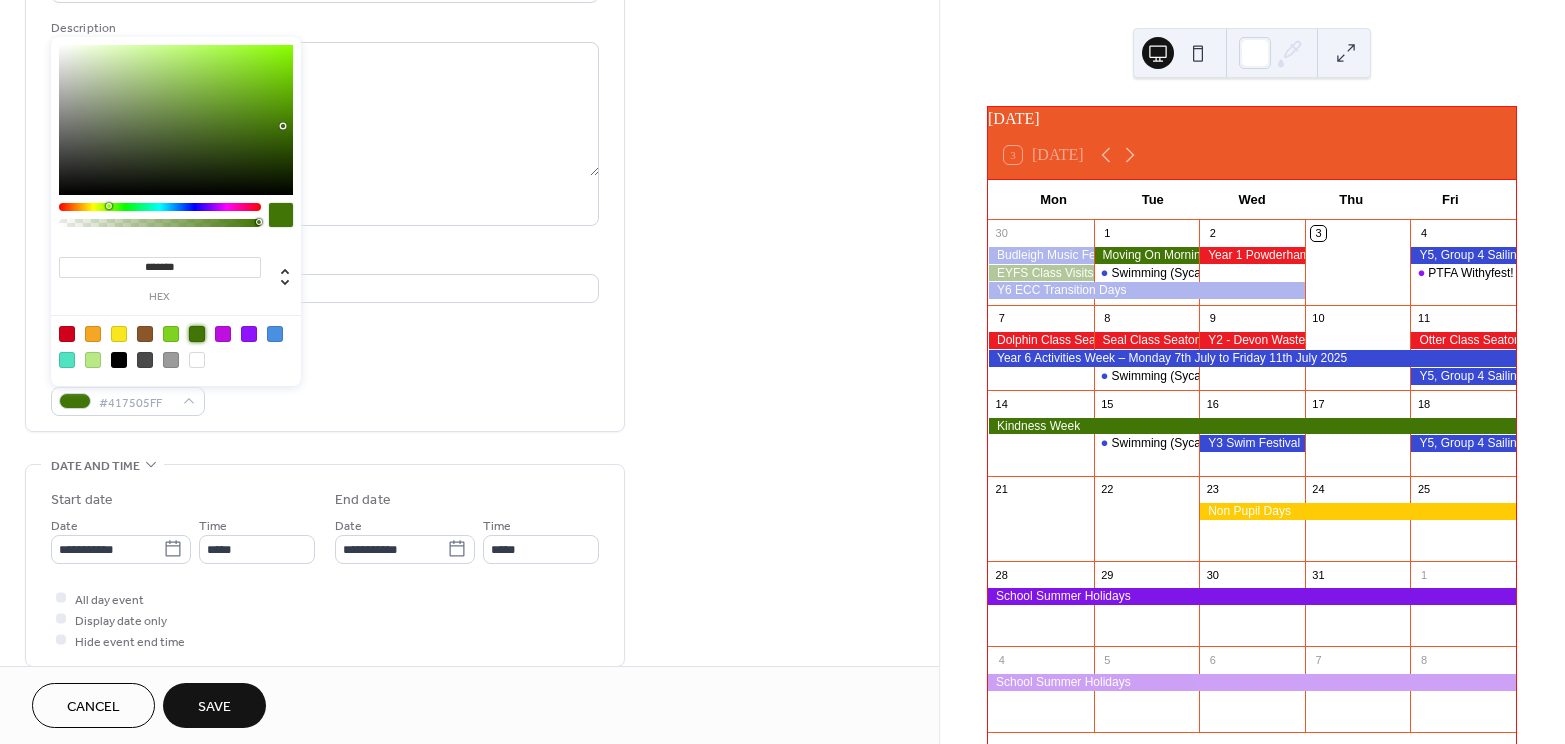 click at bounding box center [249, 334] 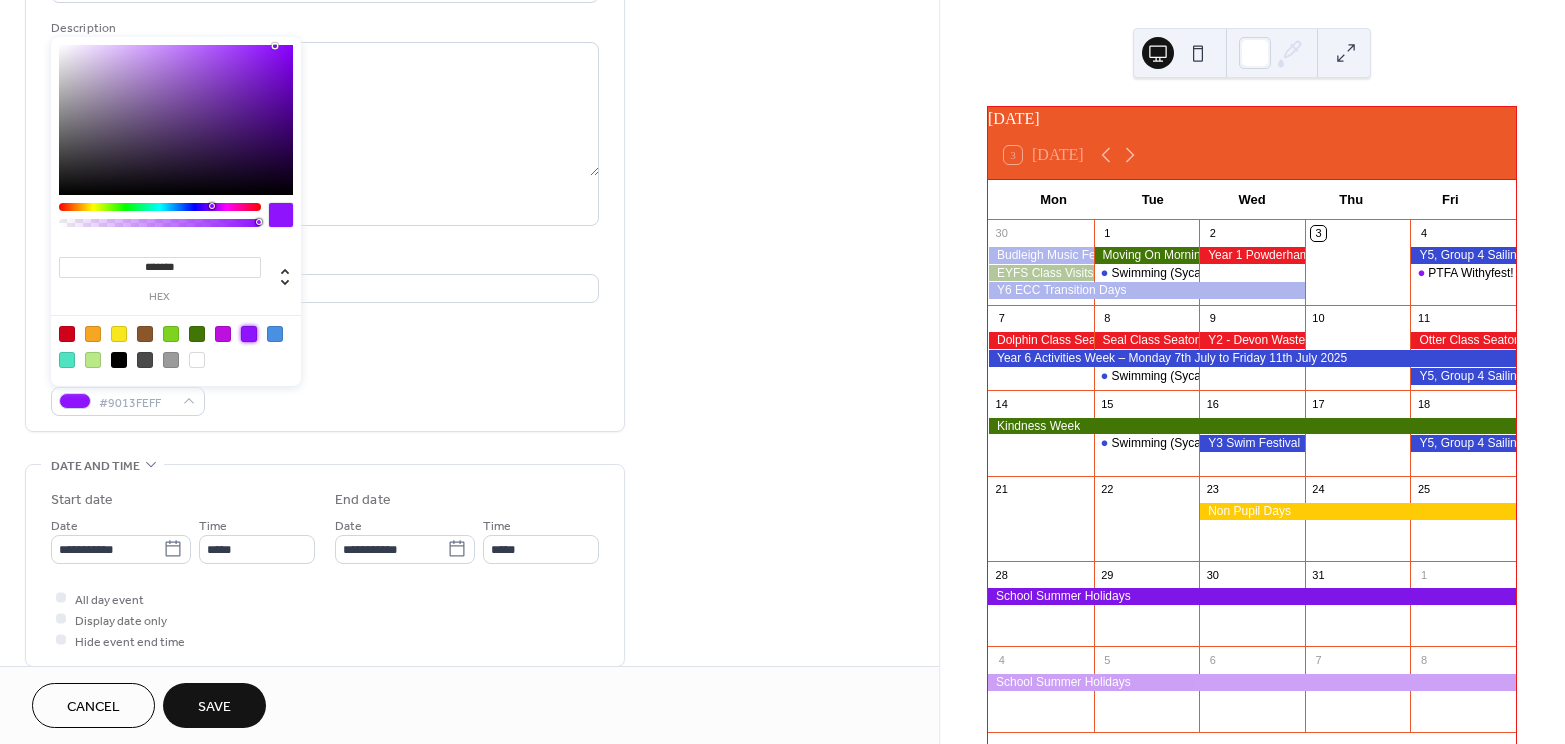 click on "**********" at bounding box center [325, 183] 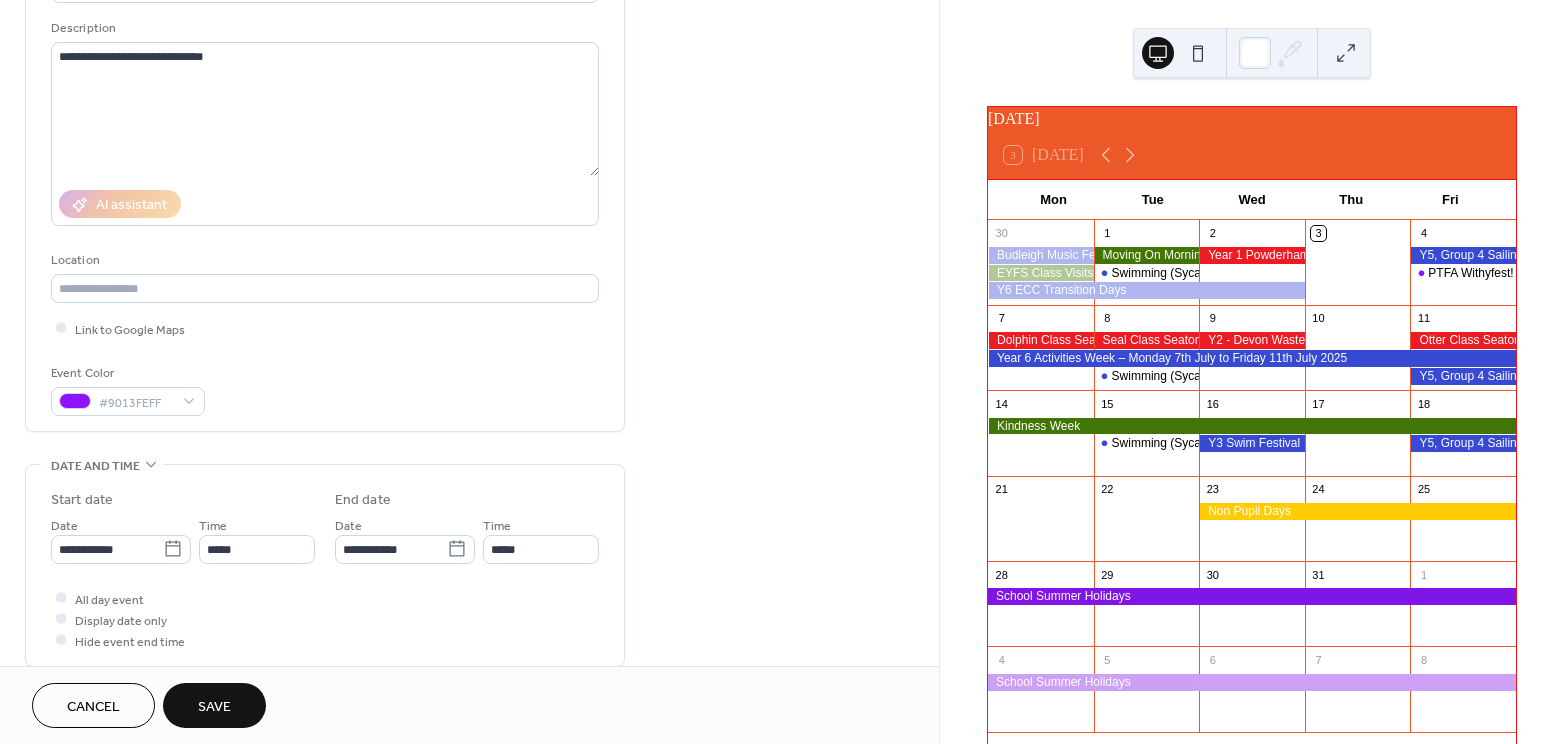 click on "Save" at bounding box center [214, 707] 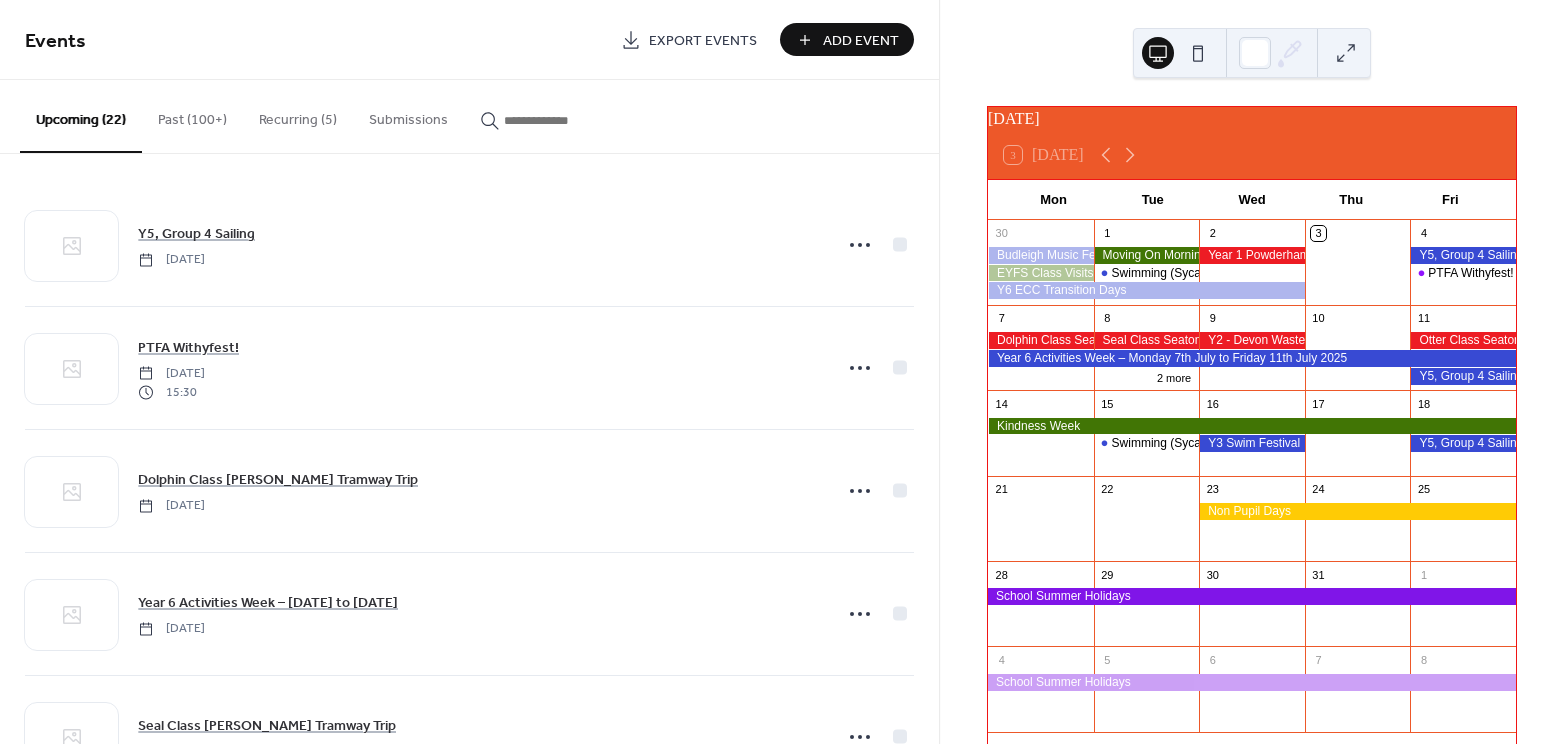 click on "Add Event" at bounding box center (861, 41) 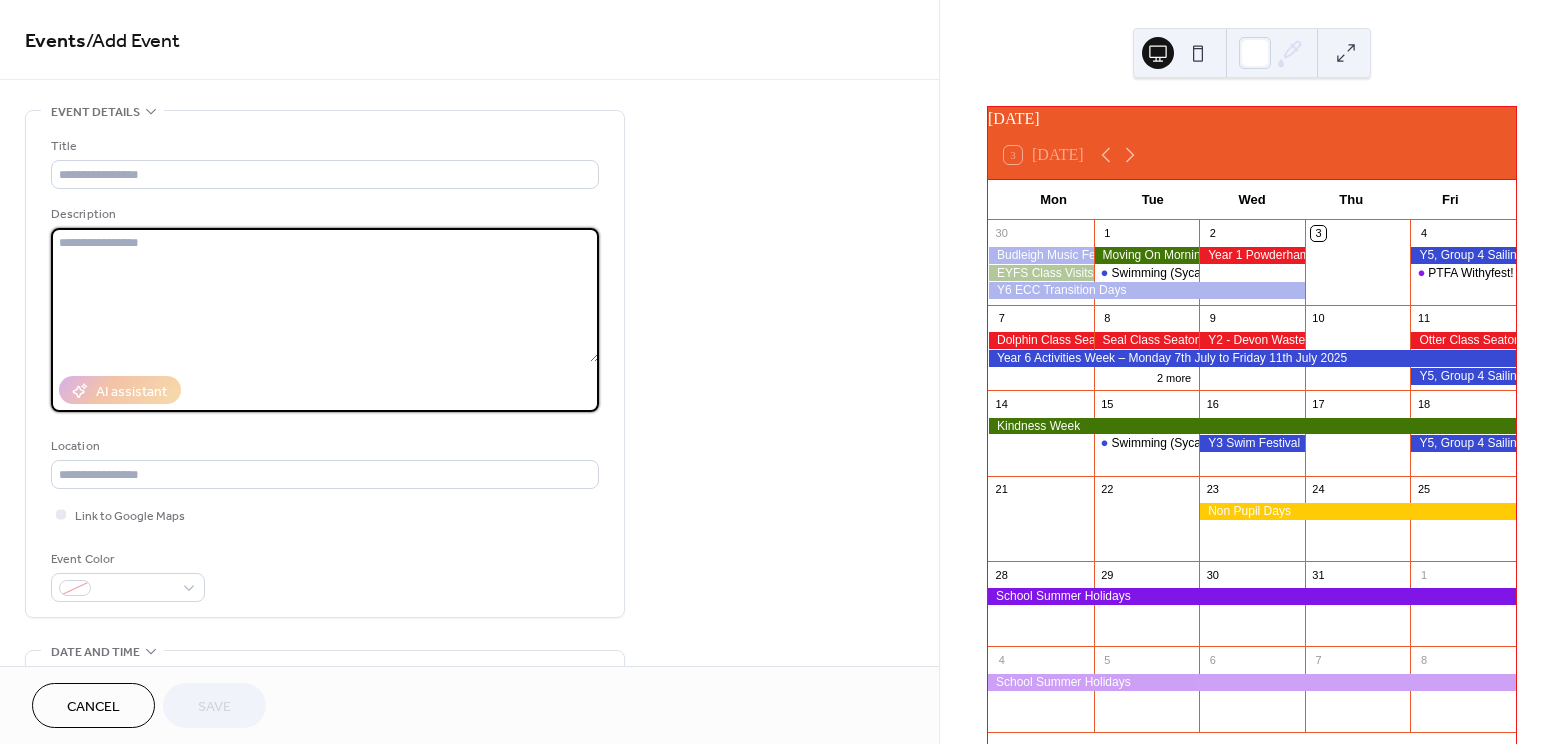 click at bounding box center (325, 295) 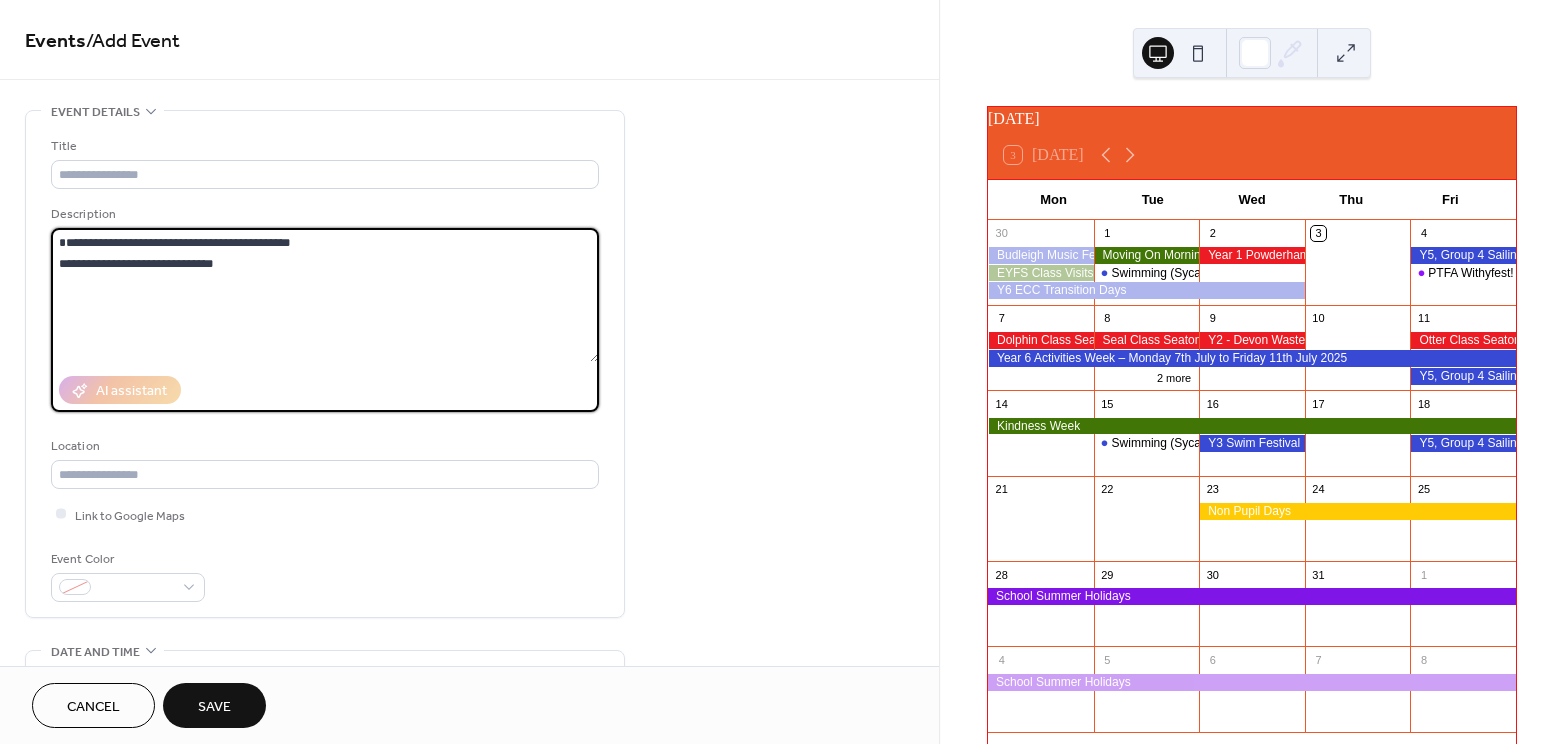 drag, startPoint x: 319, startPoint y: 259, endPoint x: 50, endPoint y: 272, distance: 269.31393 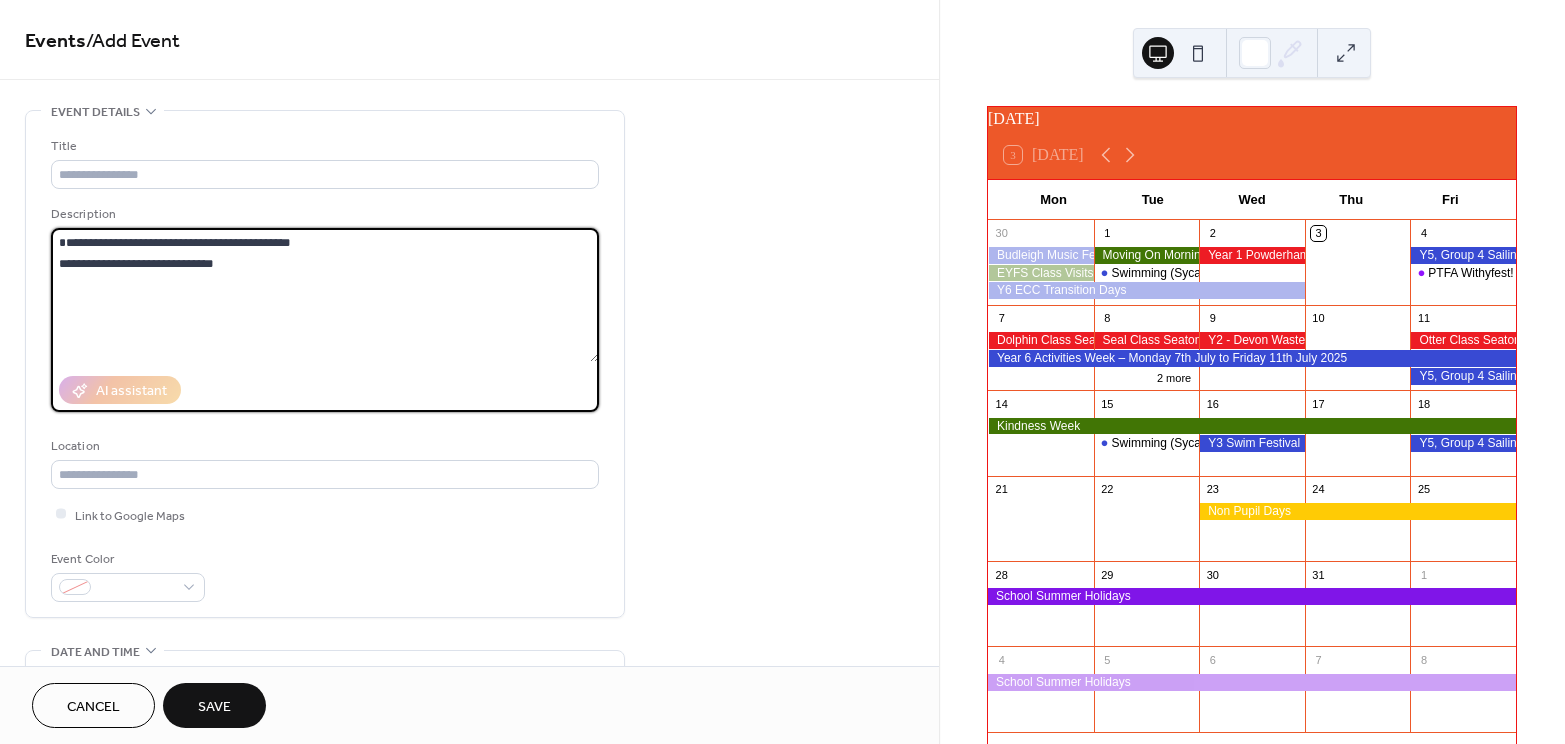 click on "**********" at bounding box center (325, 364) 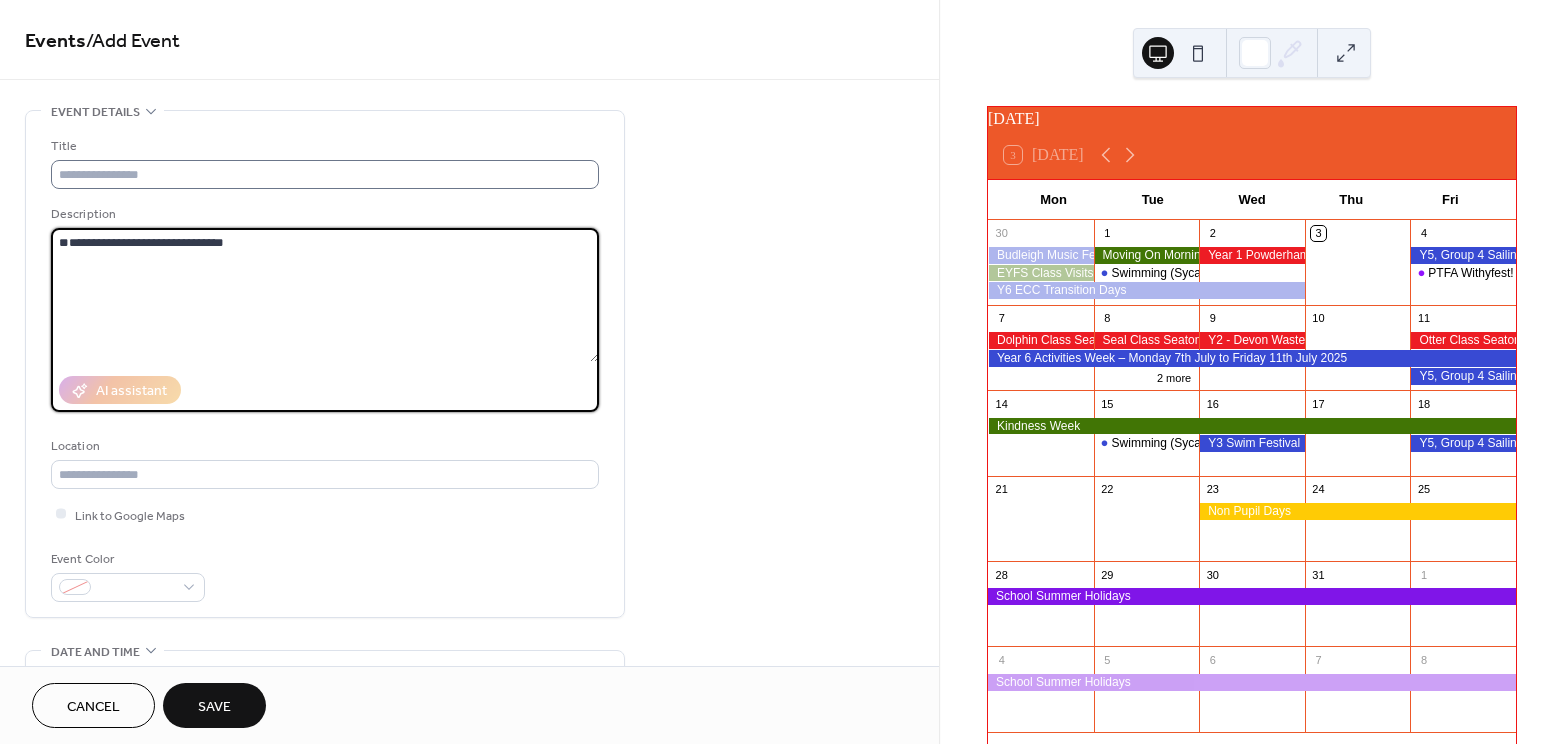 type on "**********" 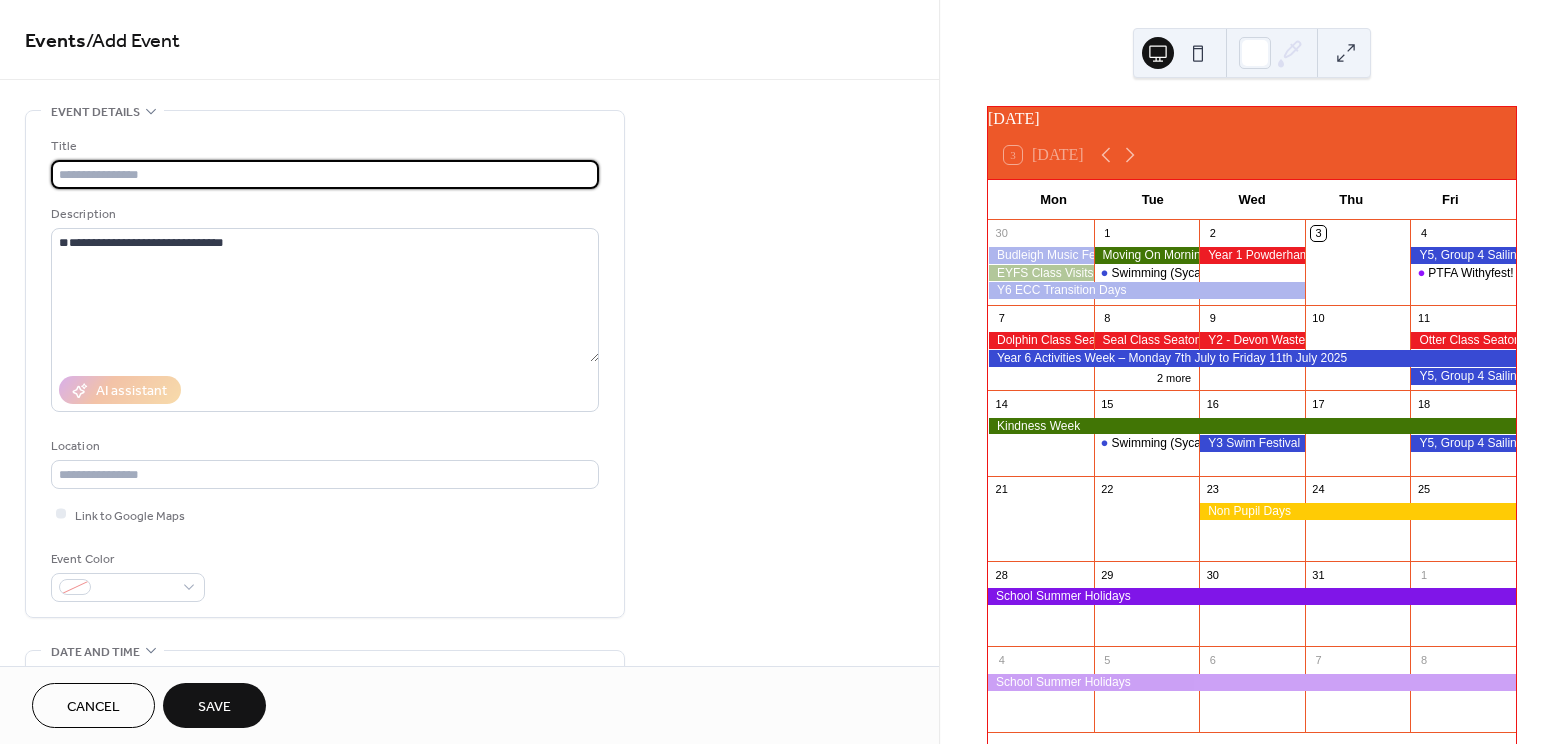 click at bounding box center [325, 174] 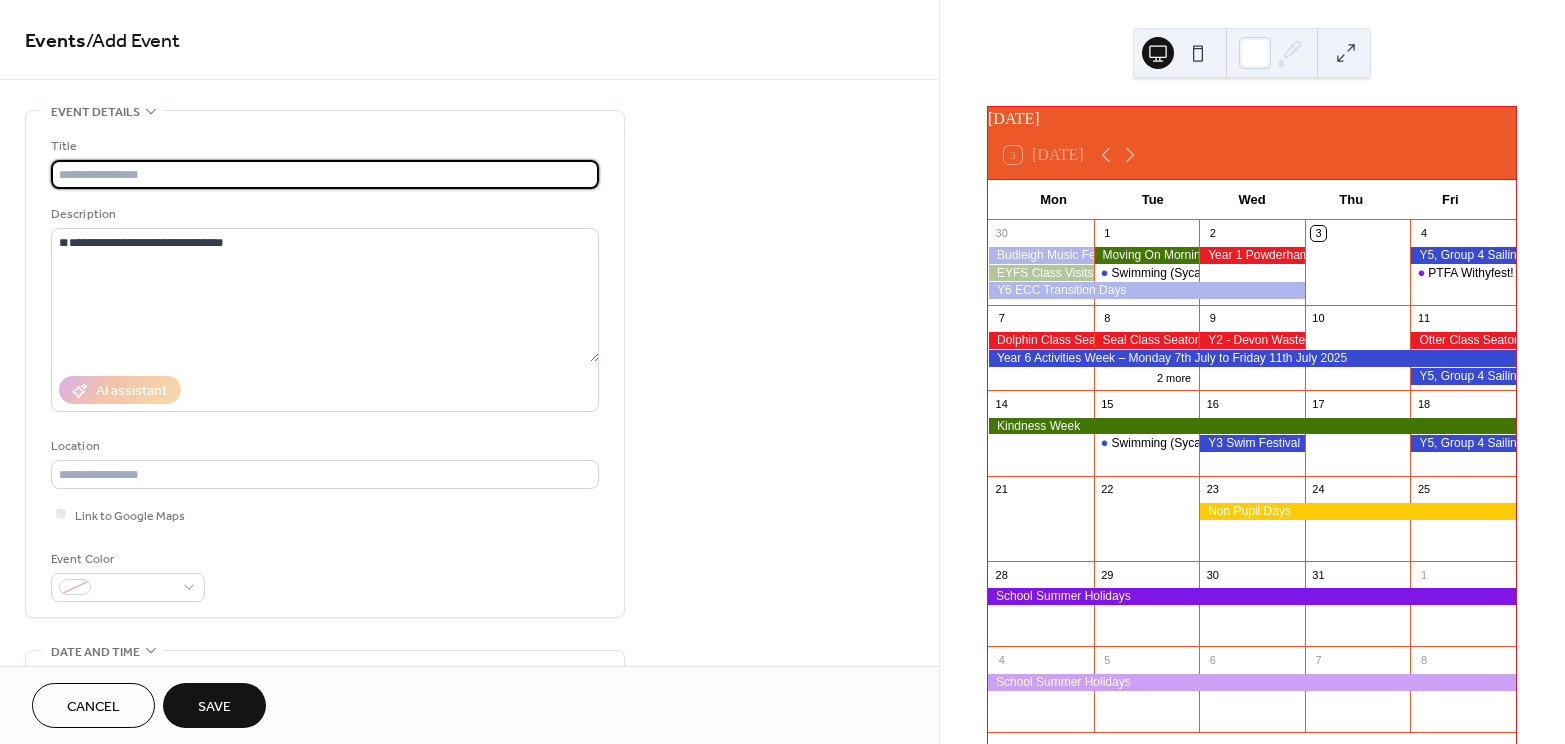 paste on "**********" 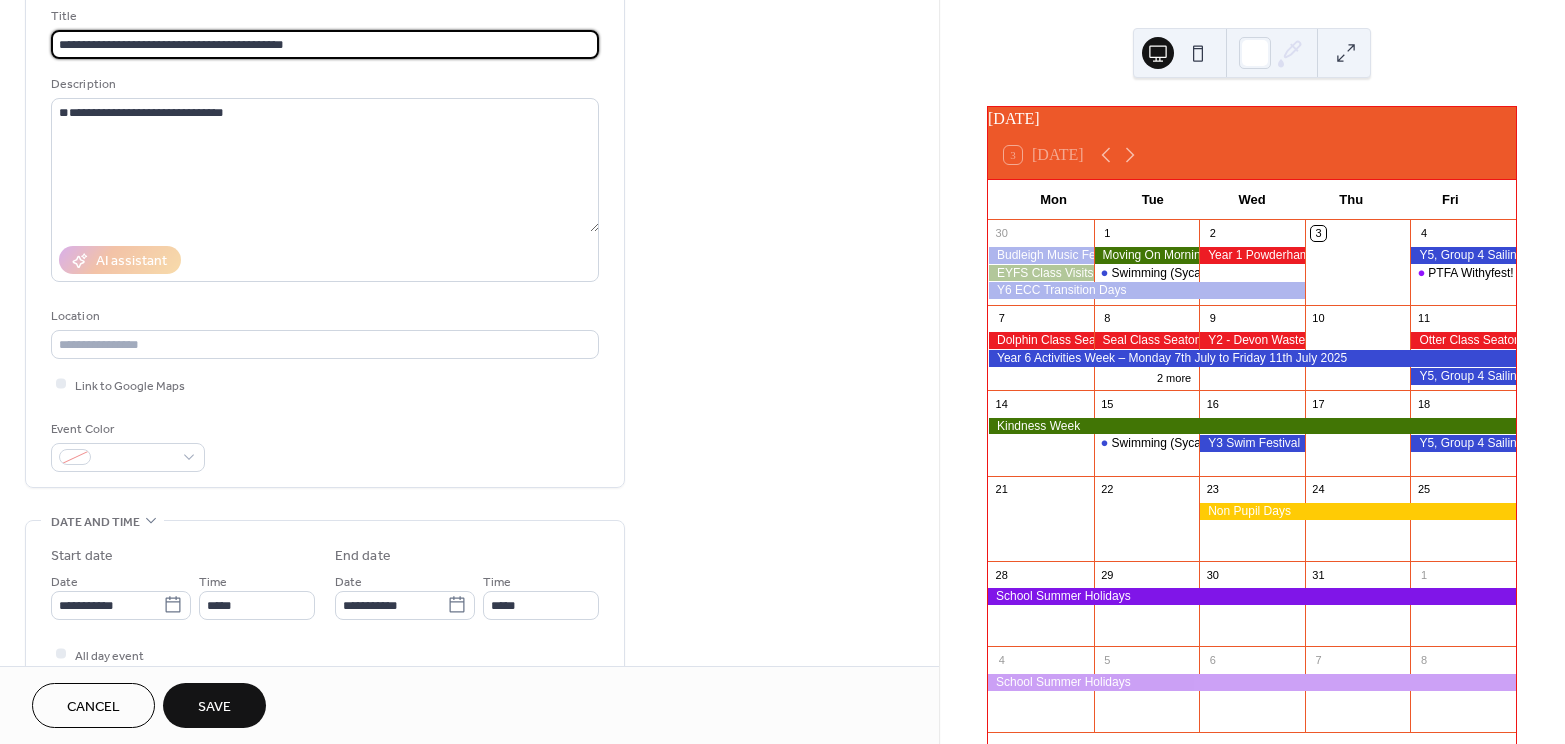 scroll, scrollTop: 140, scrollLeft: 0, axis: vertical 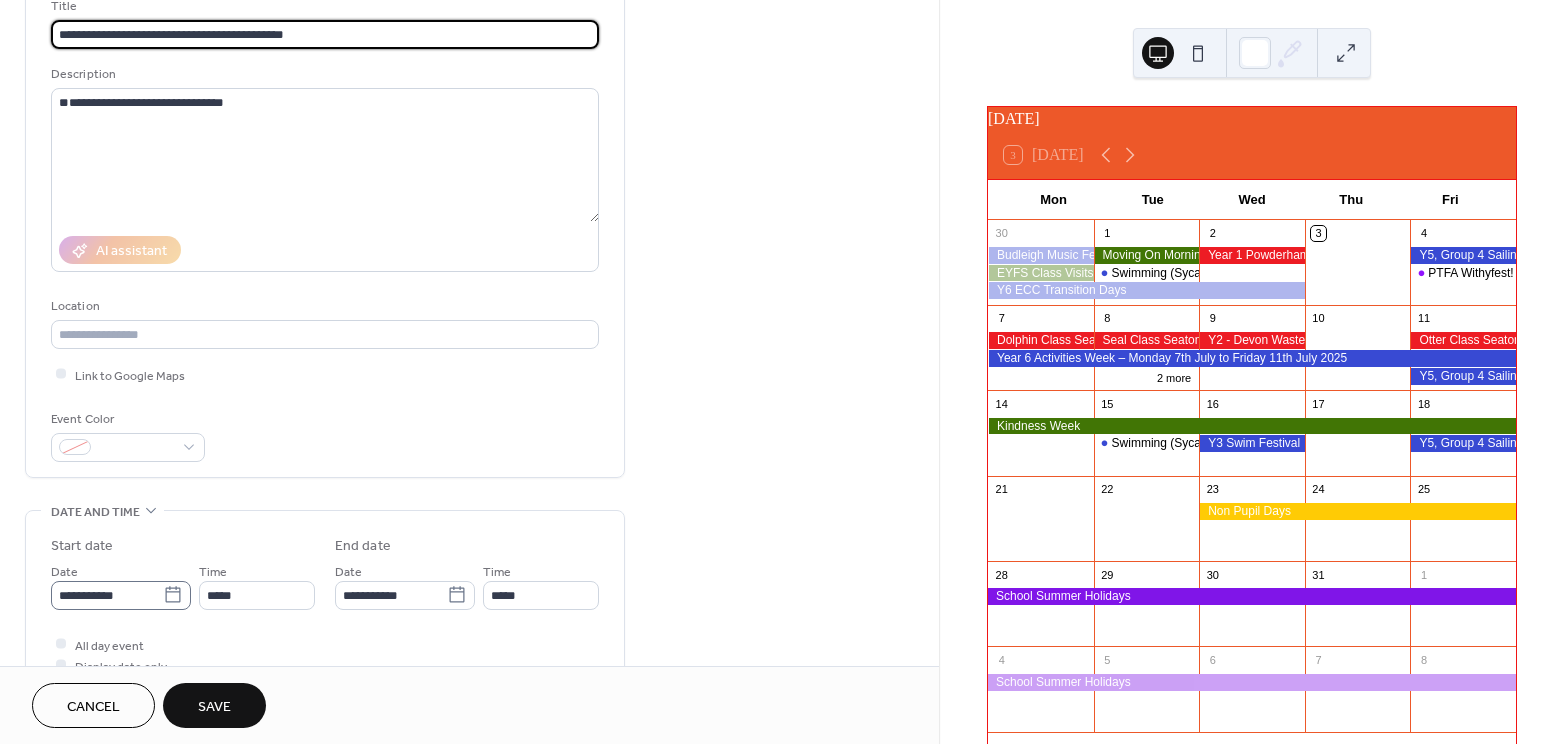 type on "**********" 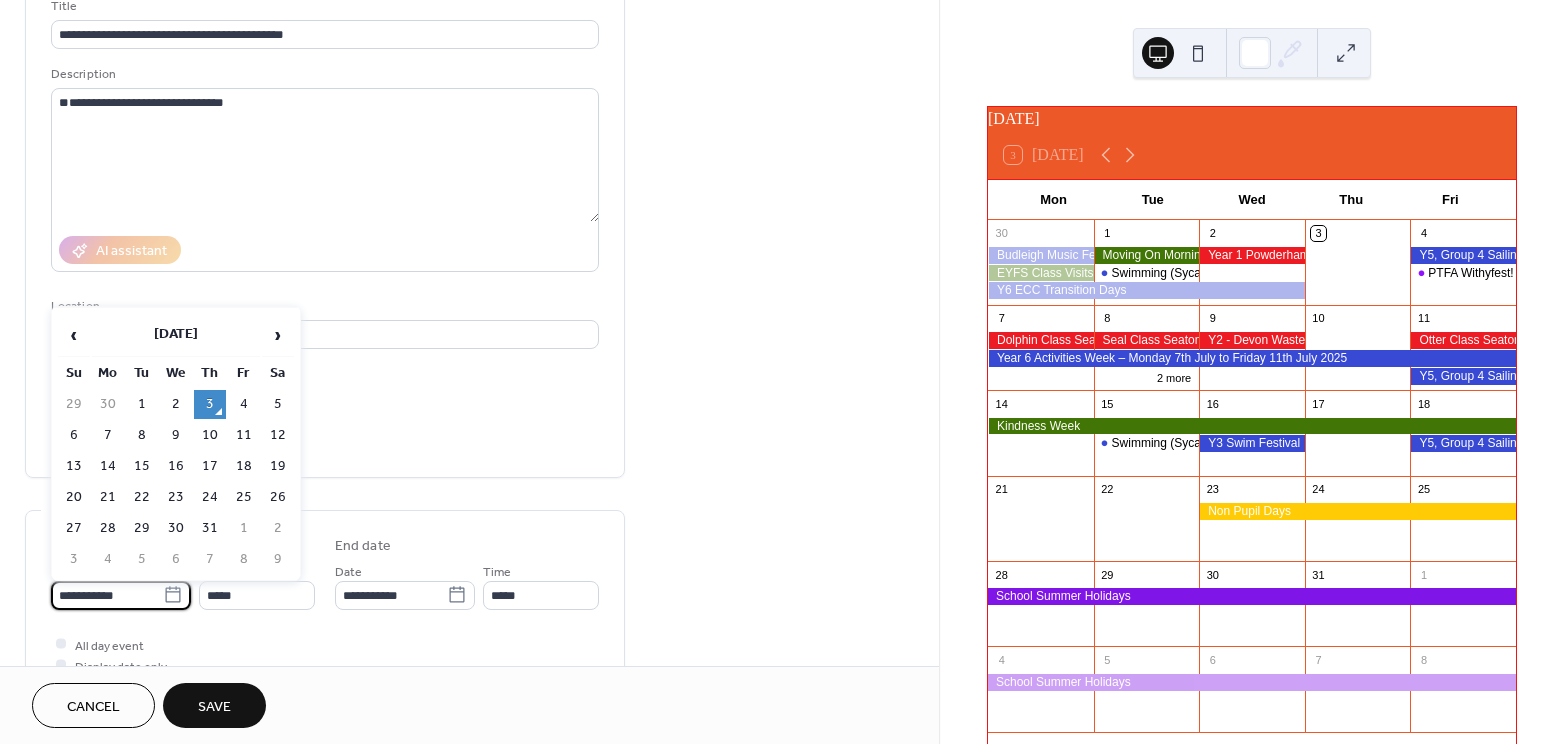 click on "**********" at bounding box center [107, 595] 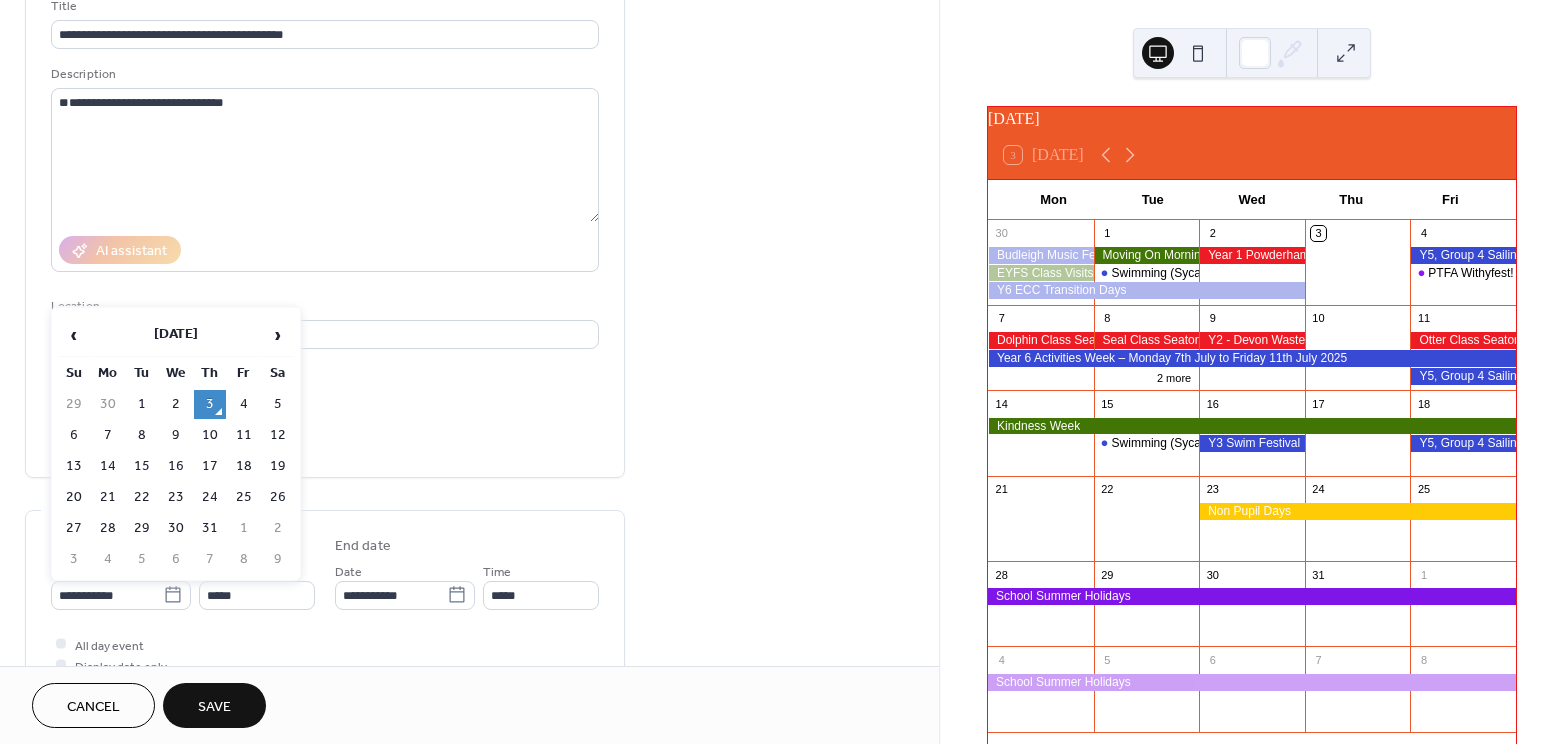 click on "9" at bounding box center (176, 435) 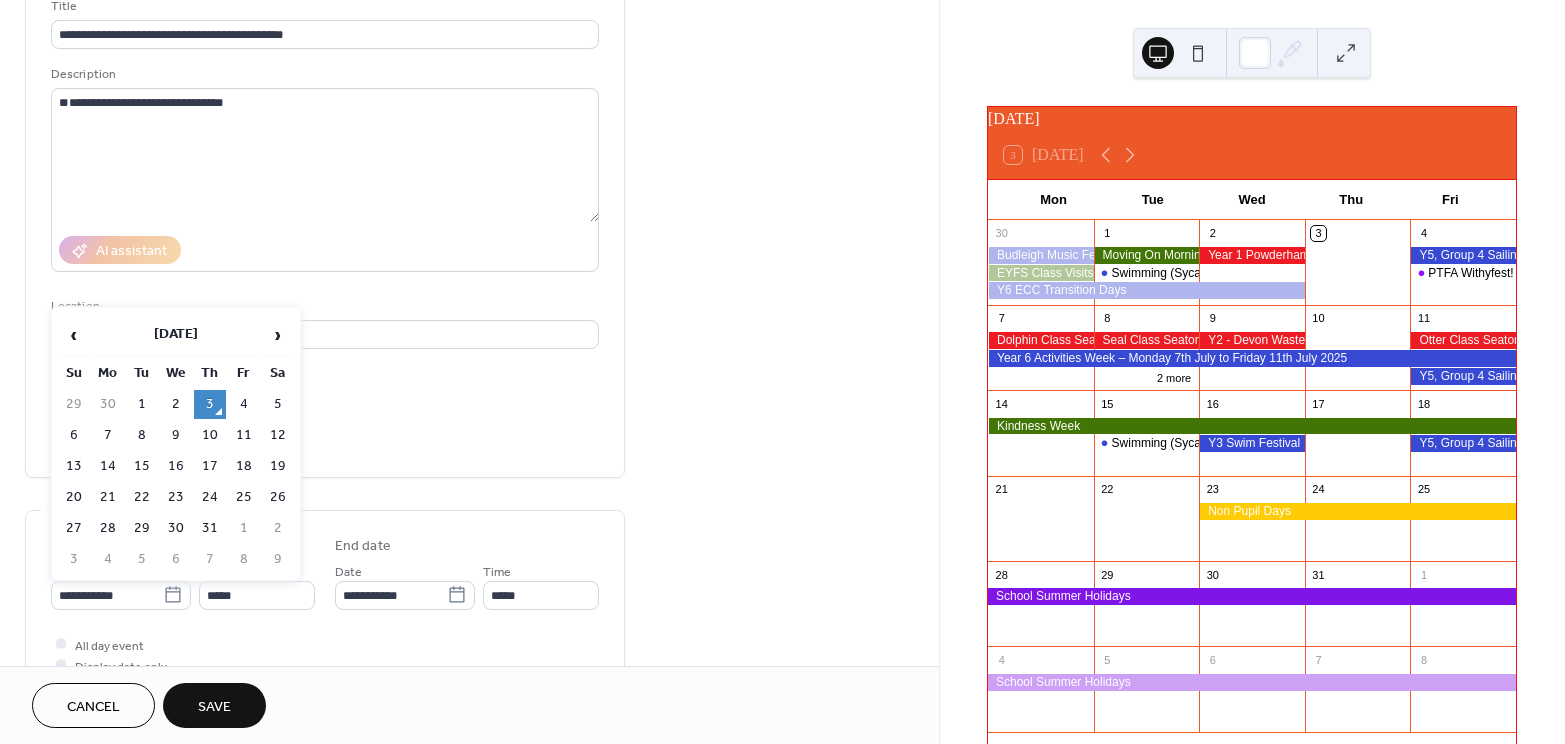 type on "**********" 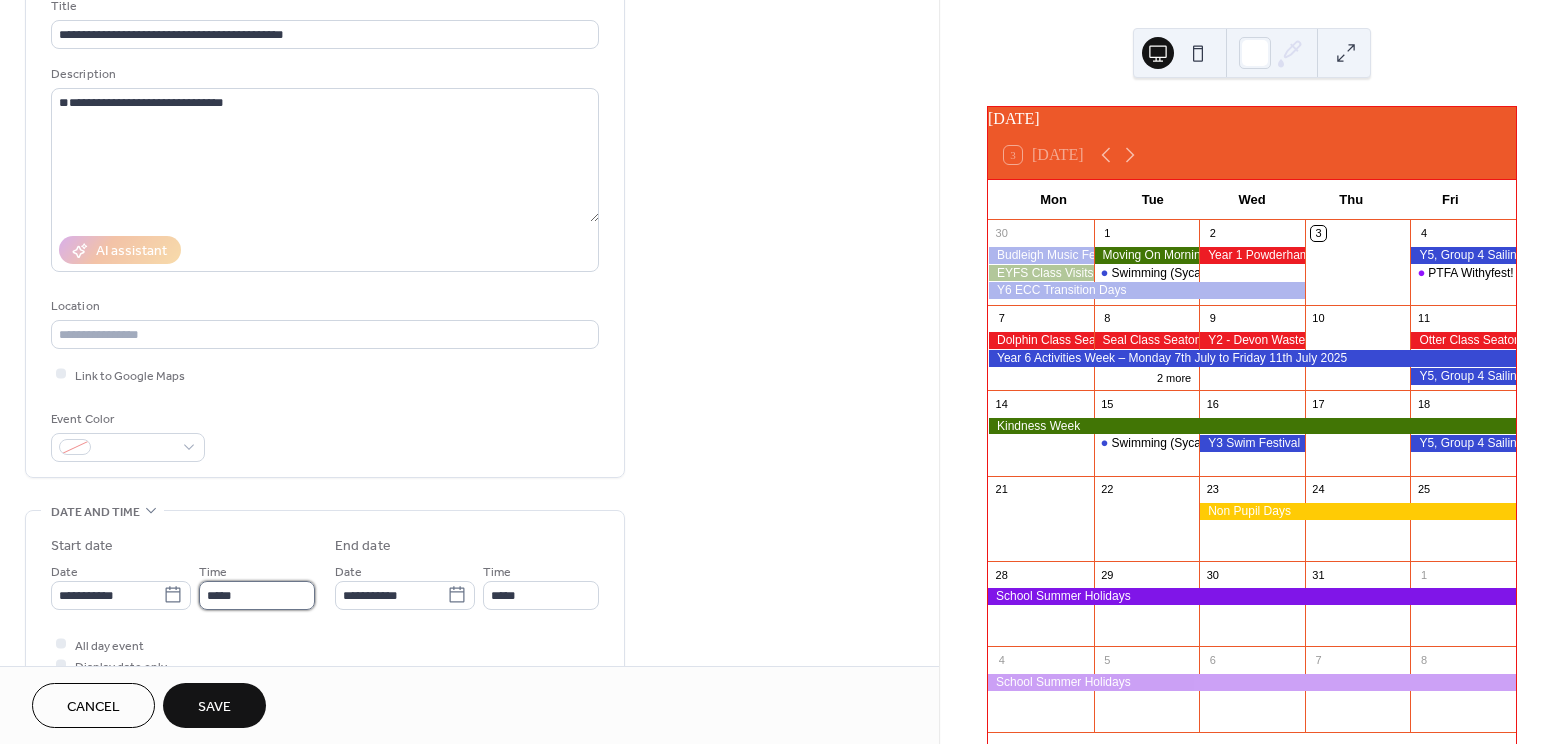 click on "*****" at bounding box center (257, 595) 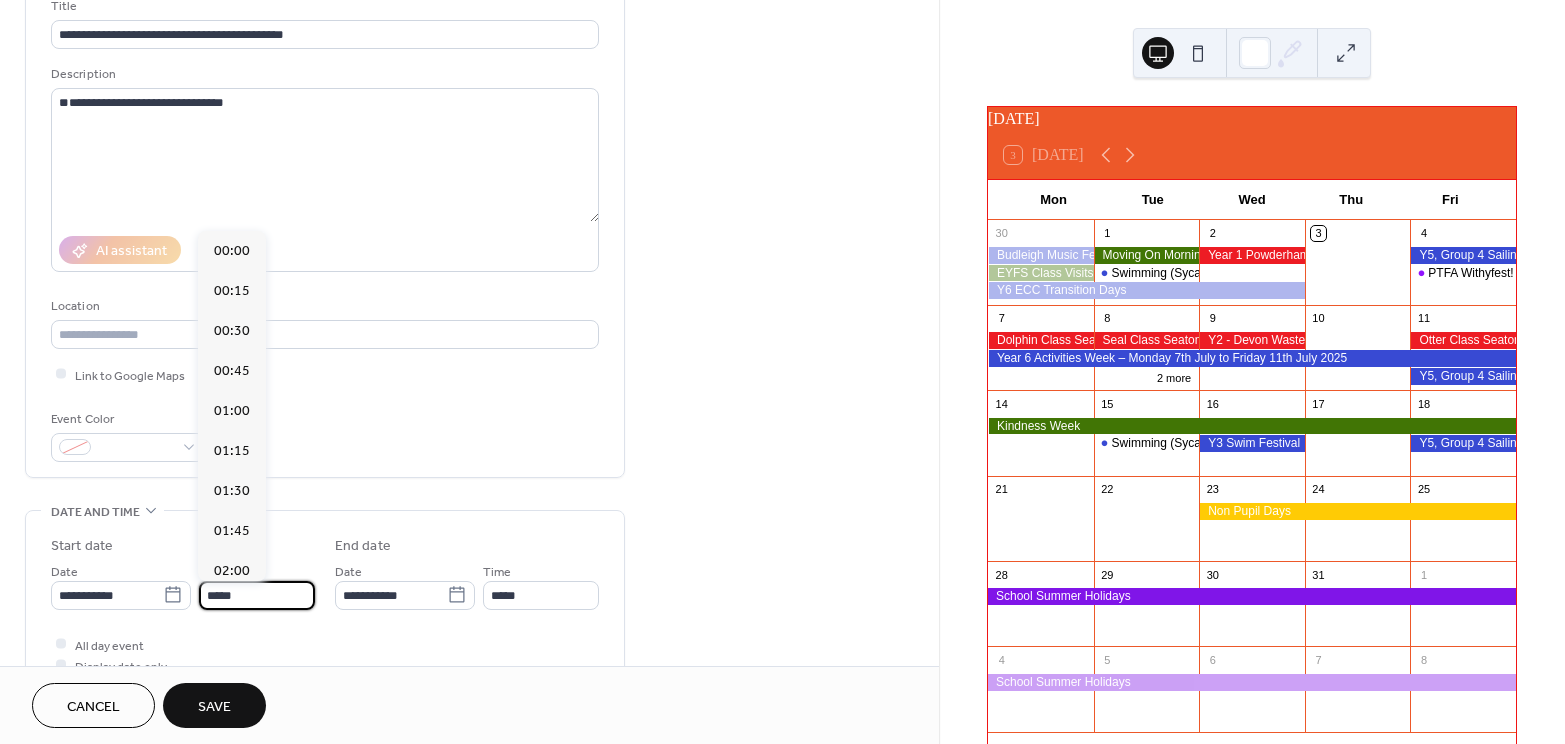 scroll, scrollTop: 1950, scrollLeft: 0, axis: vertical 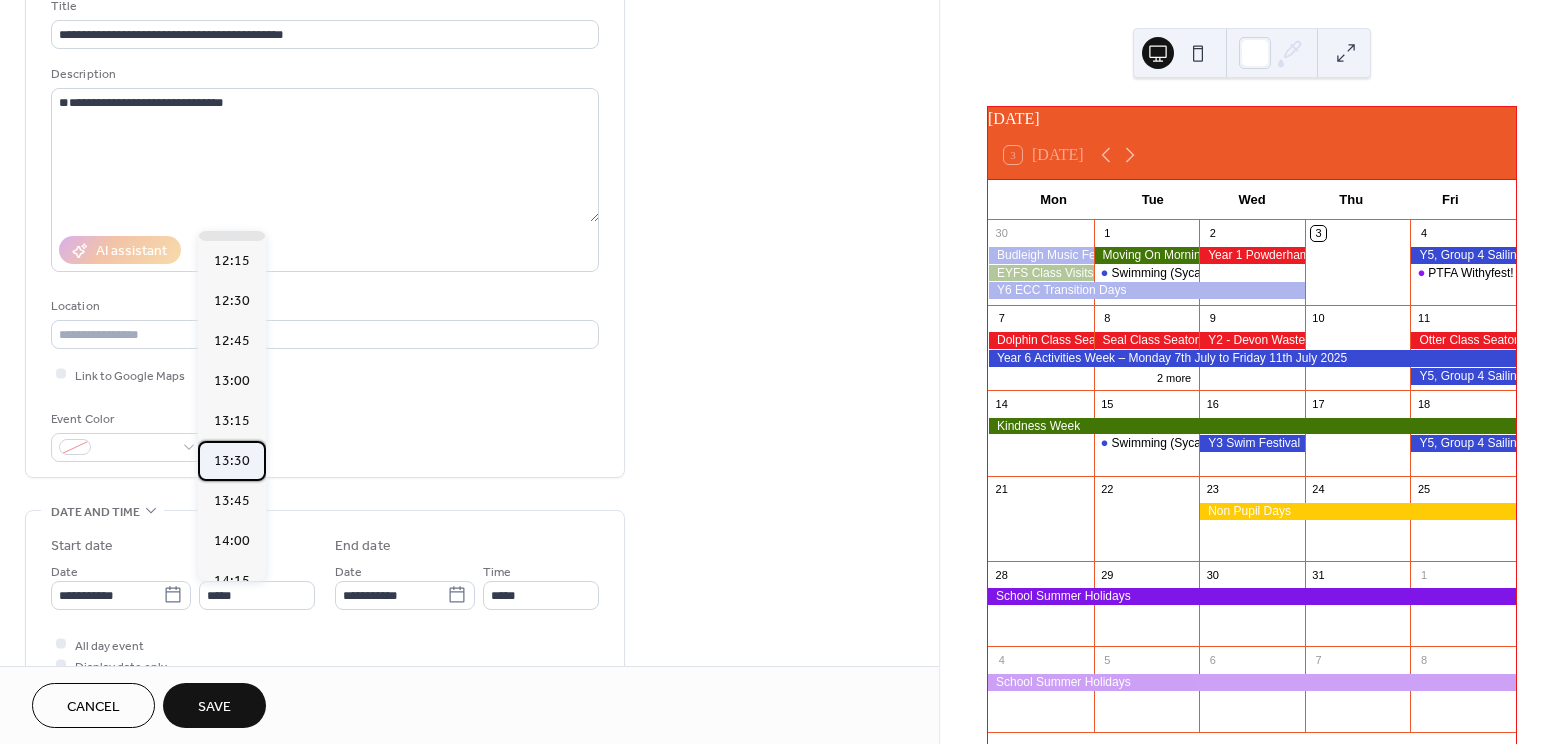 click on "13:30" at bounding box center (232, 460) 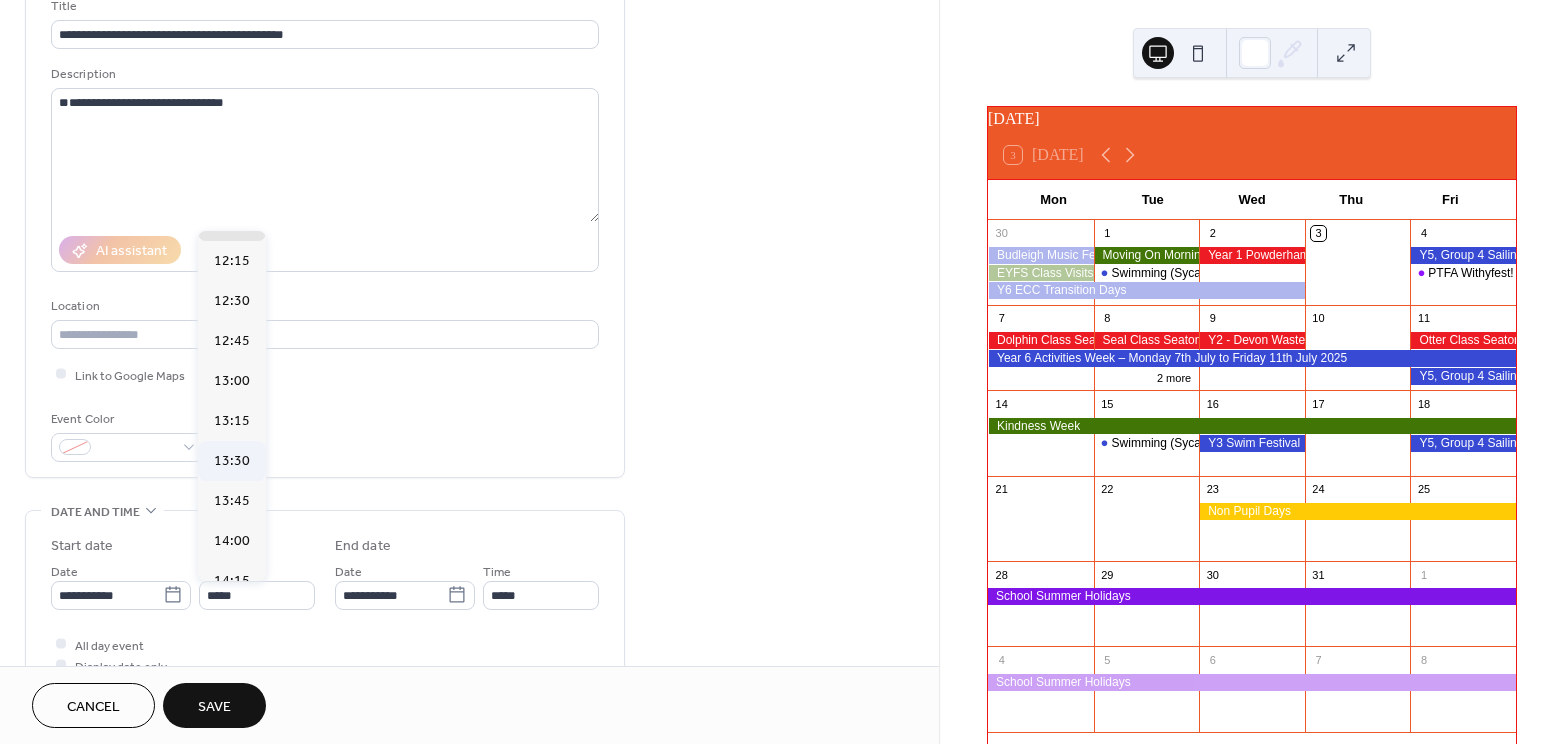 type on "*****" 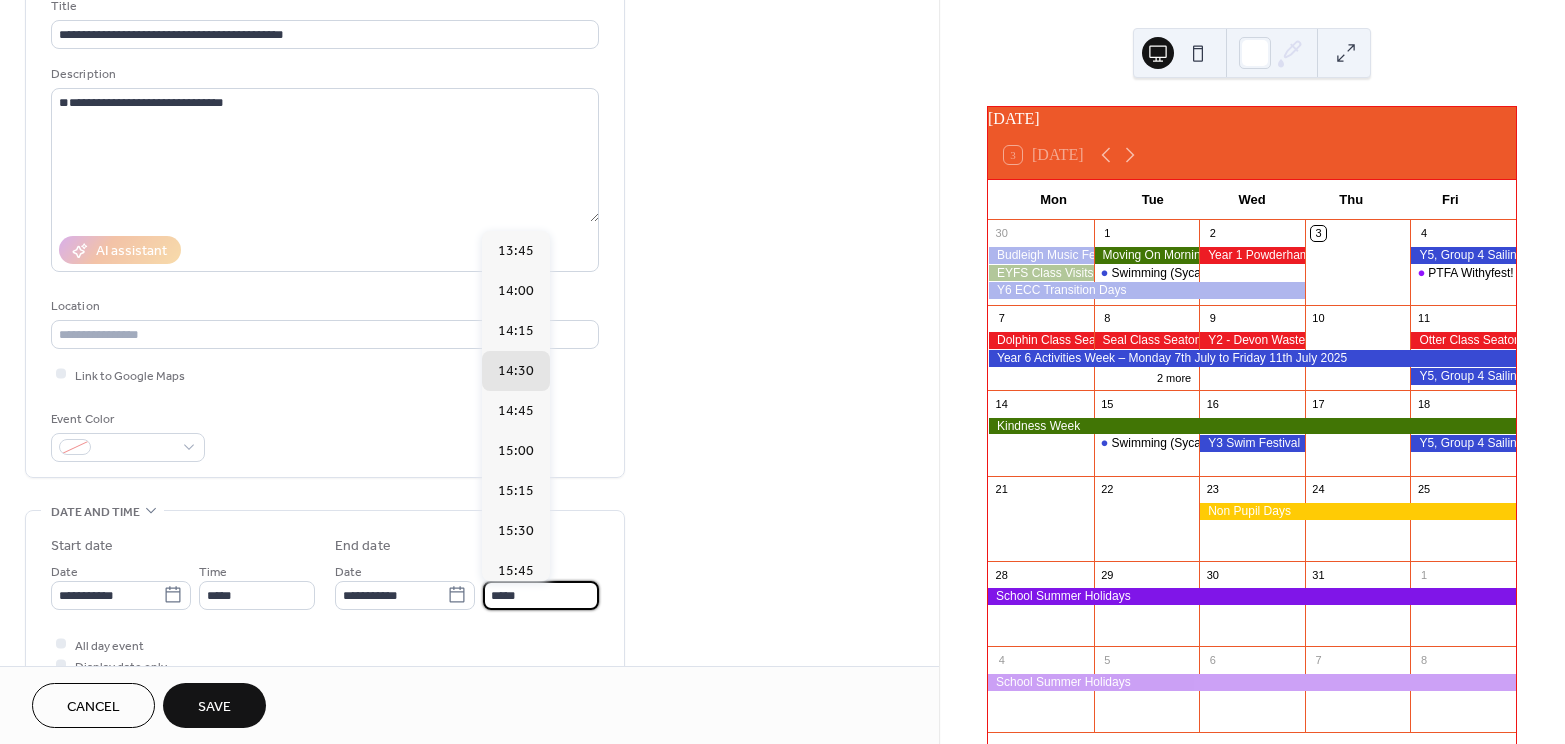click on "*****" at bounding box center [541, 595] 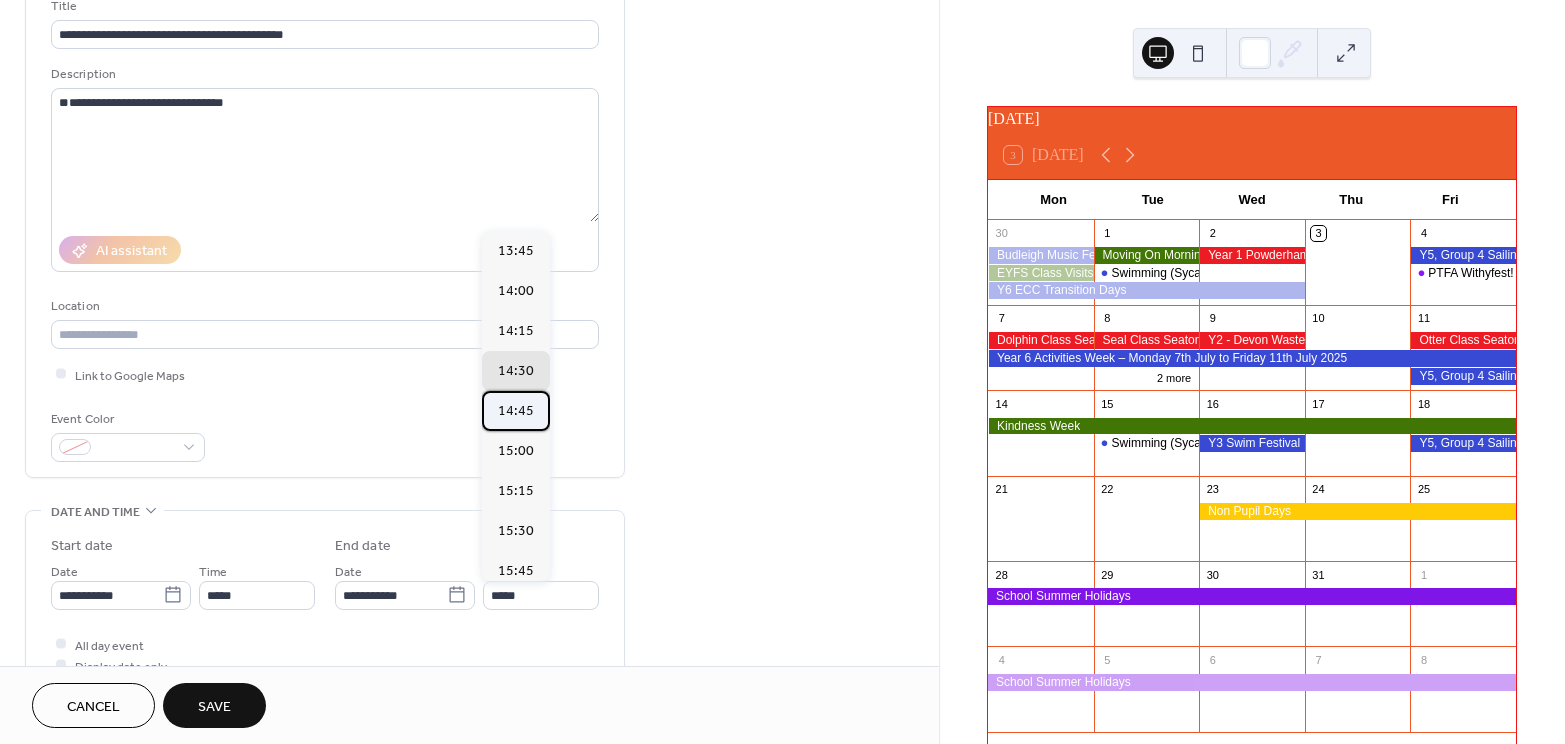 click on "14:45" at bounding box center (516, 410) 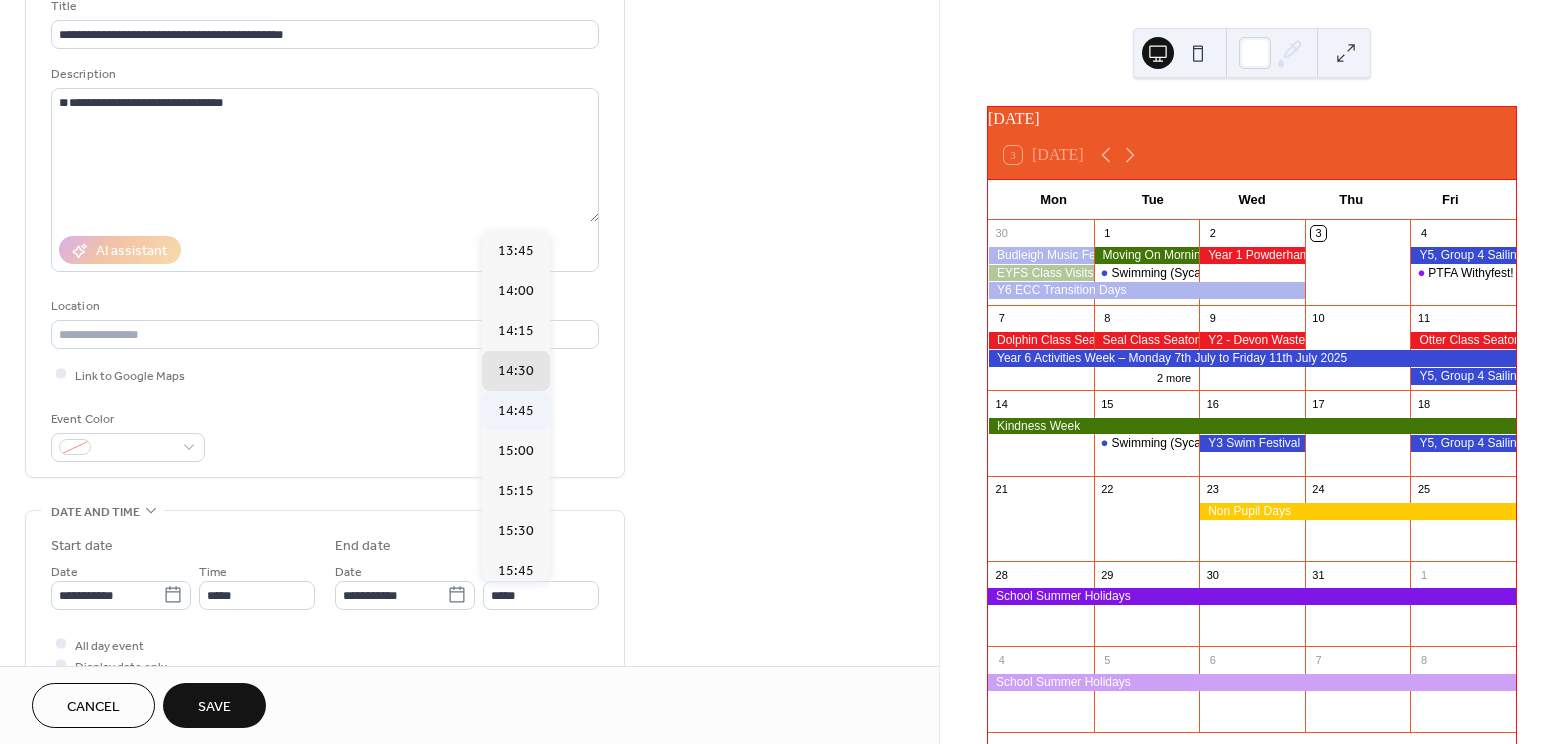 type on "*****" 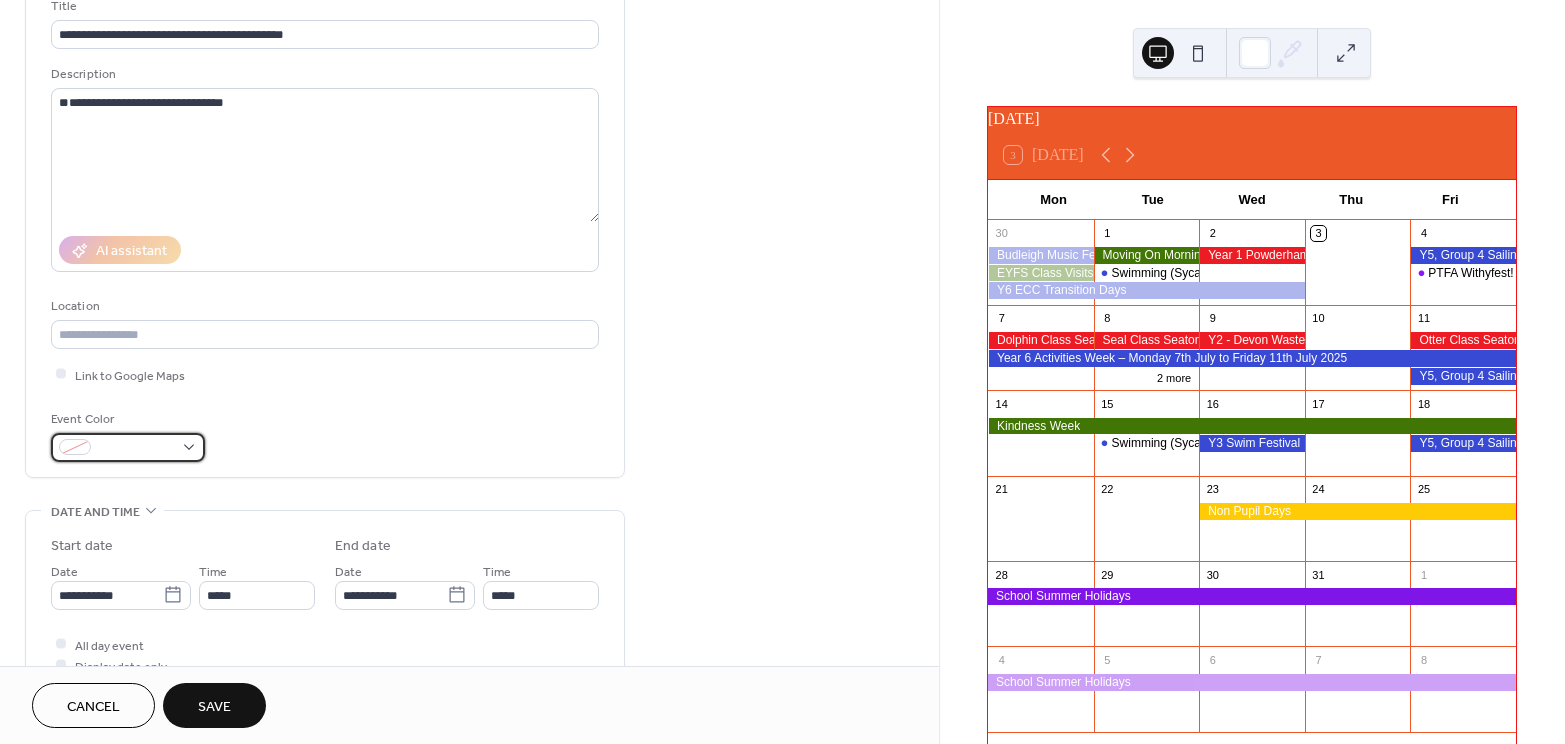 click at bounding box center (128, 447) 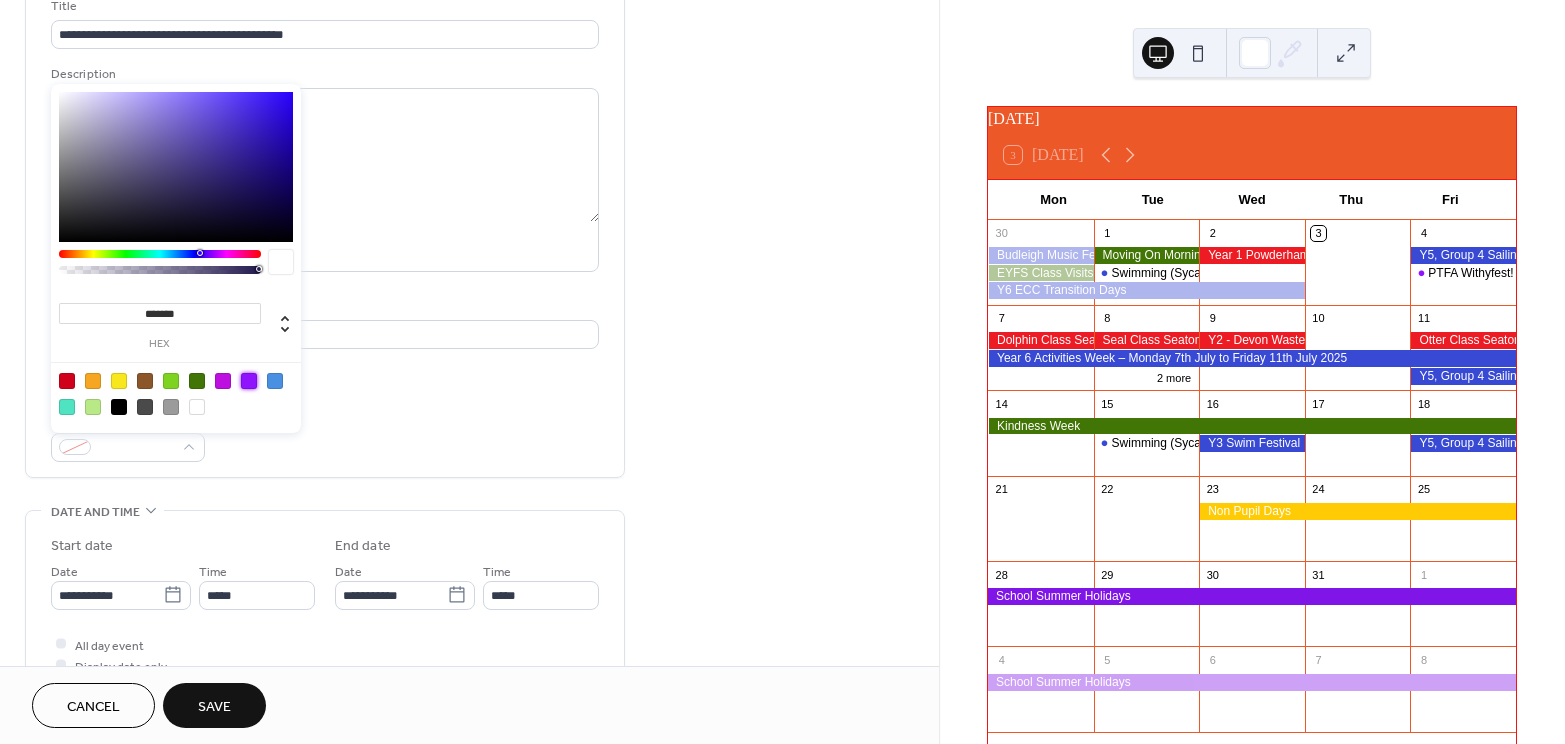 click at bounding box center [249, 381] 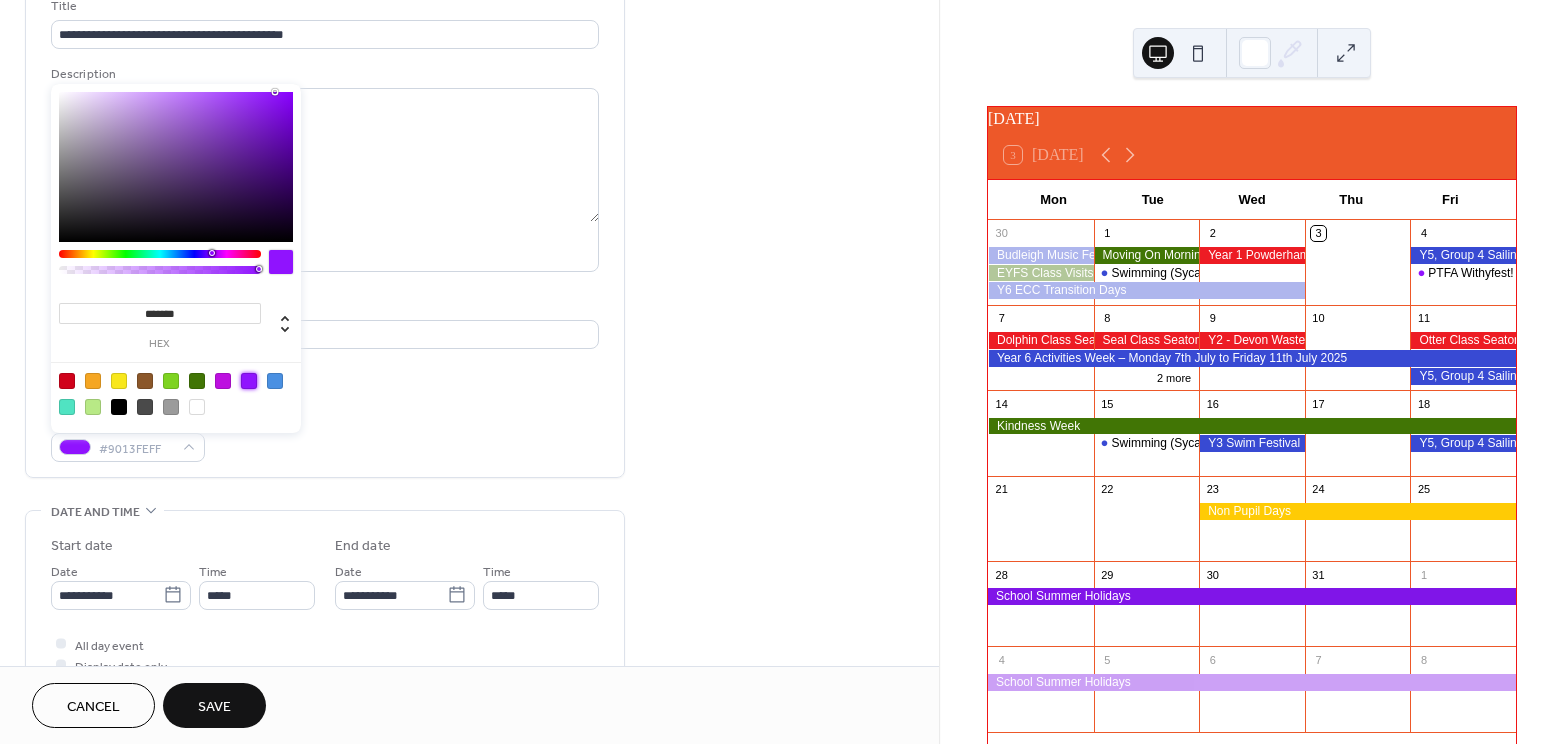 click on "Save" at bounding box center (214, 707) 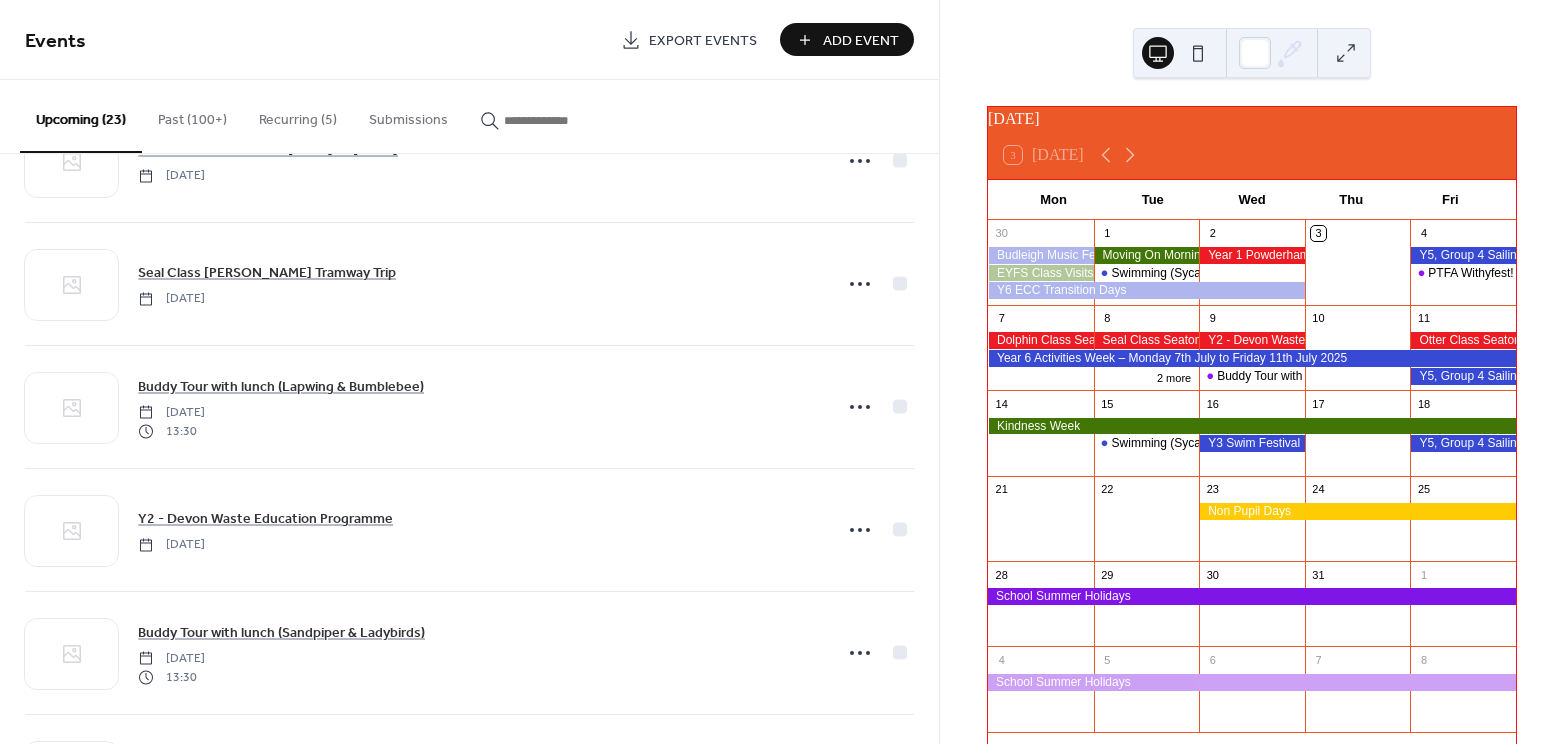 scroll, scrollTop: 450, scrollLeft: 0, axis: vertical 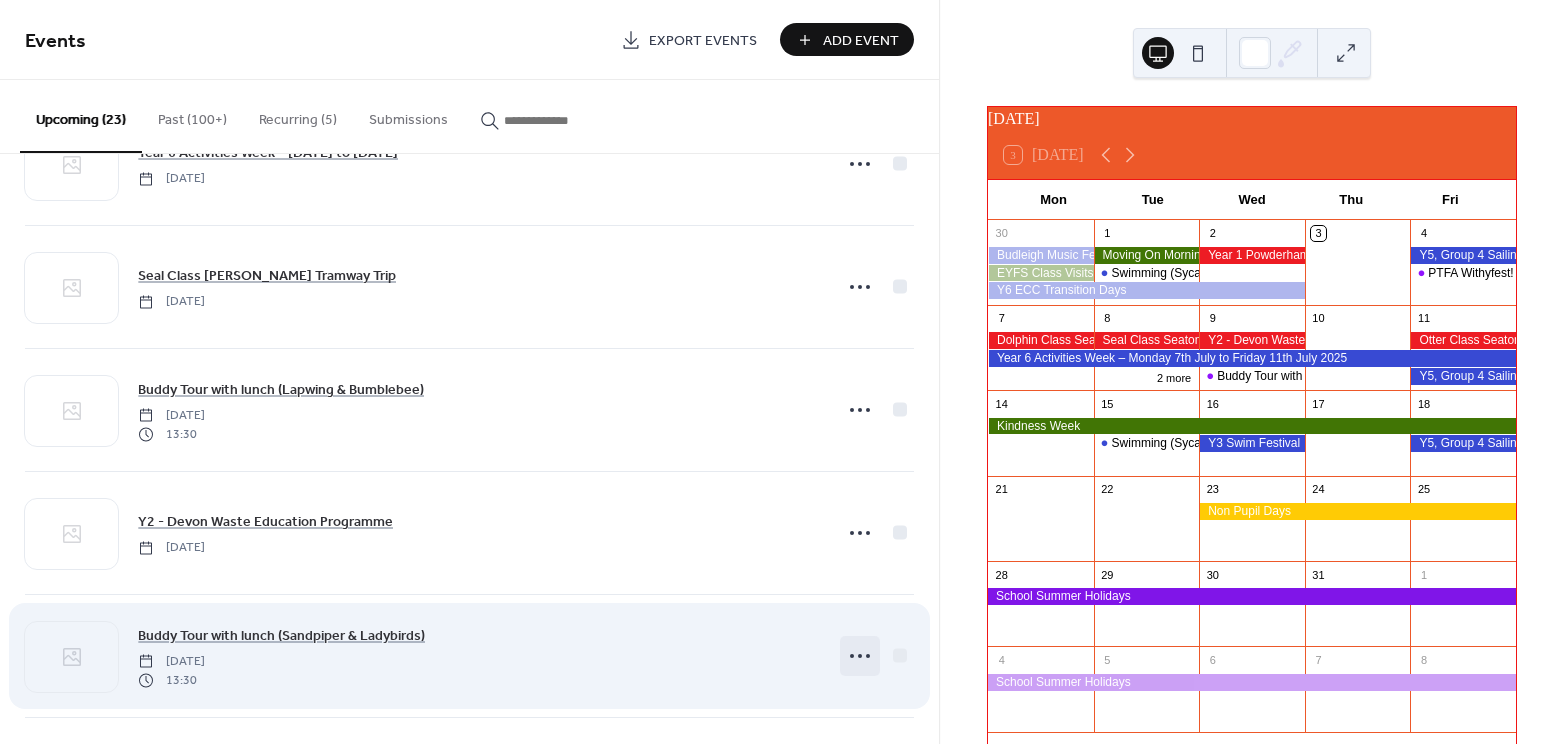 click 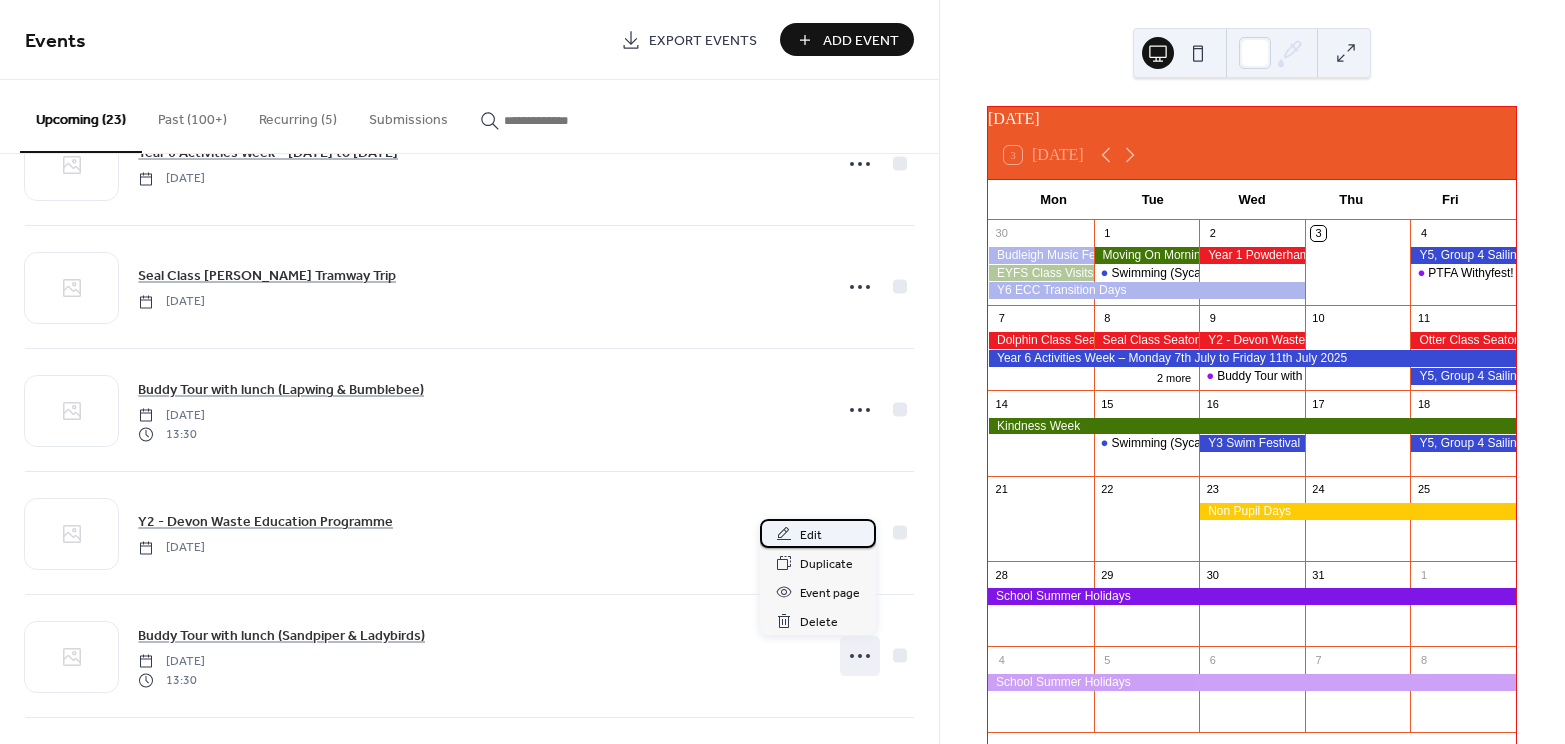 click on "Edit" at bounding box center [811, 535] 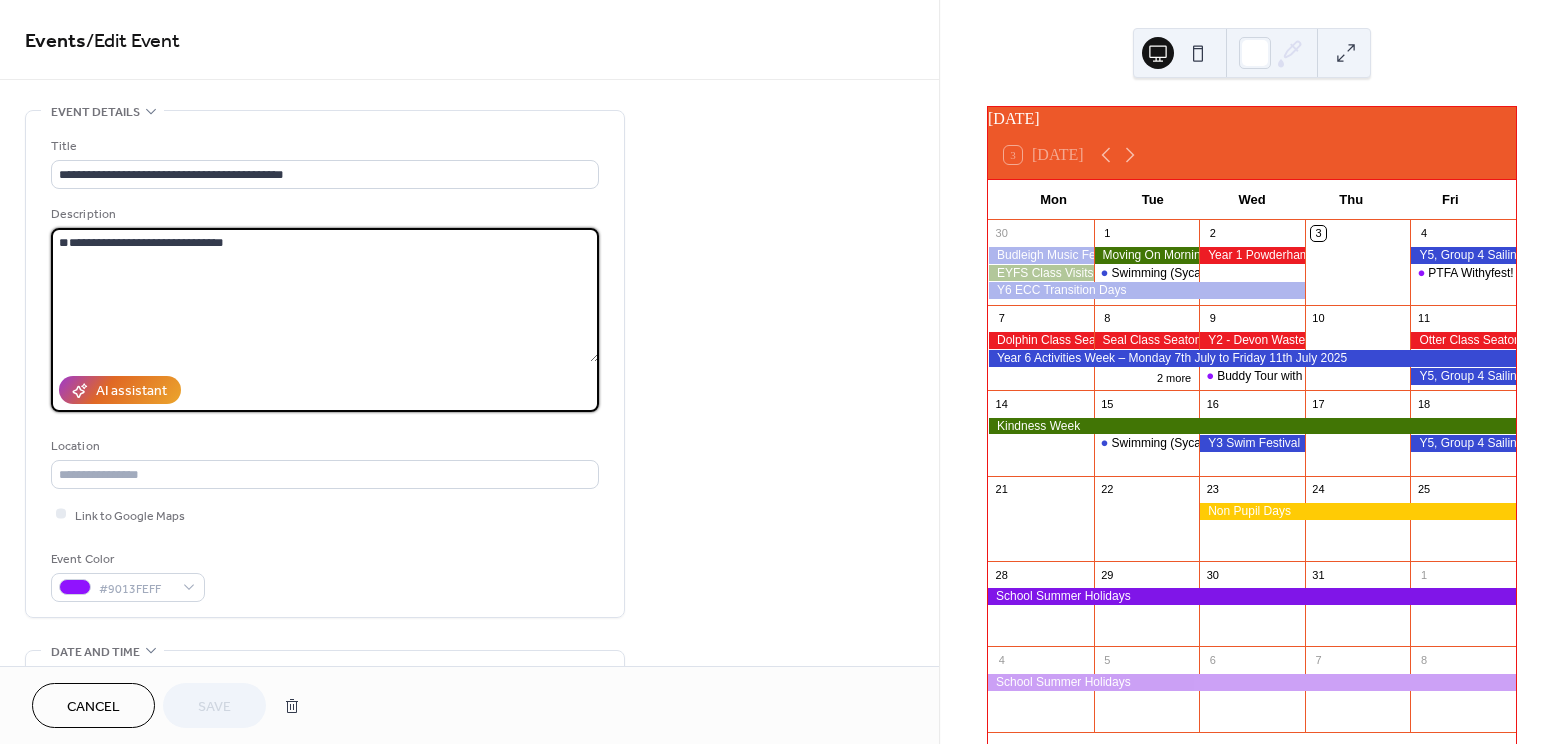 click on "**********" at bounding box center [325, 295] 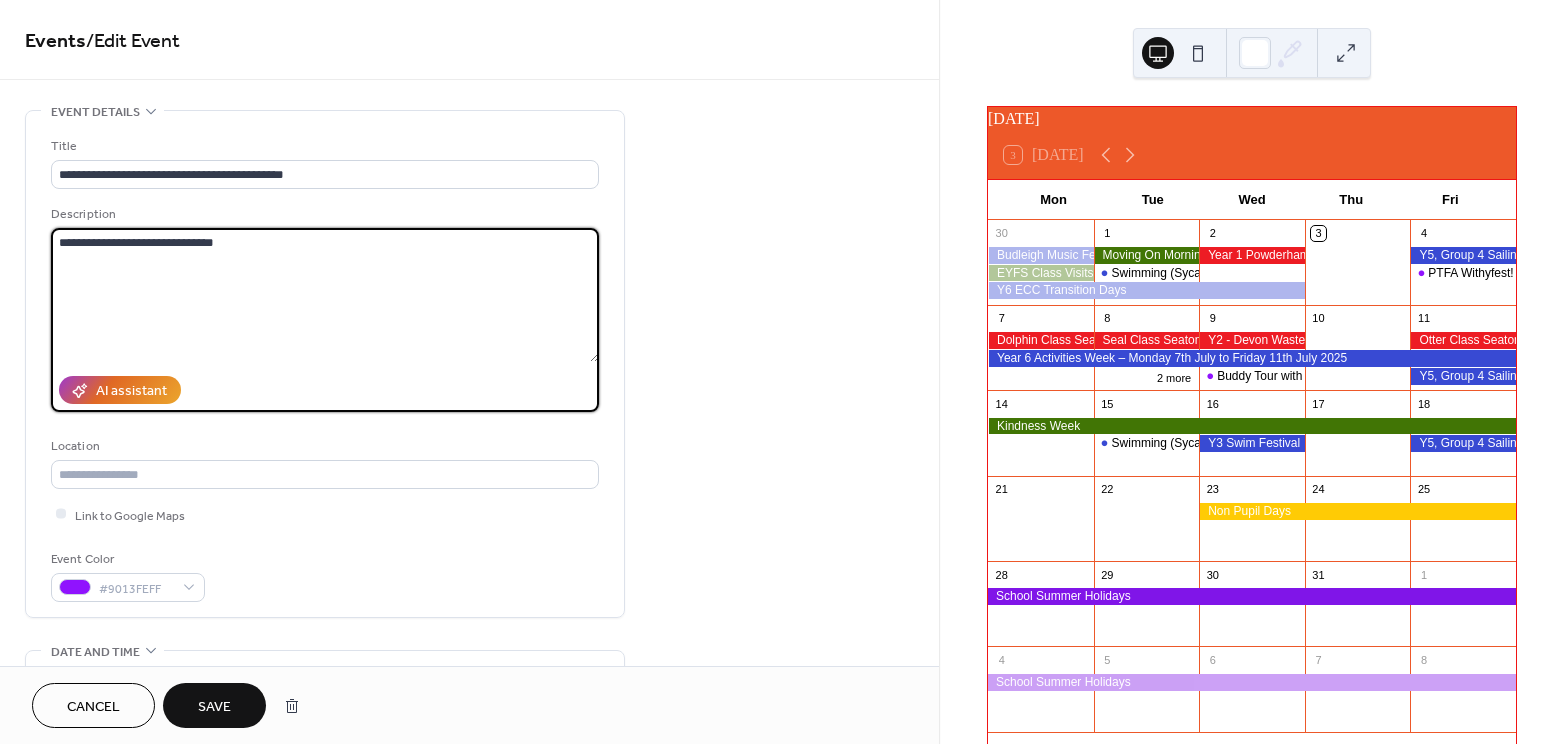 type on "**********" 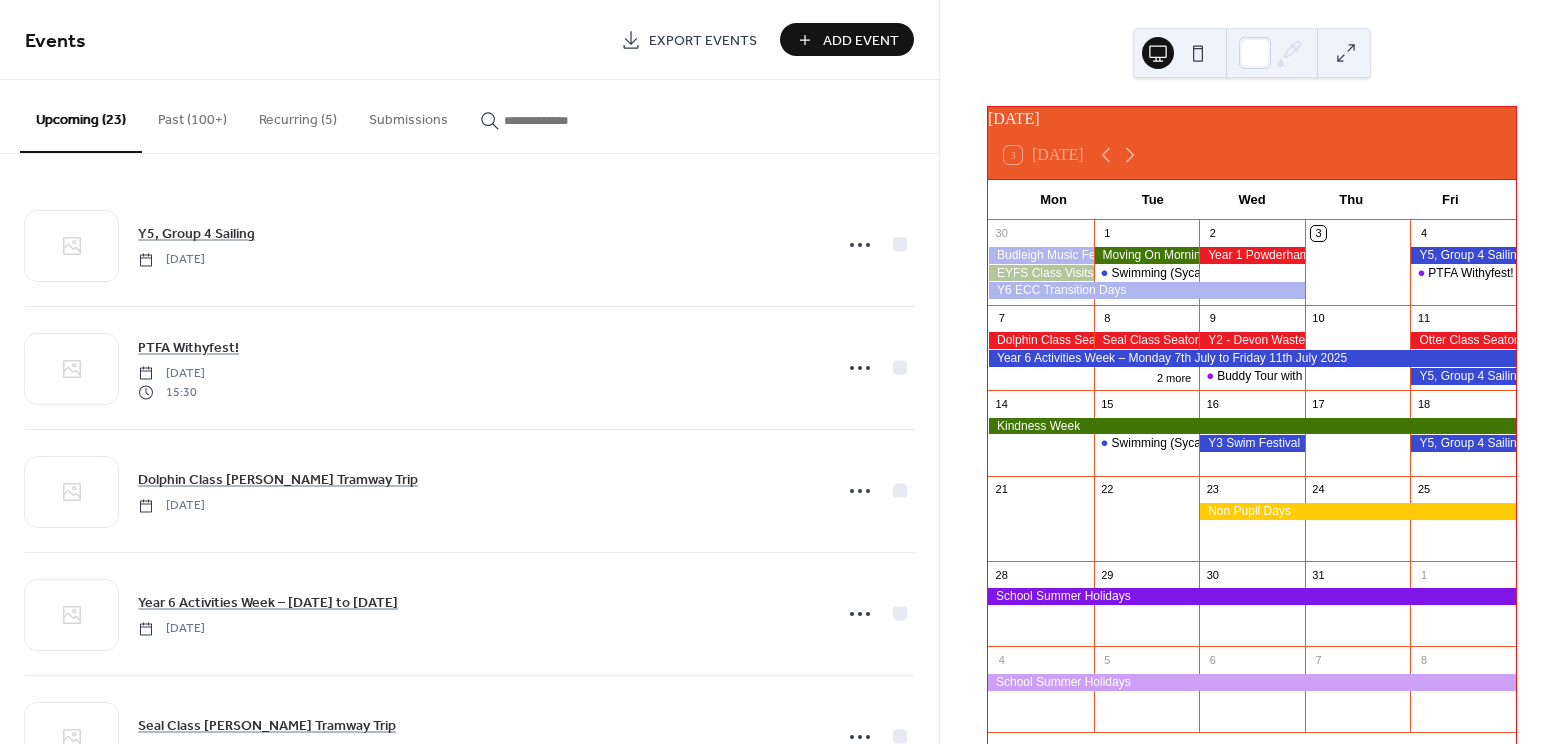 click on "Add Event" at bounding box center [861, 41] 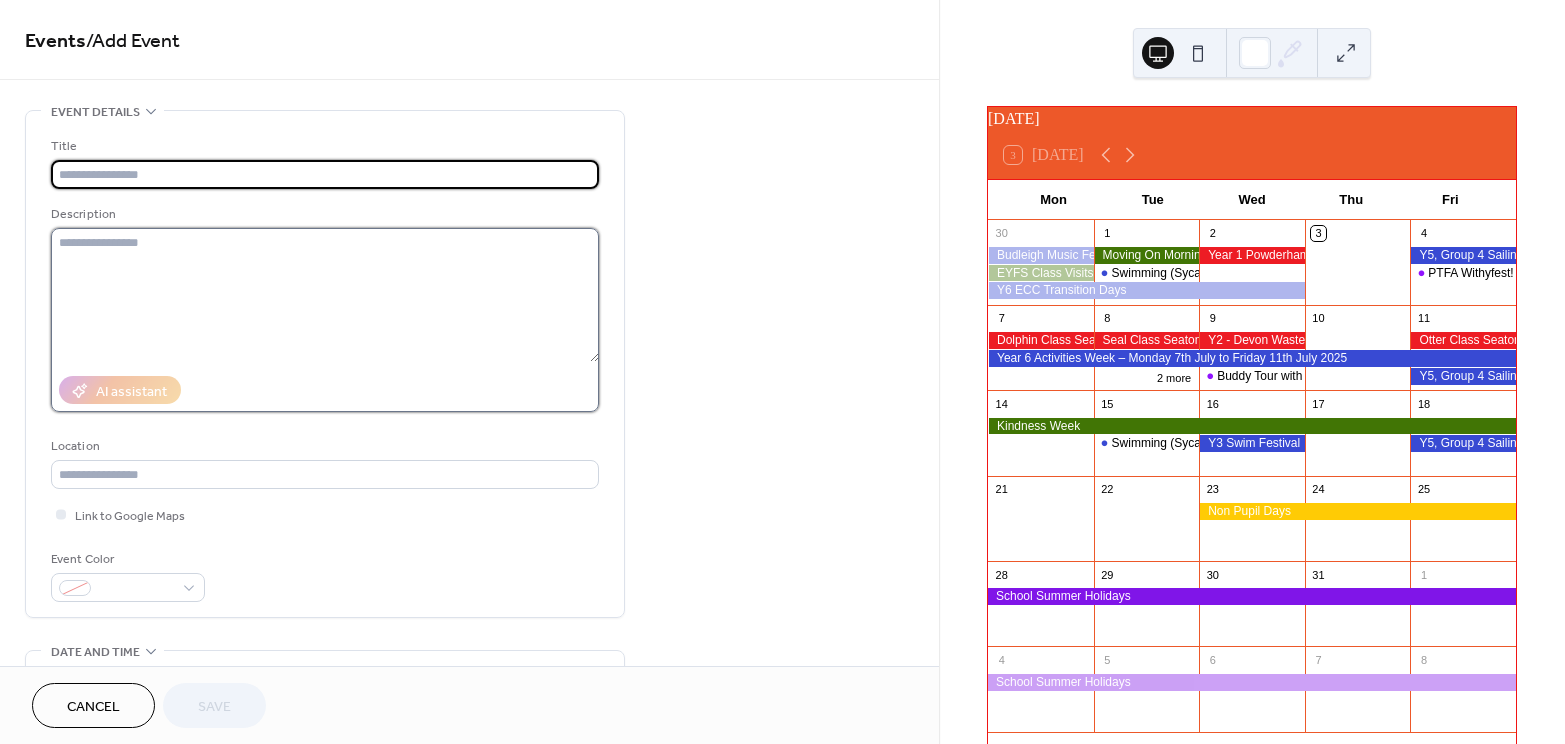 click at bounding box center (325, 295) 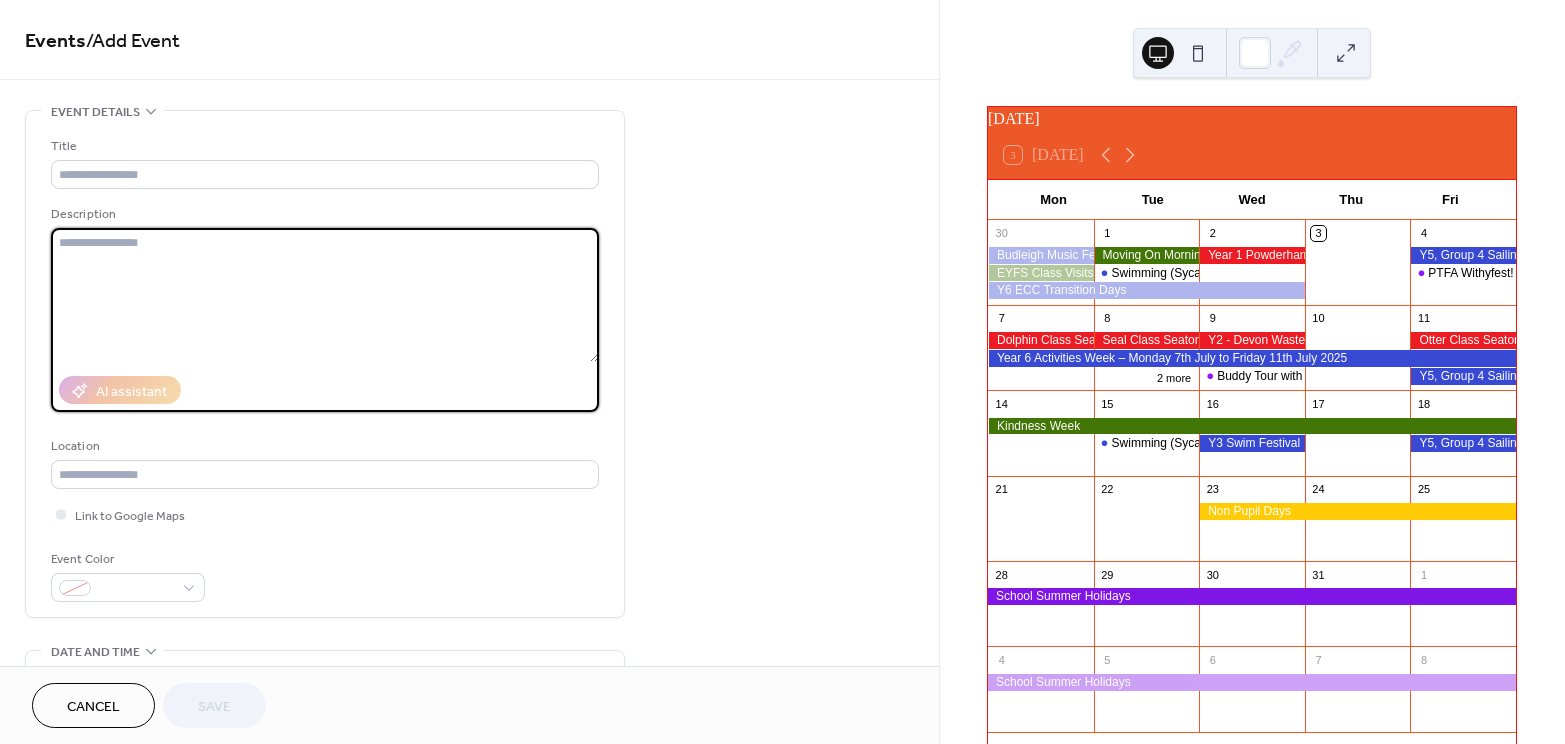 paste on "**********" 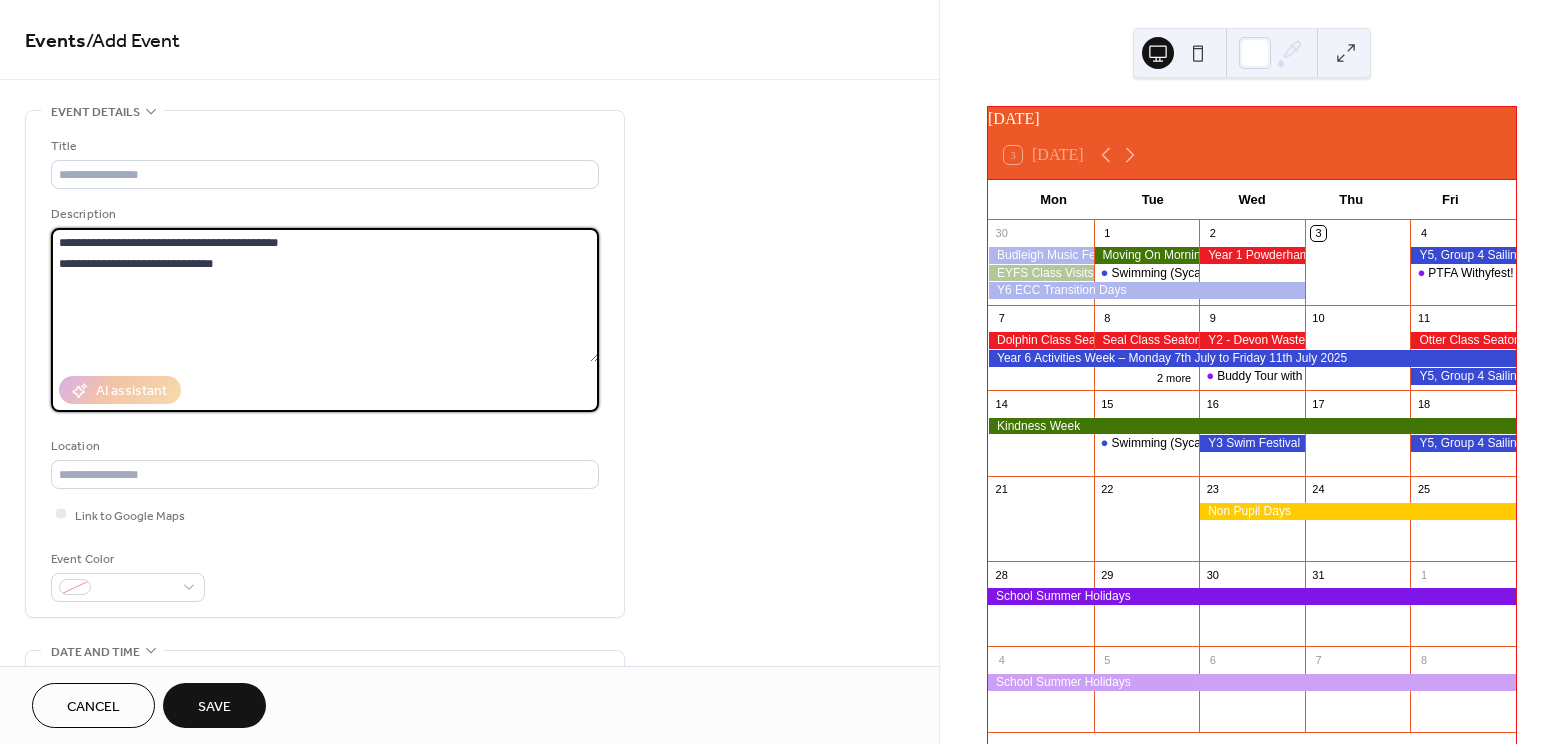 drag, startPoint x: 305, startPoint y: 240, endPoint x: 57, endPoint y: 249, distance: 248.16325 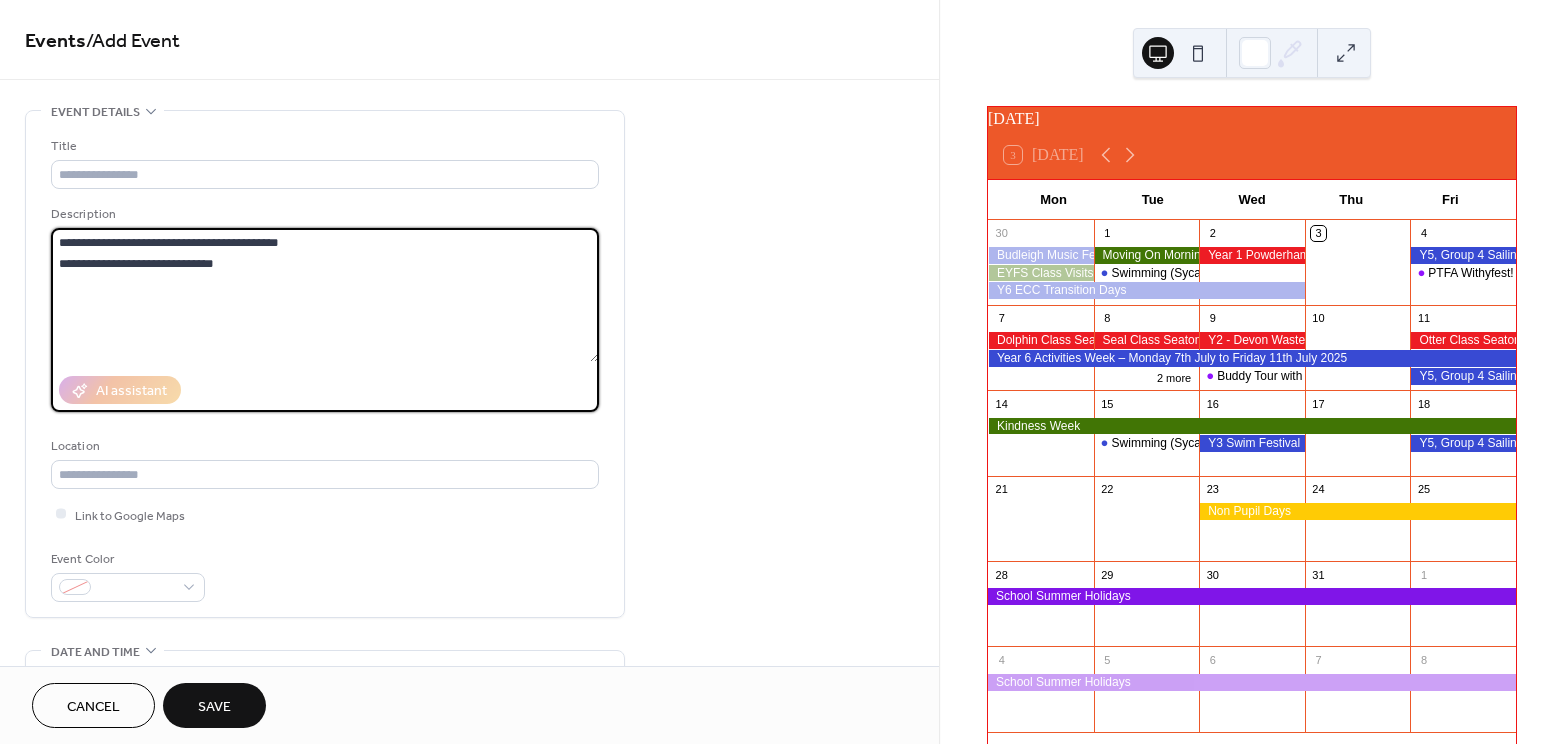 click on "**********" at bounding box center (325, 295) 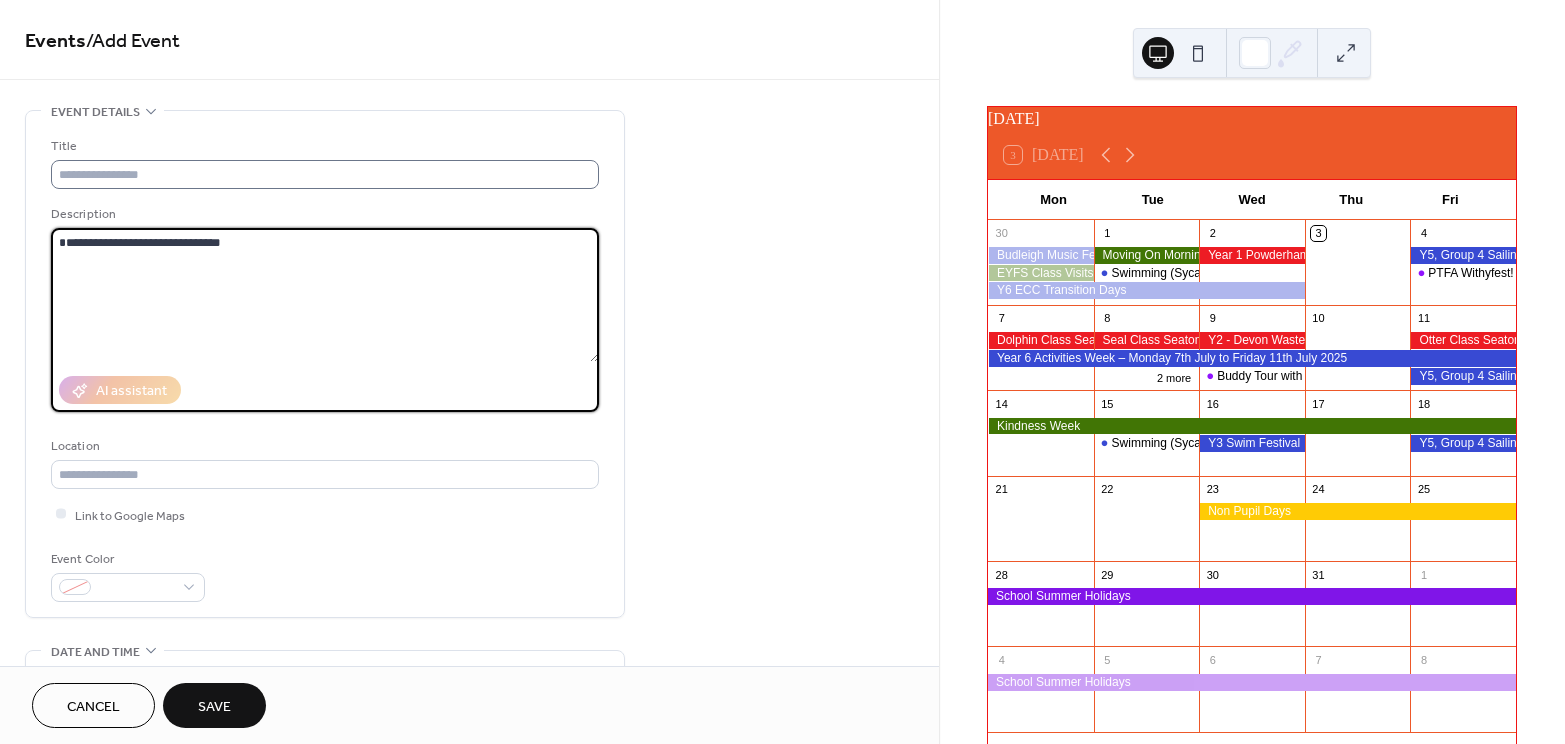 type on "**********" 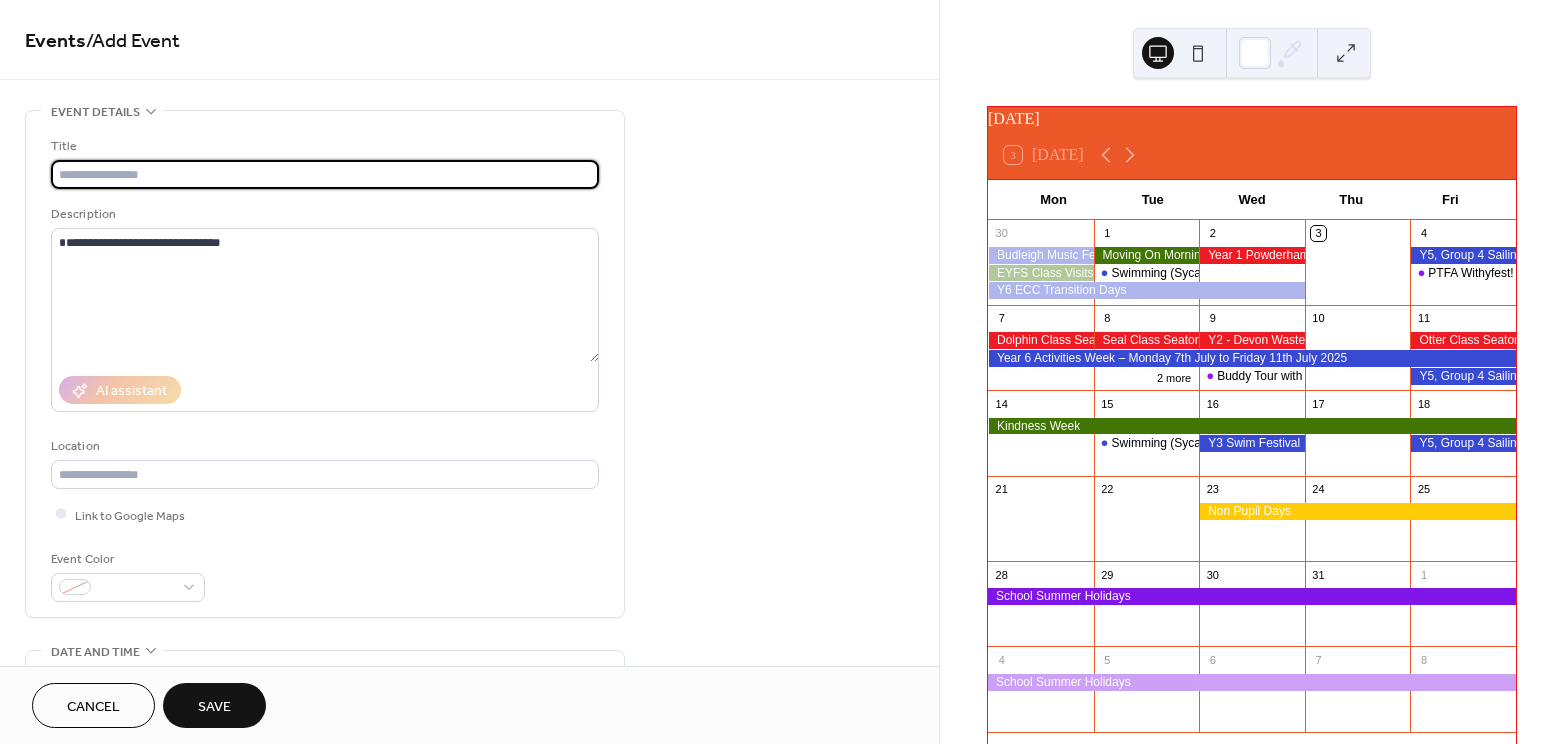 click at bounding box center (325, 174) 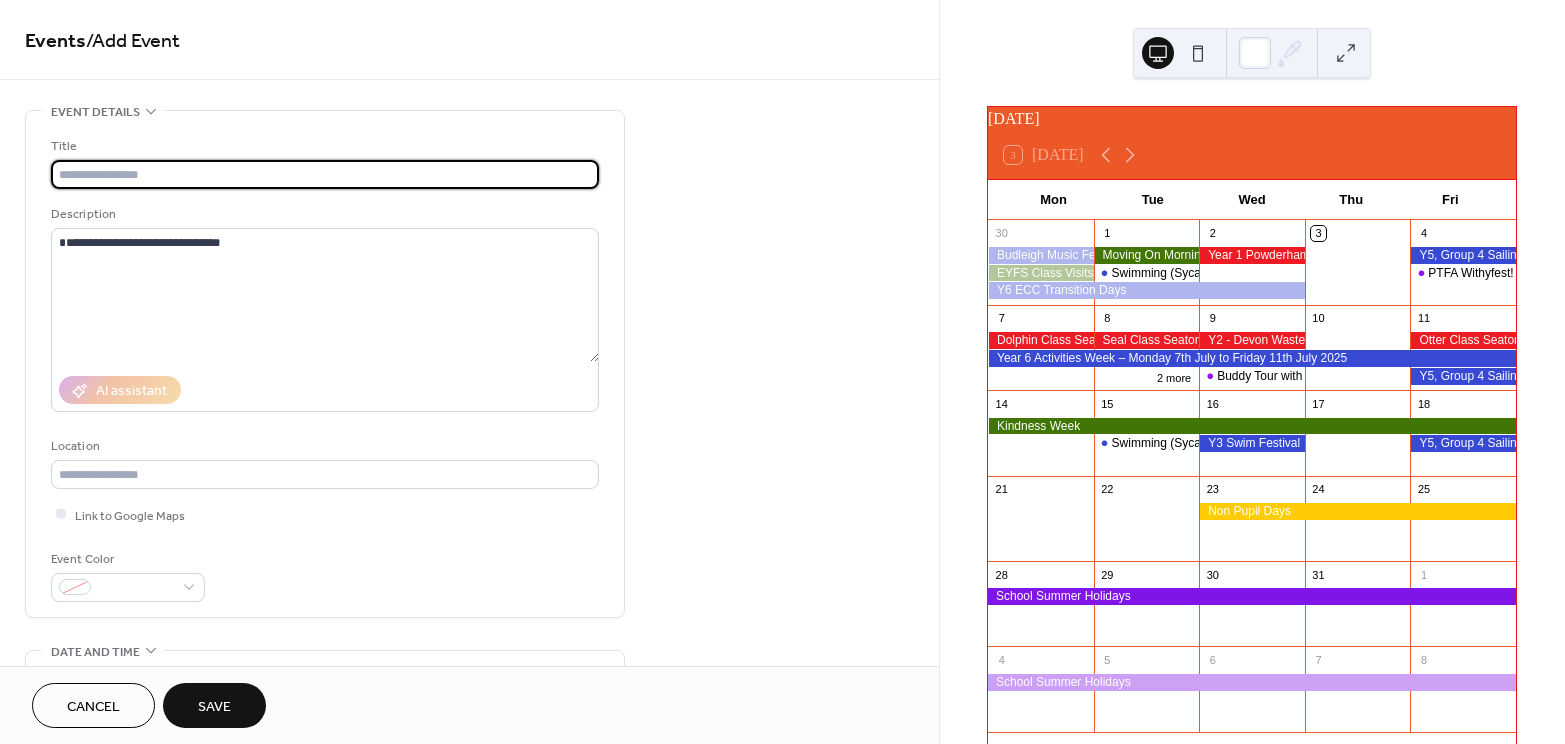 paste on "**********" 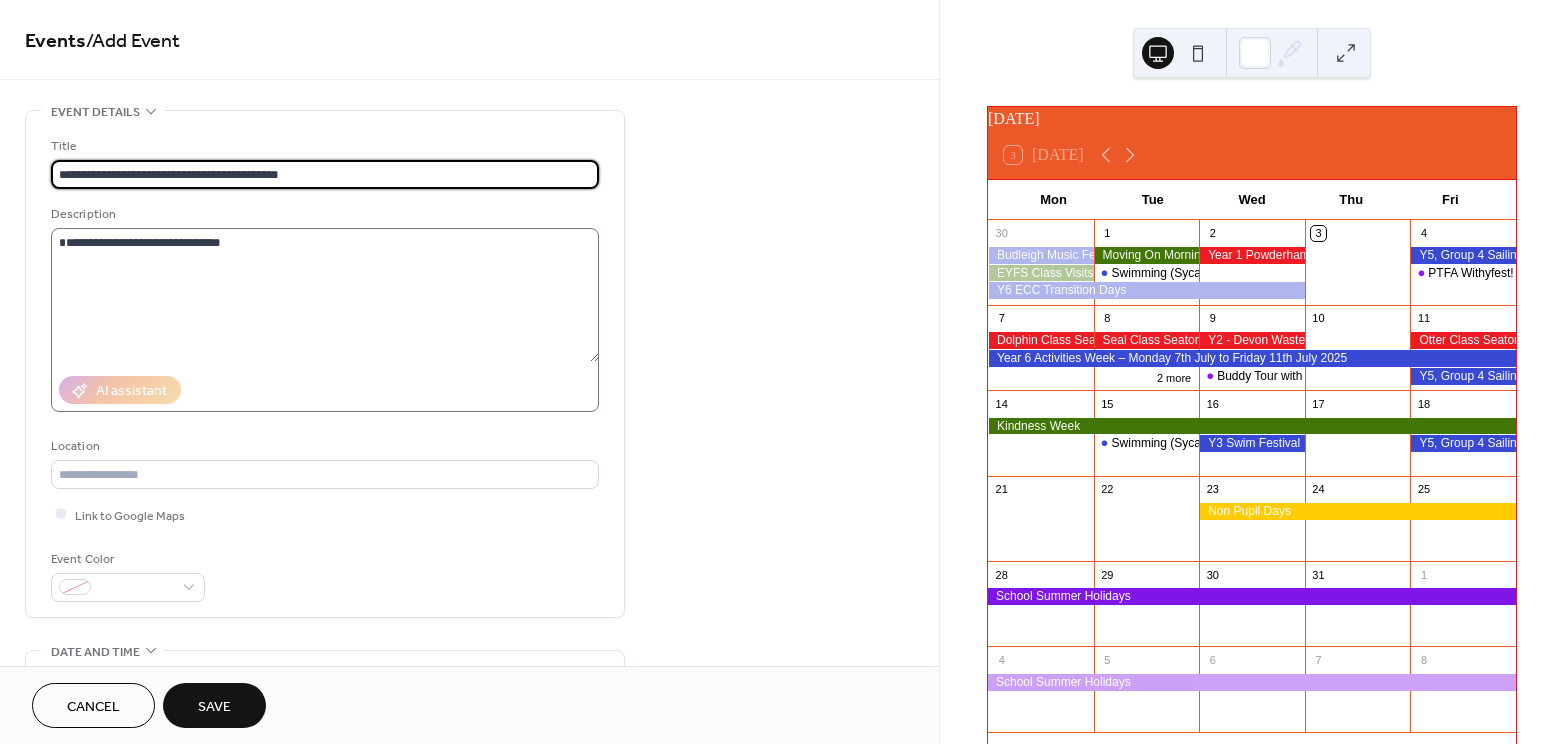 type on "**********" 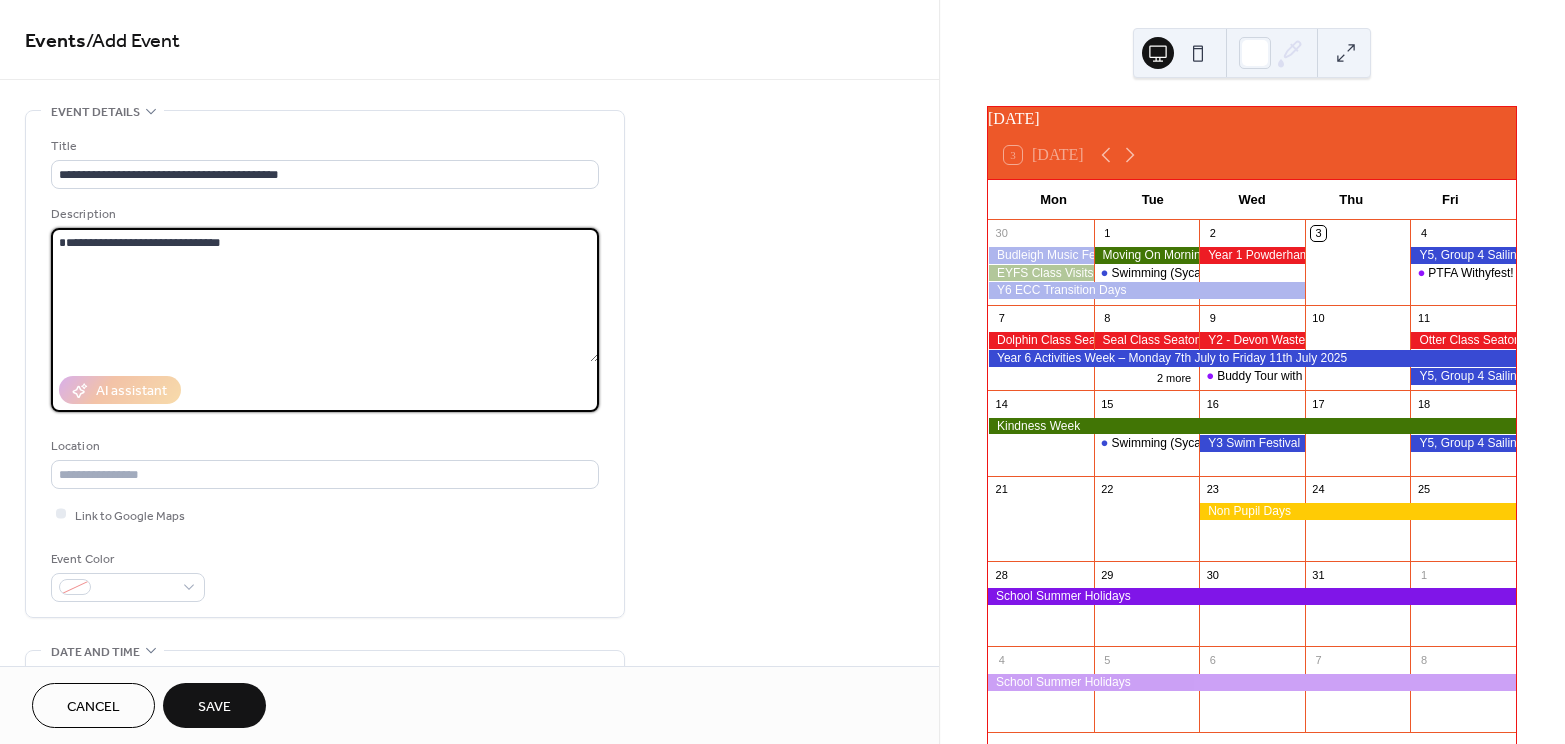 click on "**********" at bounding box center (325, 308) 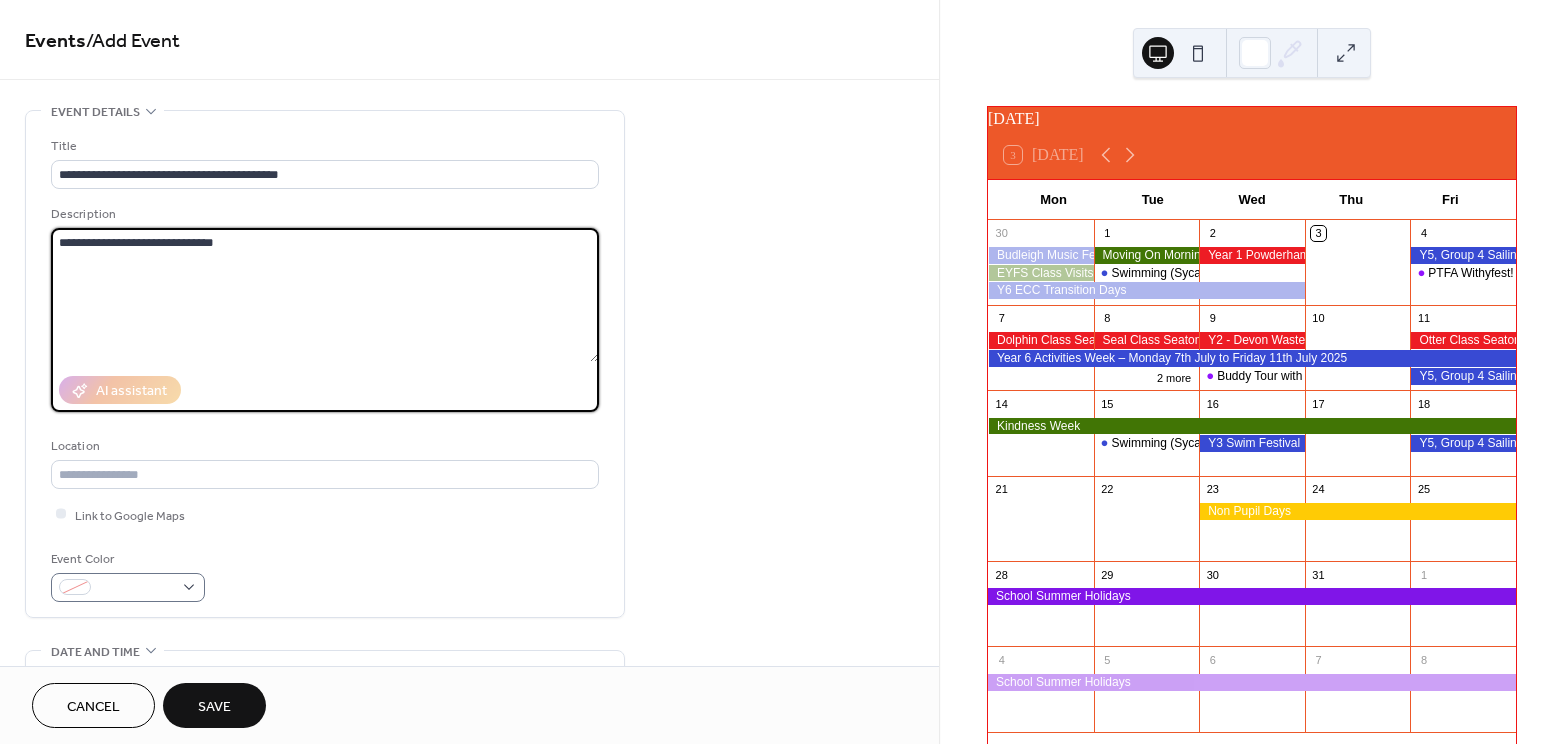 type on "**********" 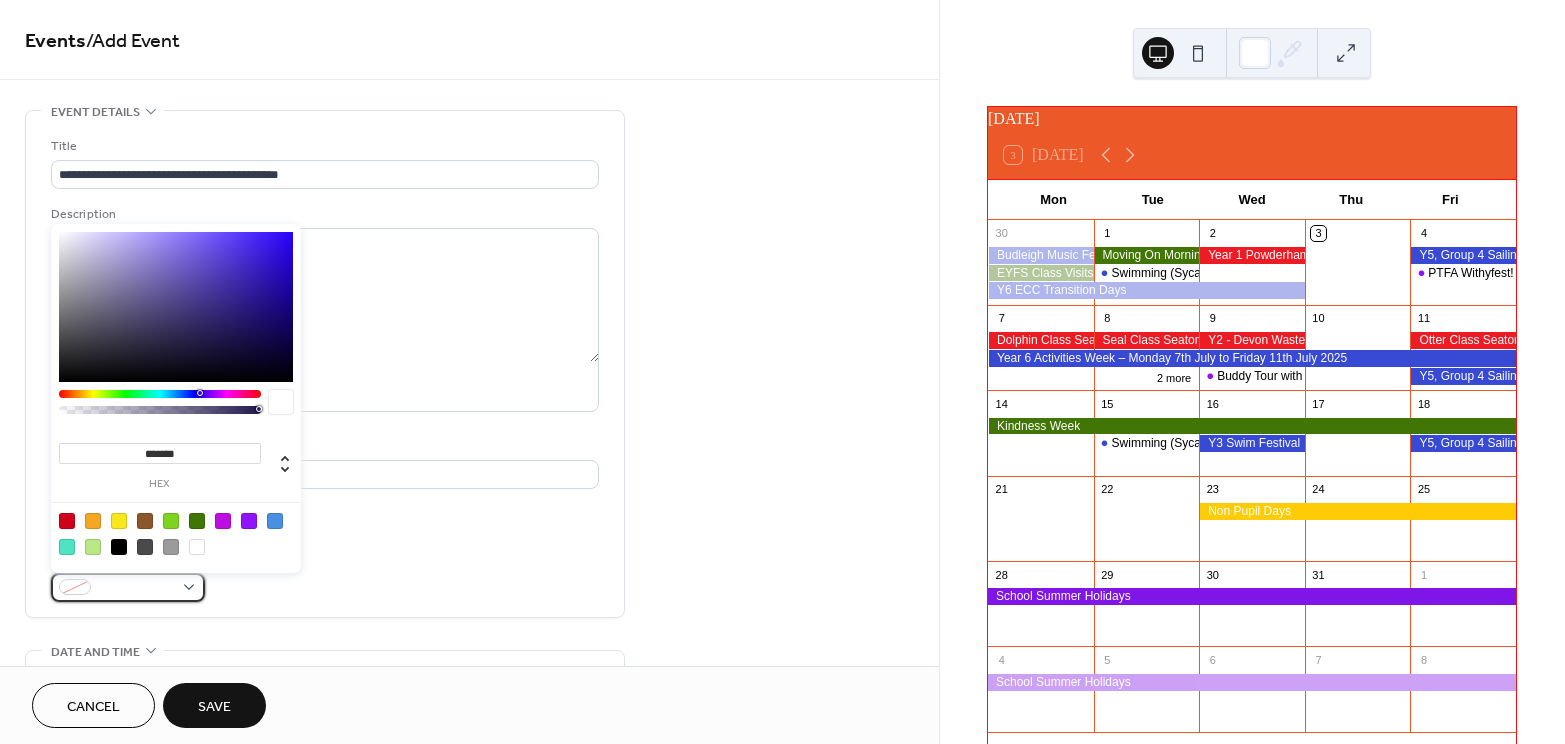 click at bounding box center (128, 587) 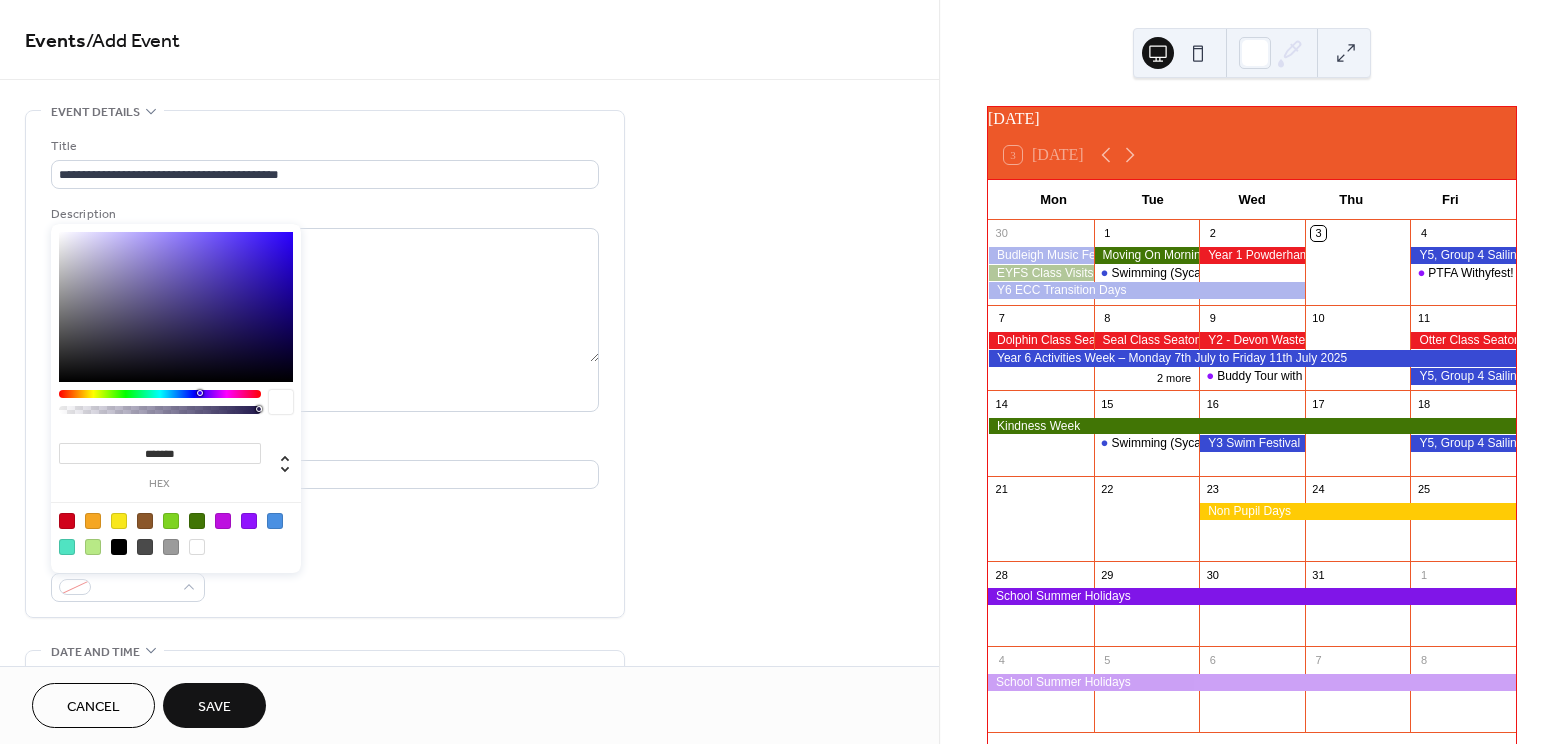 click at bounding box center (249, 521) 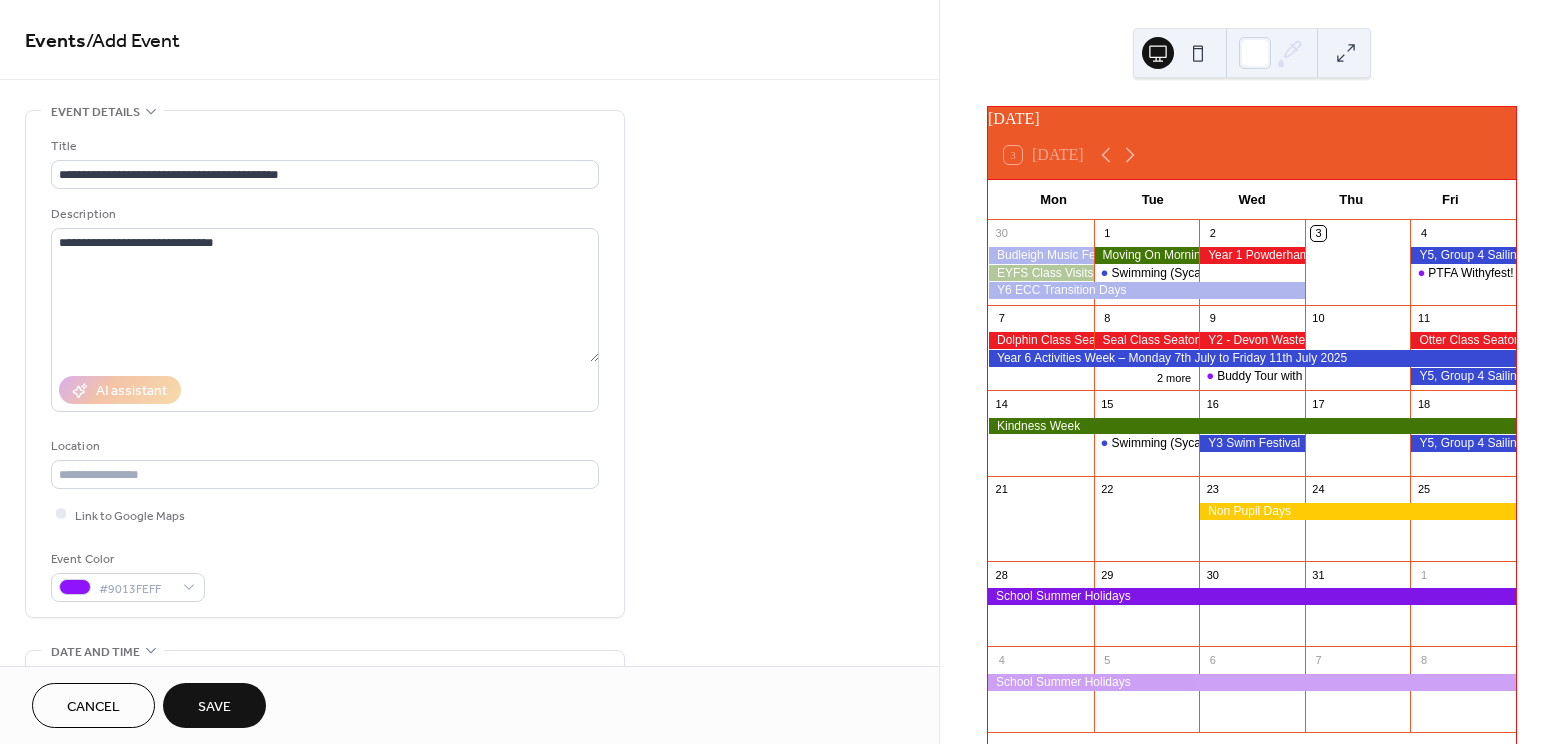 click on "**********" at bounding box center (469, 797) 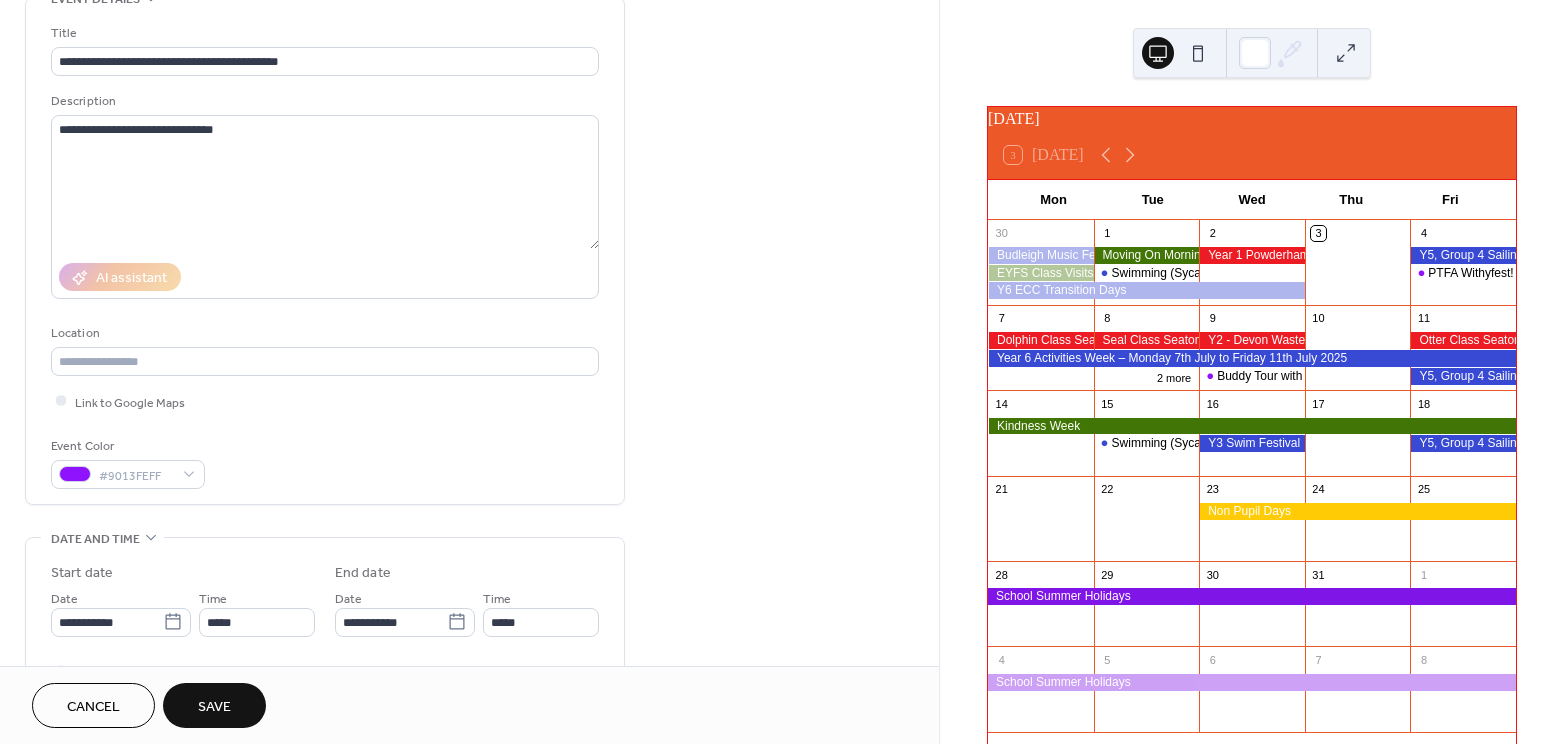 scroll, scrollTop: 115, scrollLeft: 0, axis: vertical 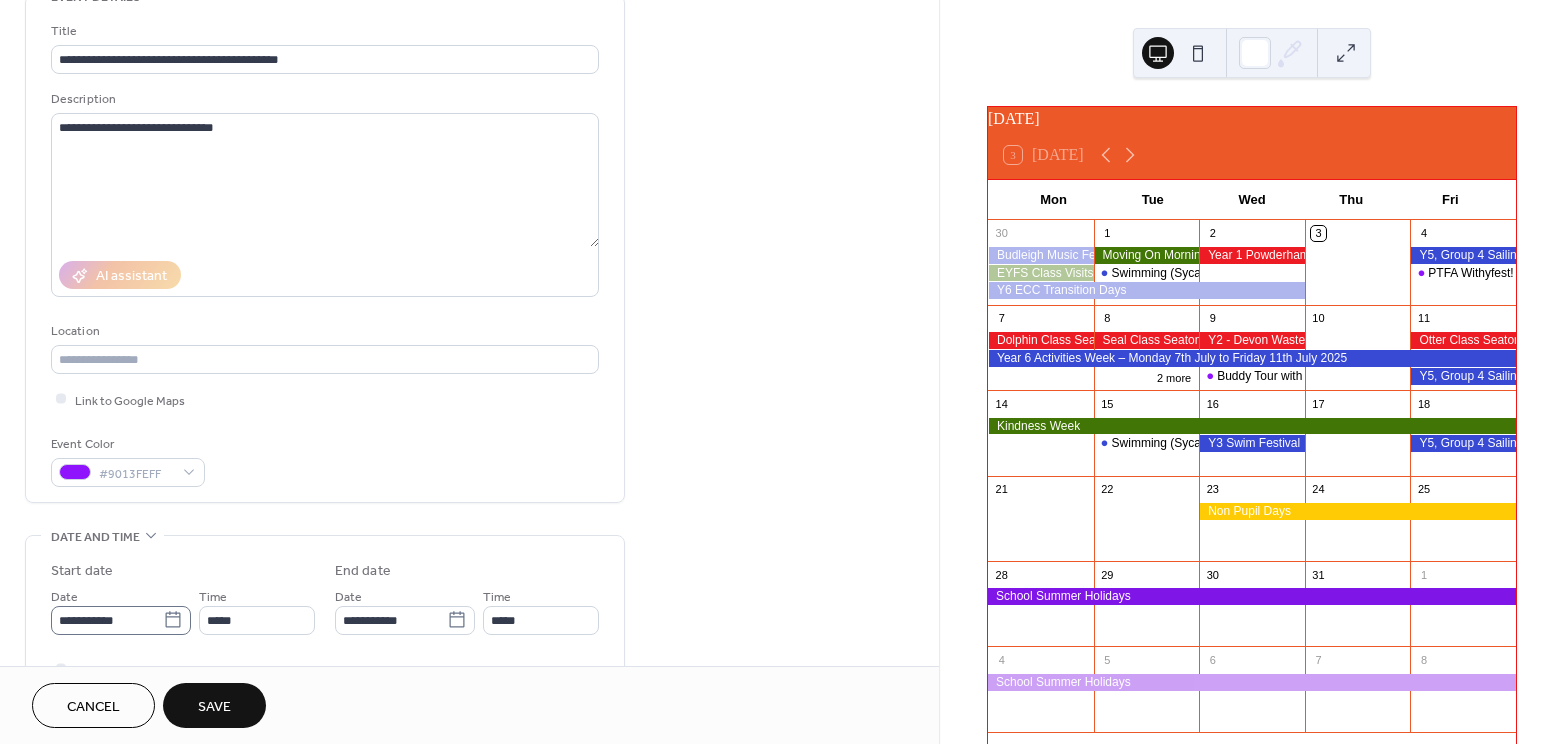 click 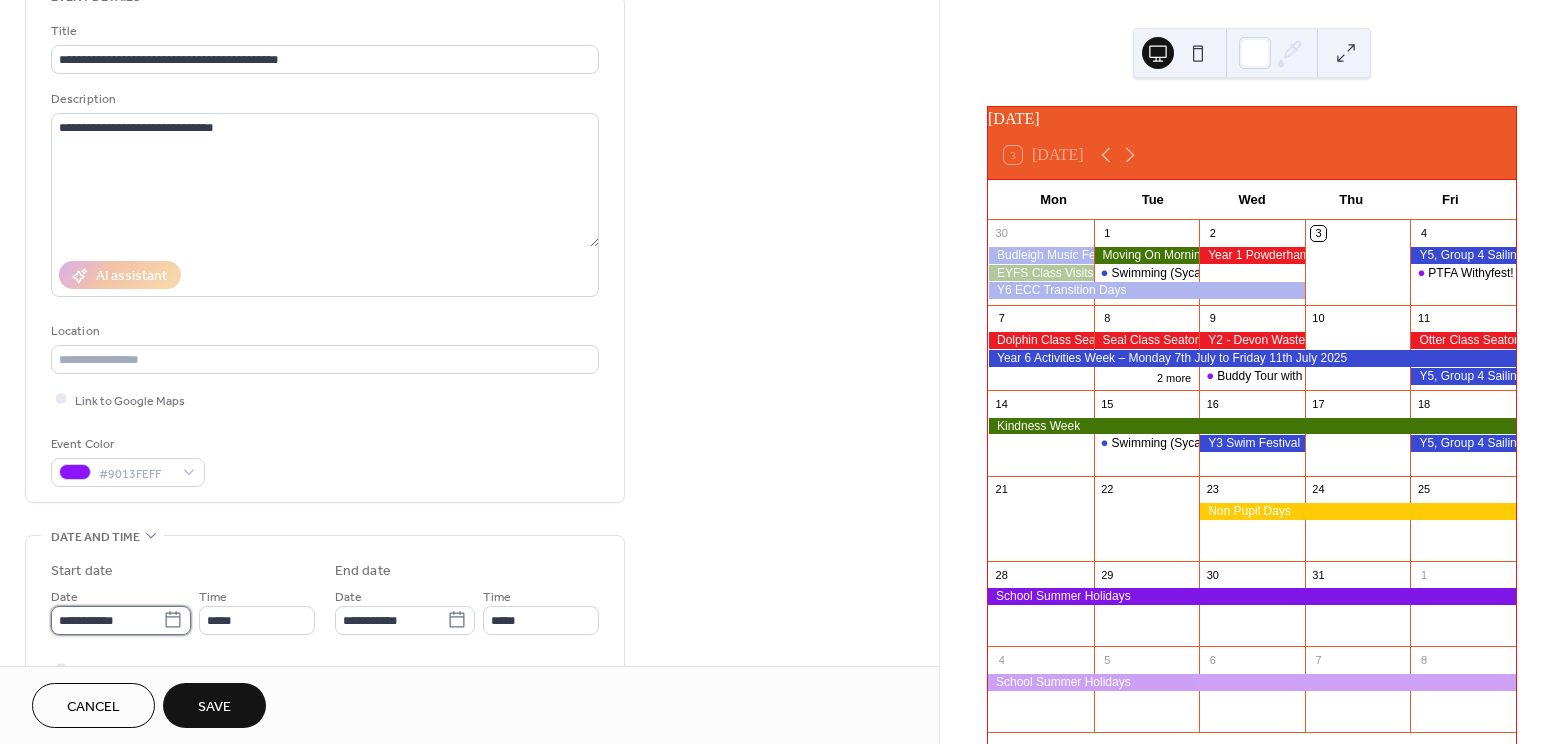 click on "**********" at bounding box center [107, 620] 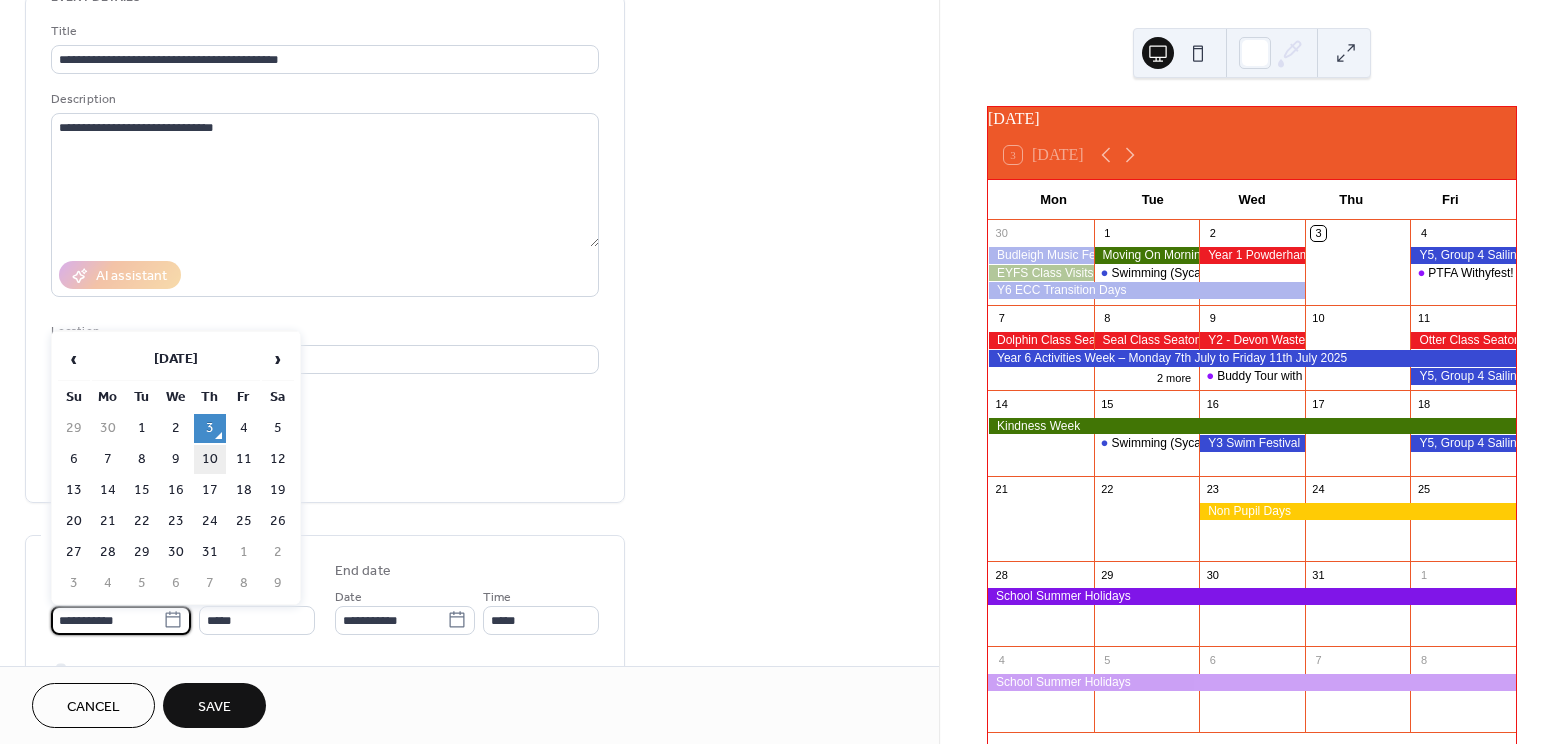 click on "10" at bounding box center [210, 459] 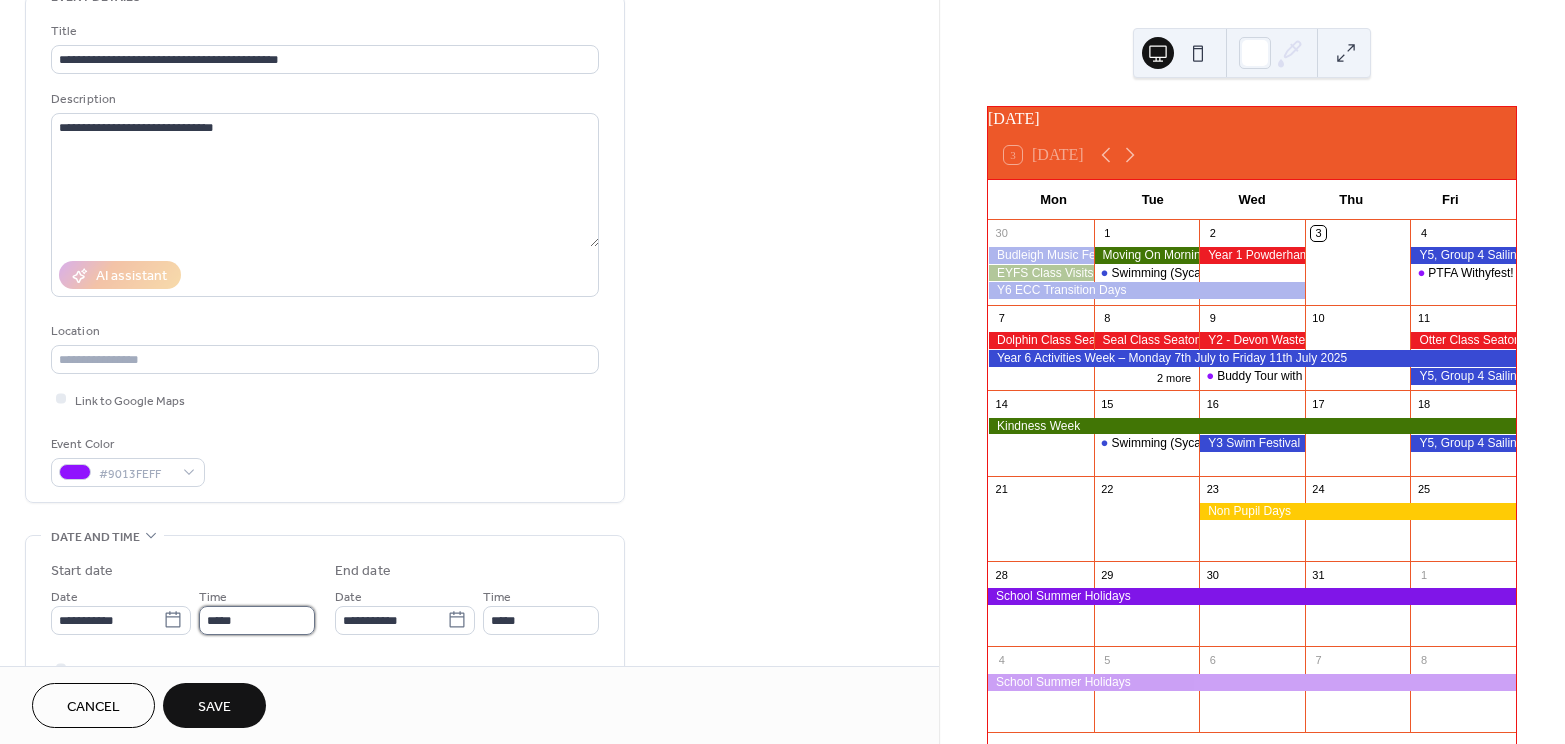 click on "*****" at bounding box center [257, 620] 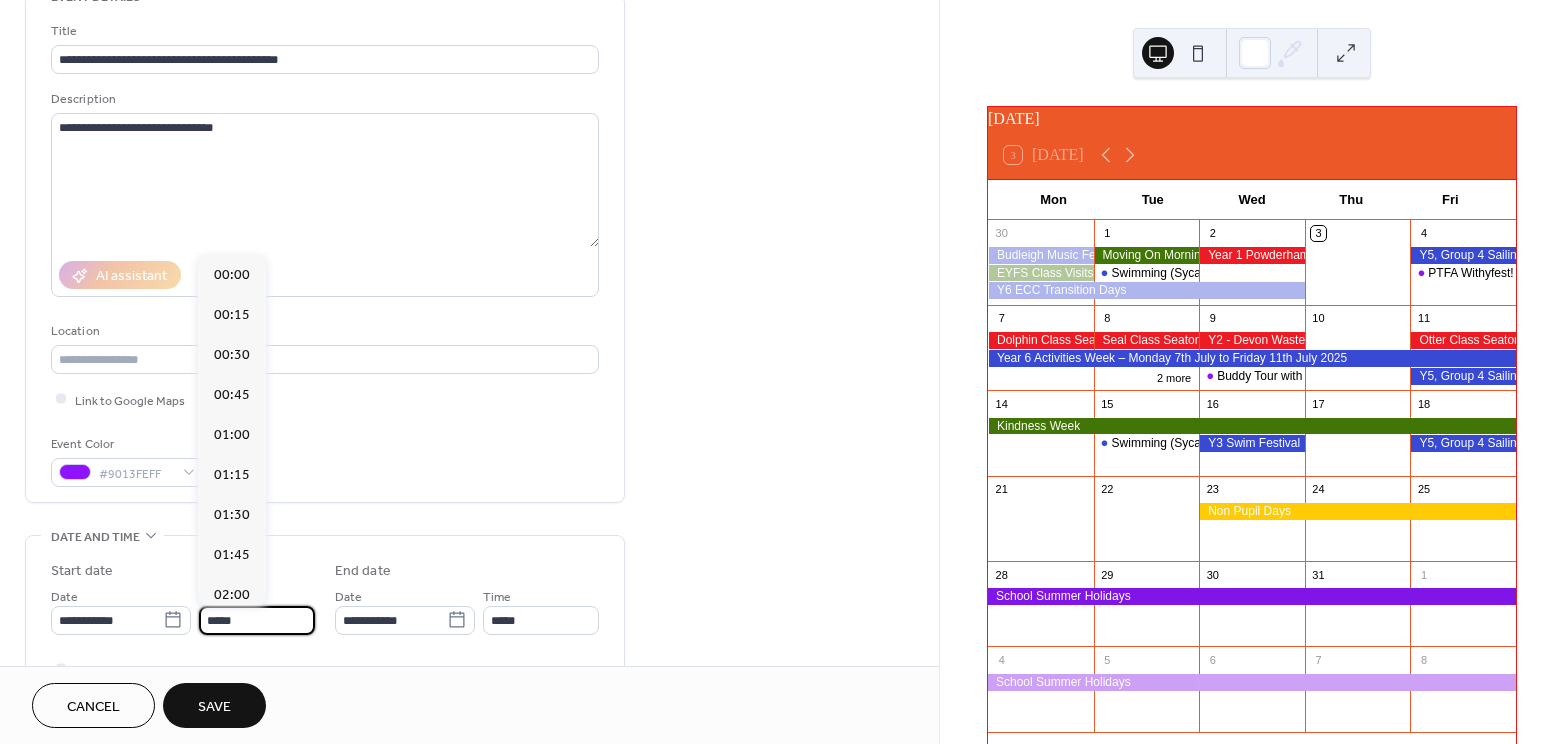scroll, scrollTop: 1950, scrollLeft: 0, axis: vertical 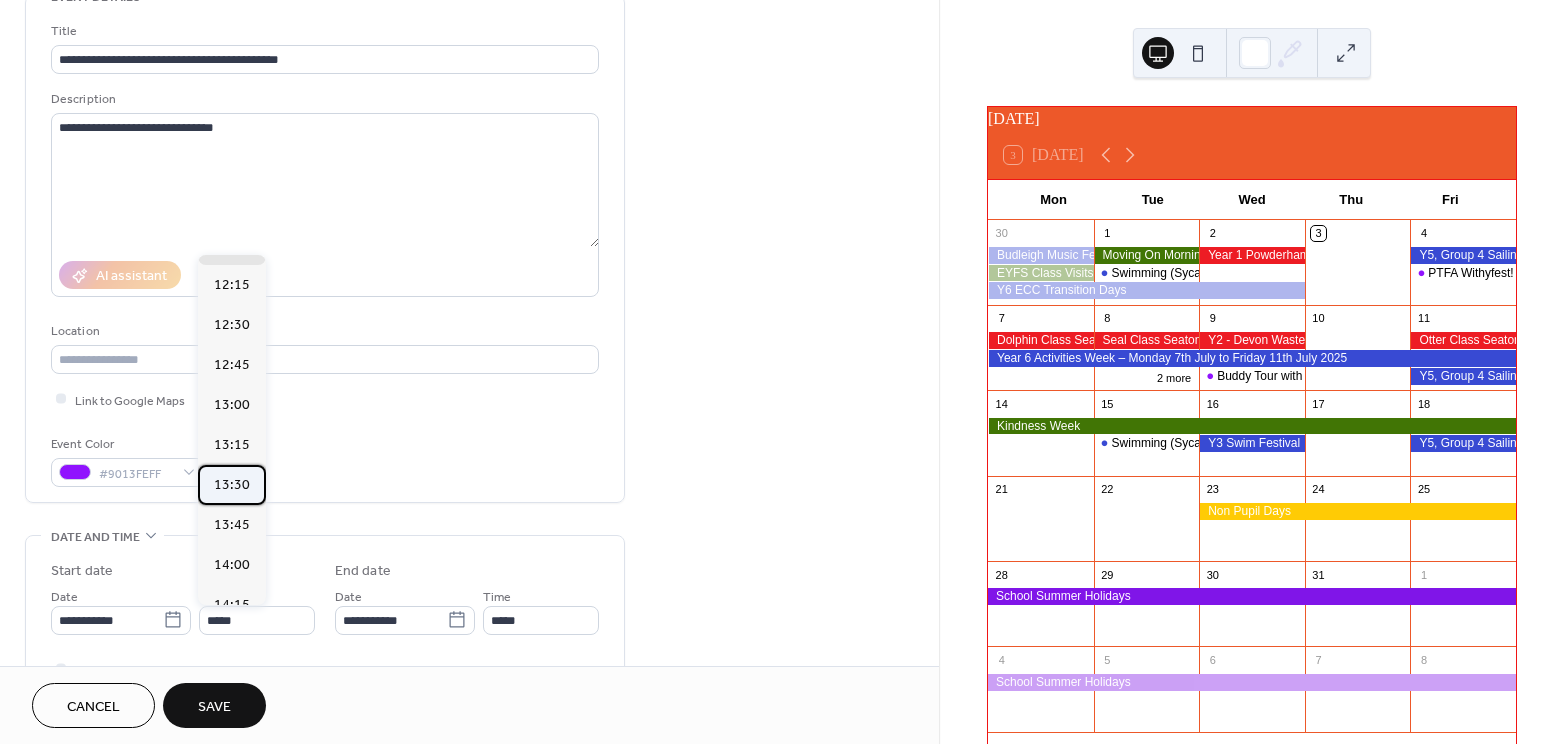 click on "13:30" at bounding box center (232, 485) 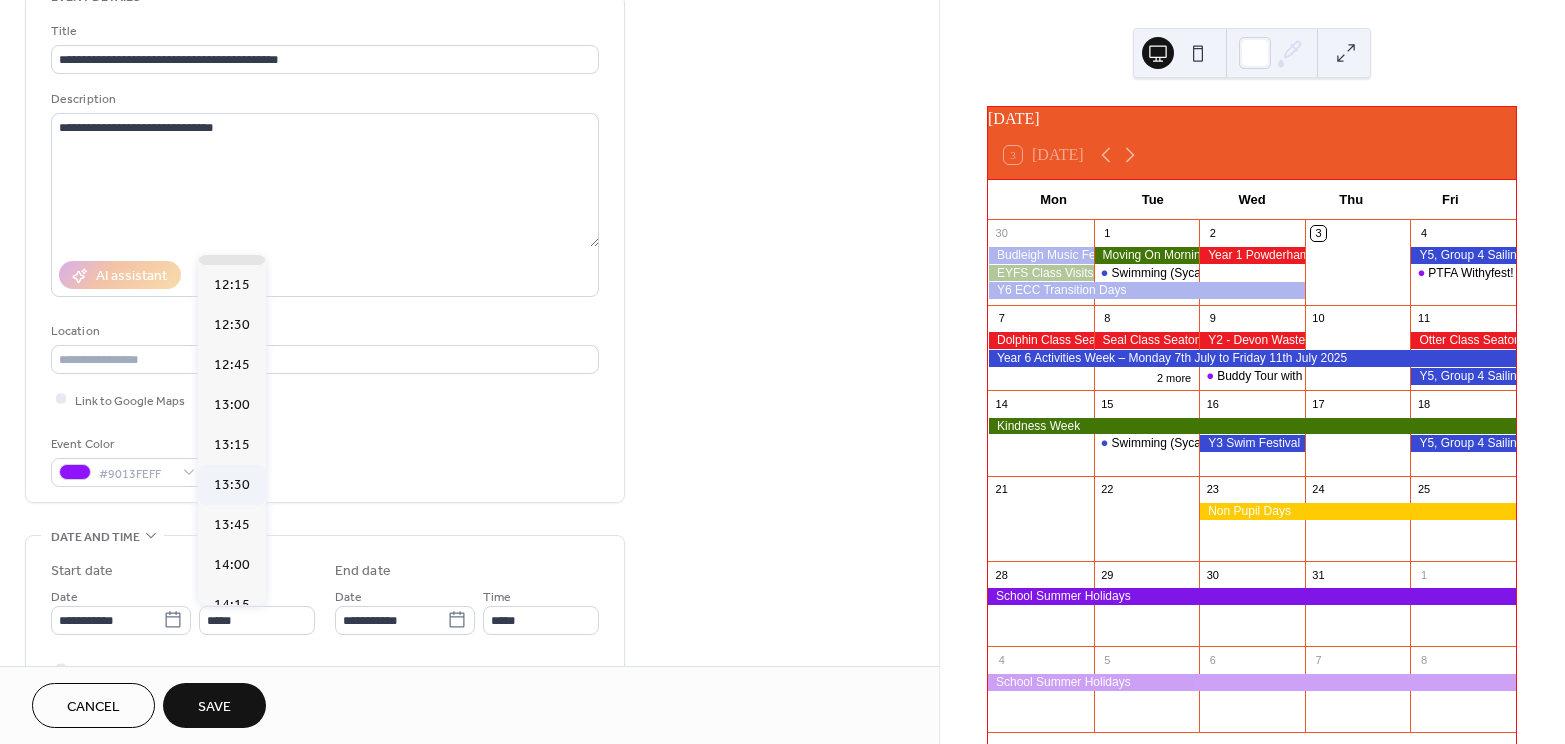type on "*****" 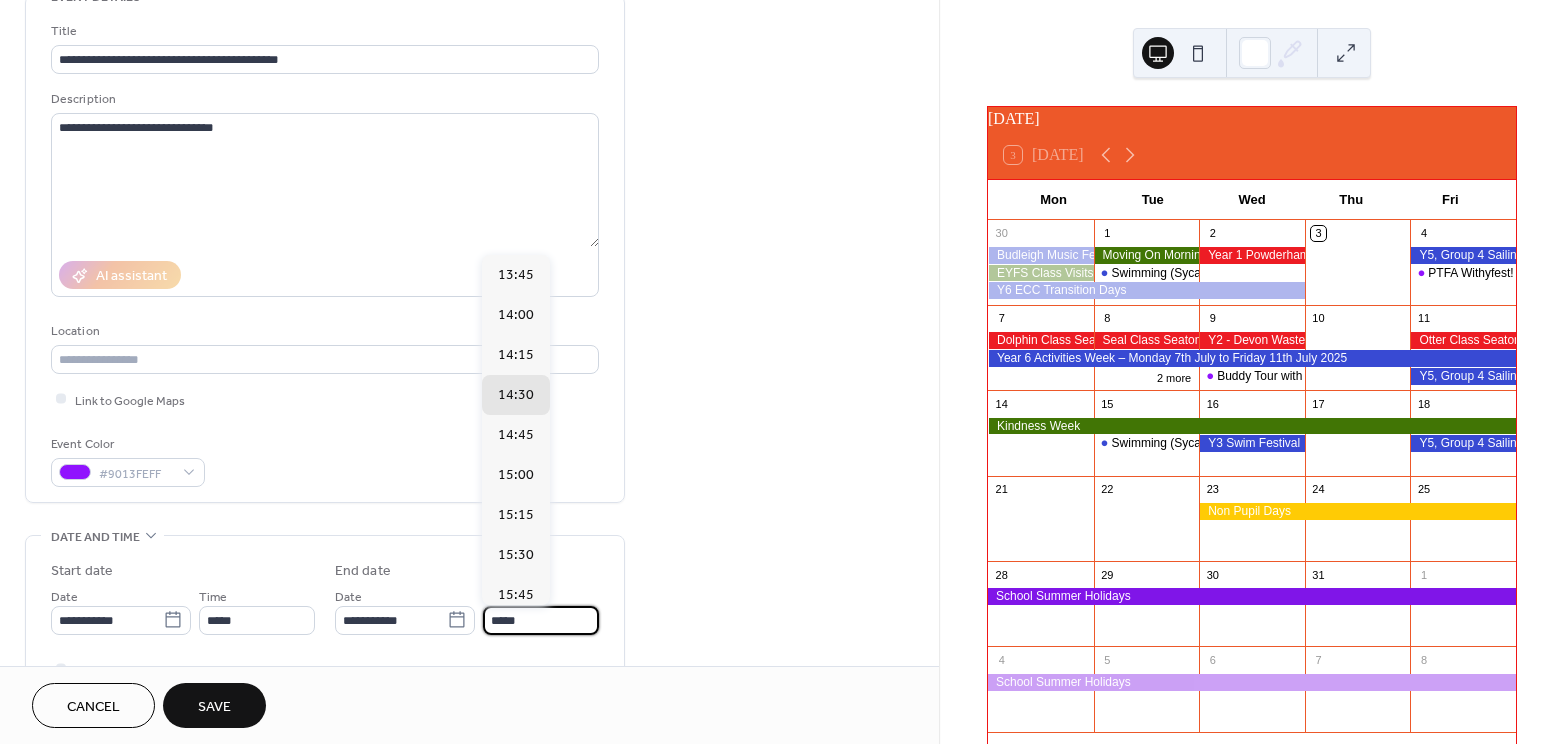 click on "*****" at bounding box center [541, 620] 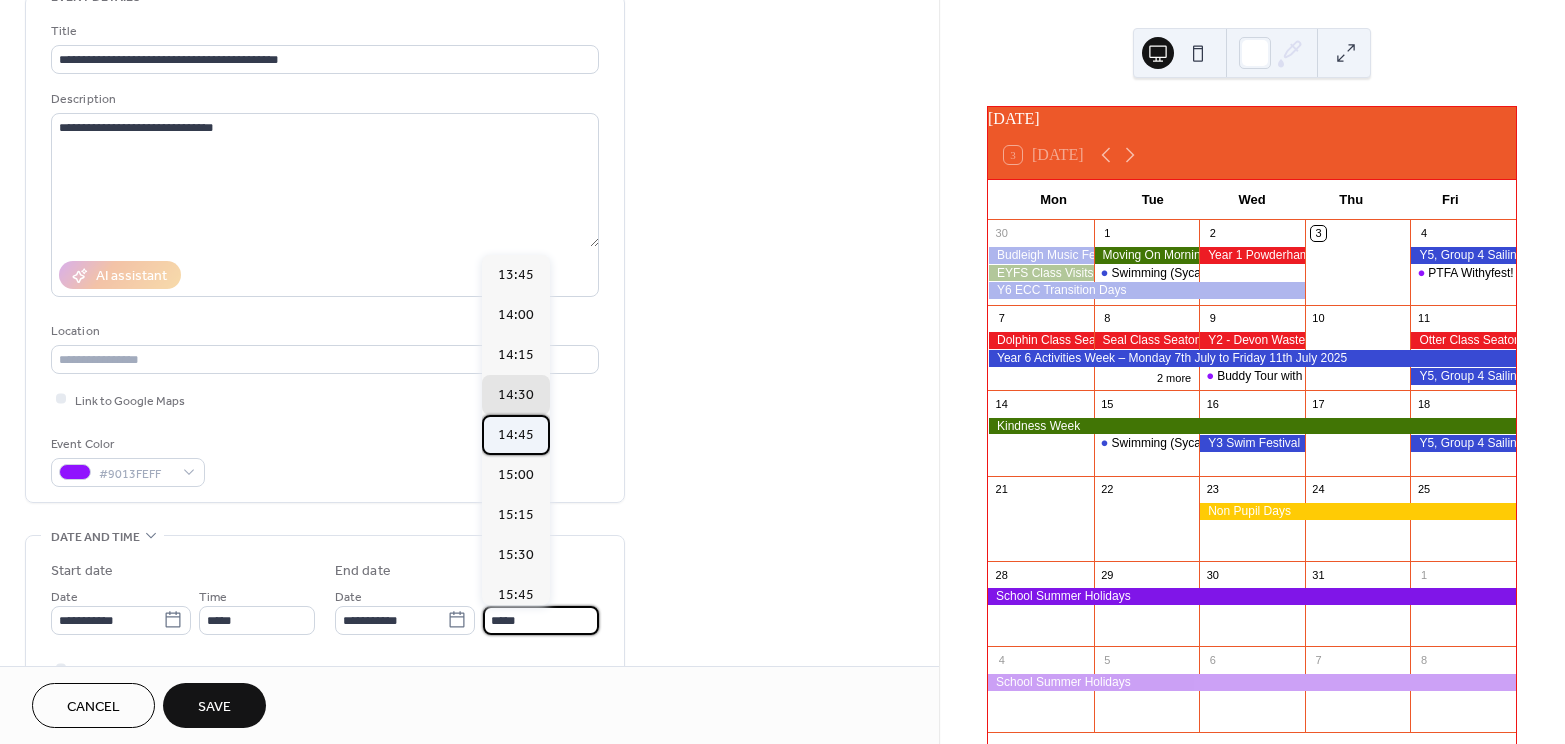 click on "14:45" at bounding box center [516, 435] 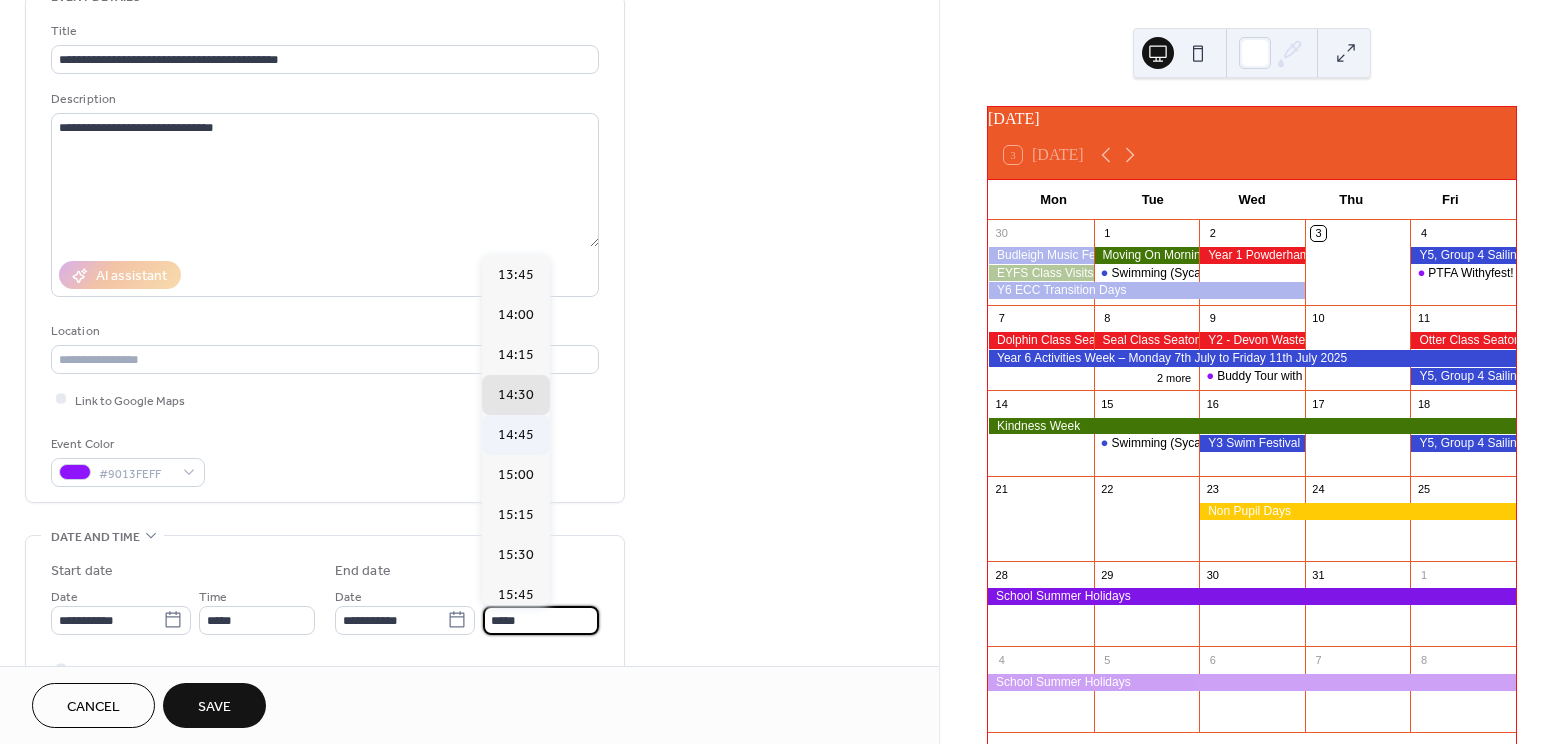 type on "*****" 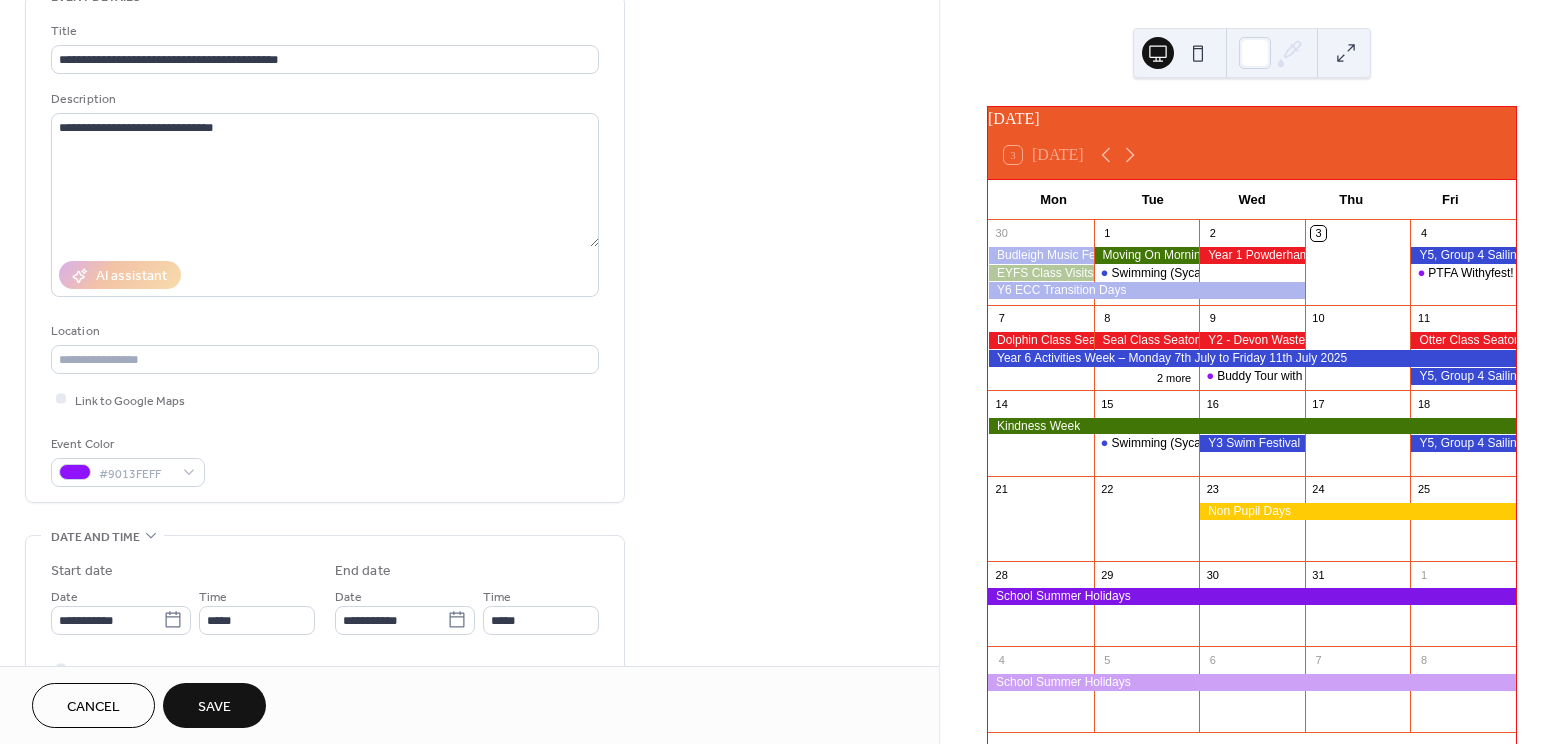 click on "Save" at bounding box center (214, 707) 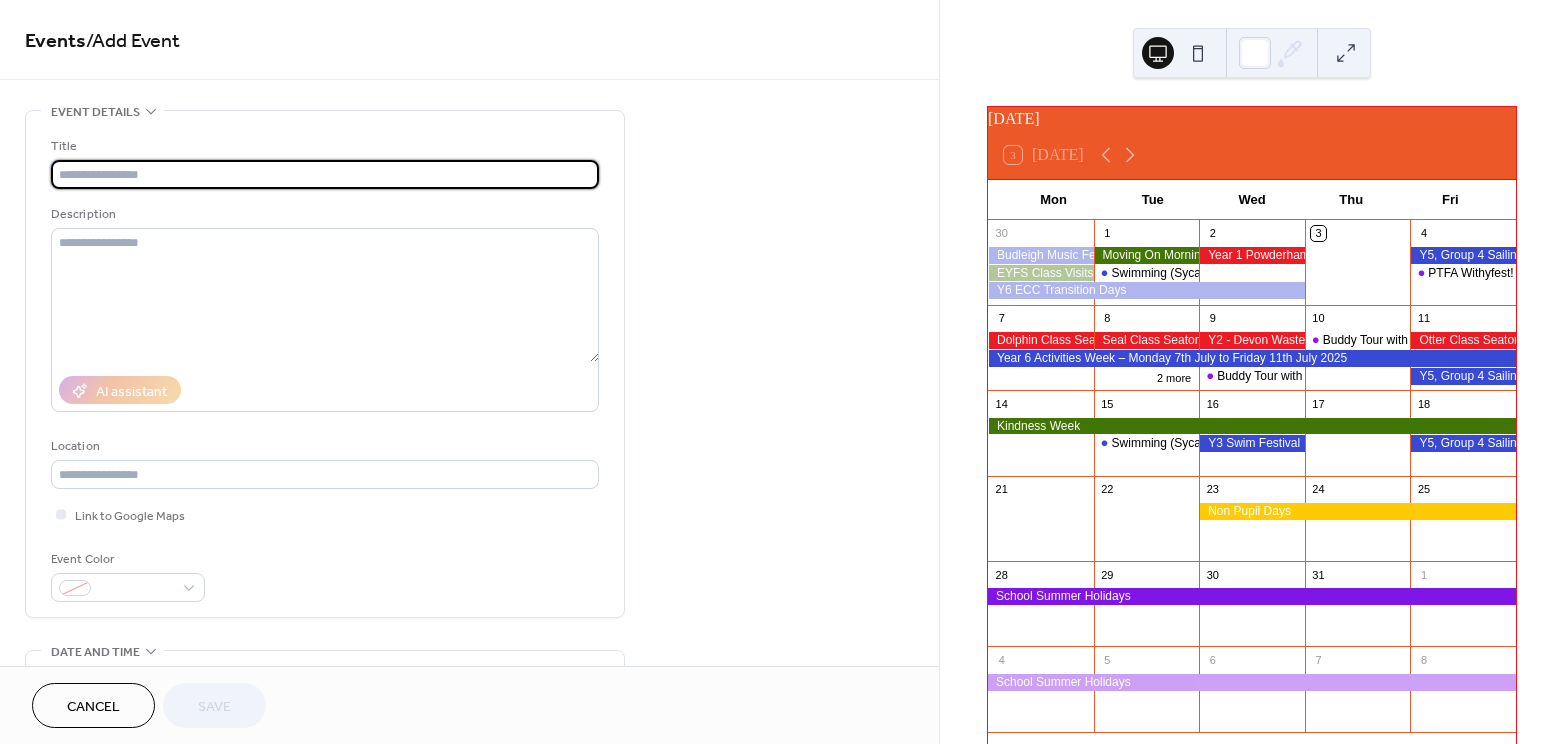 scroll, scrollTop: 0, scrollLeft: 0, axis: both 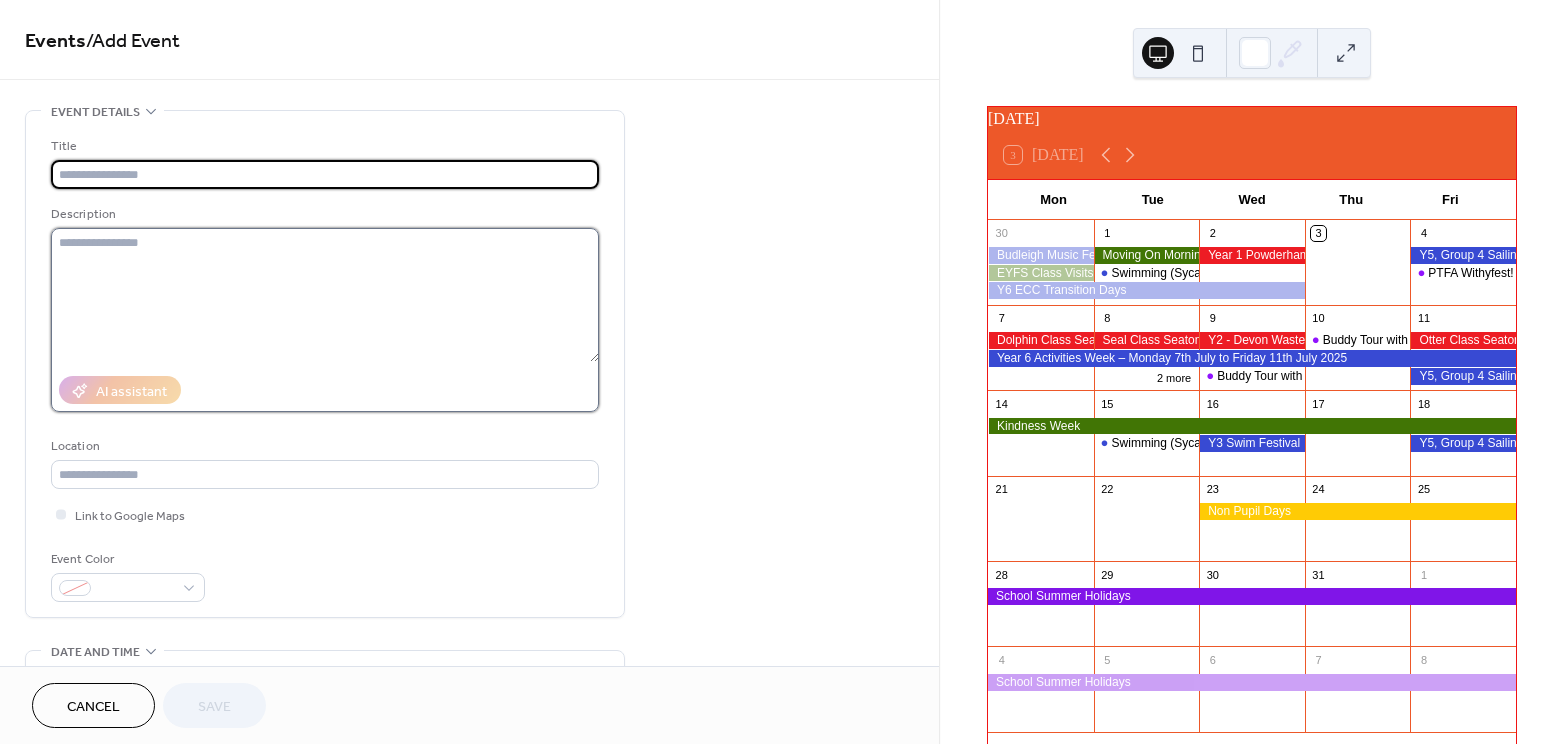 click at bounding box center [325, 295] 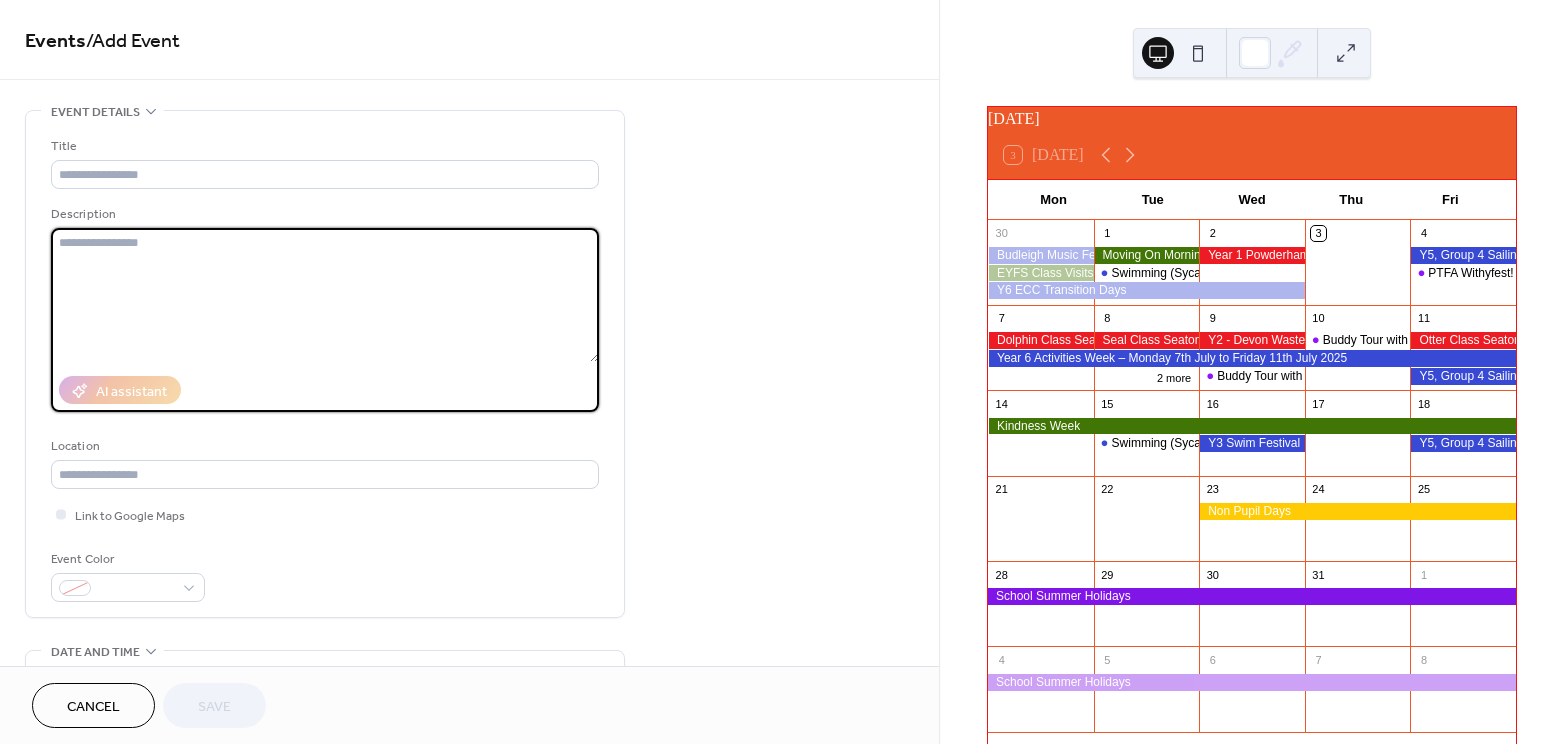 paste on "**********" 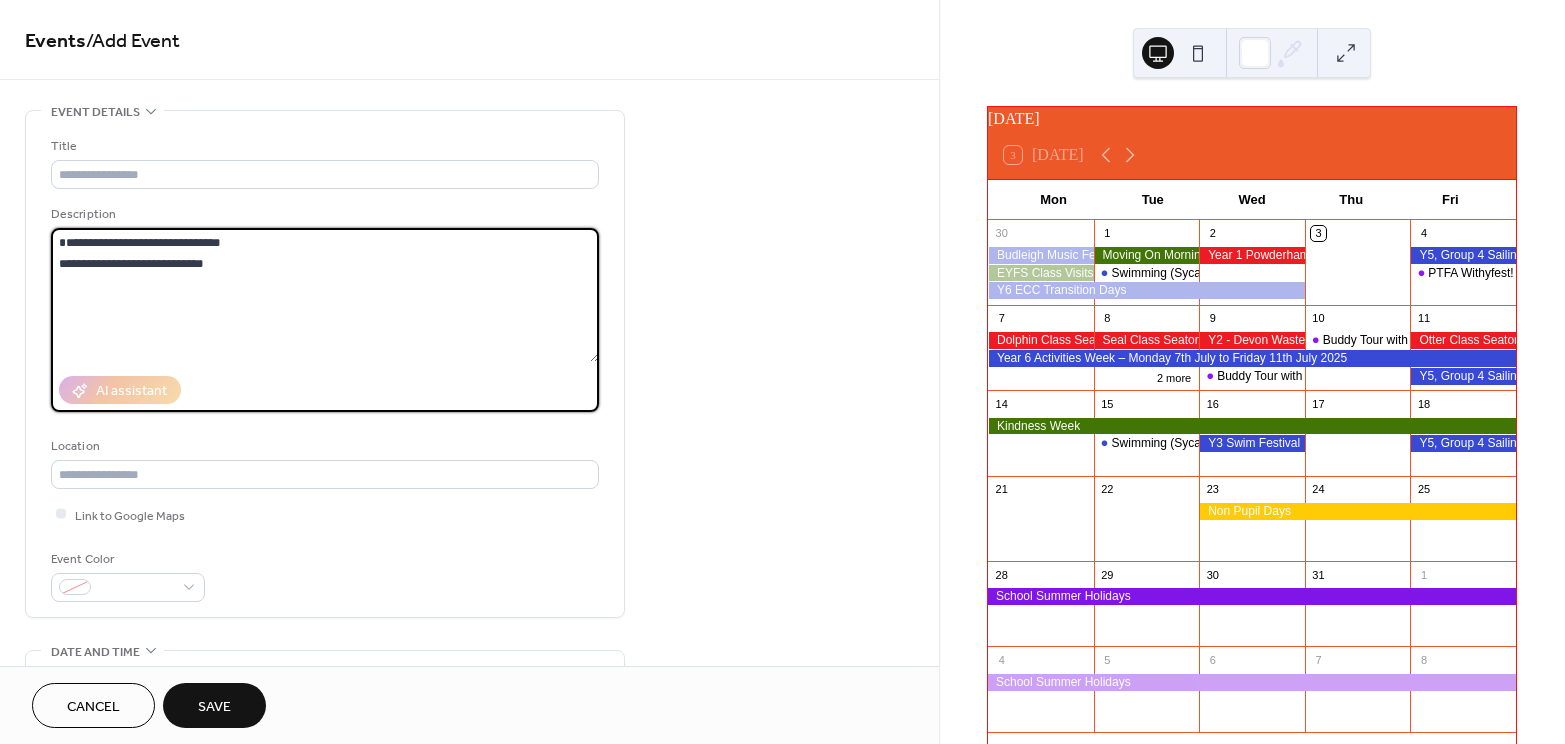 drag, startPoint x: 241, startPoint y: 263, endPoint x: 54, endPoint y: 264, distance: 187.00267 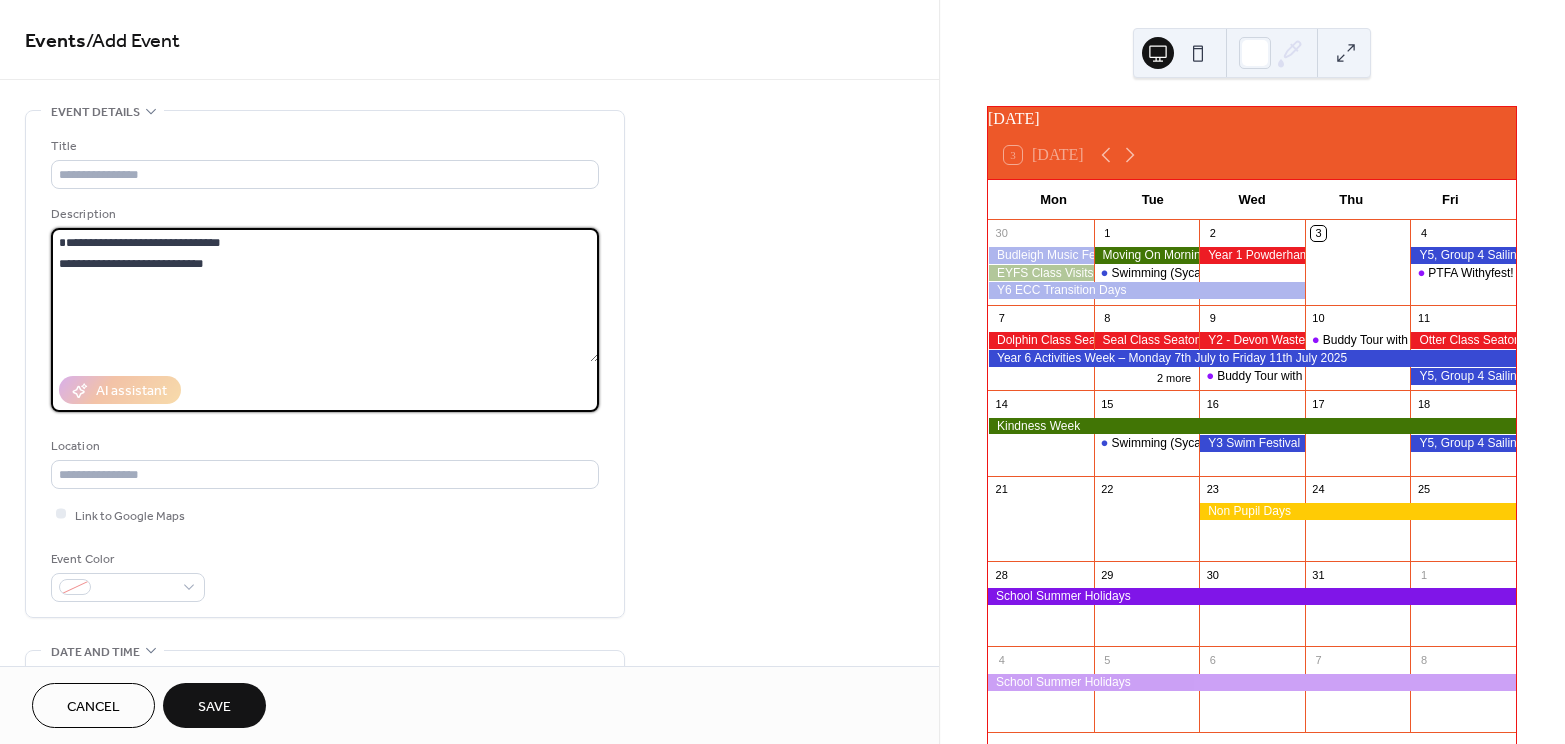 click on "**********" at bounding box center (325, 295) 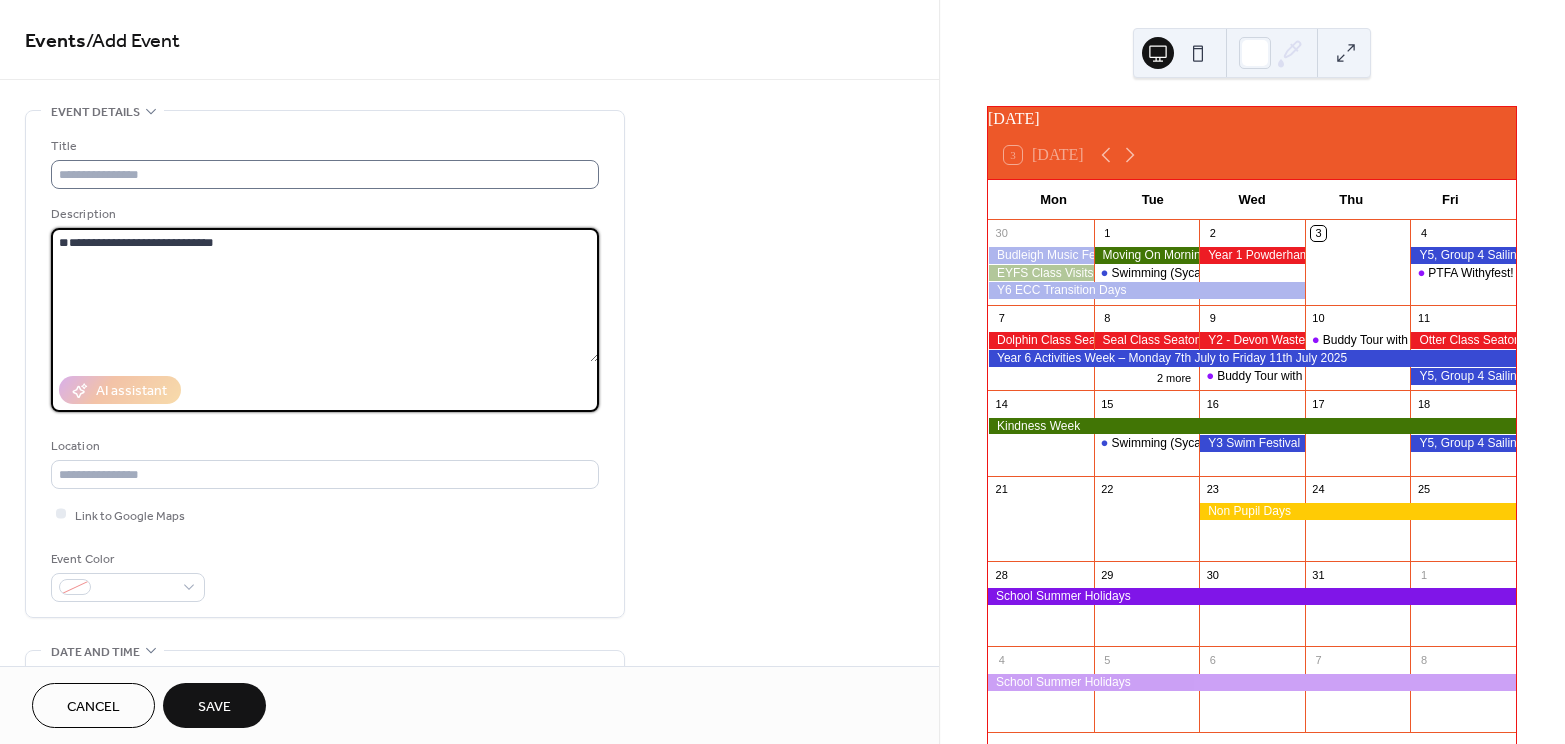 type on "**********" 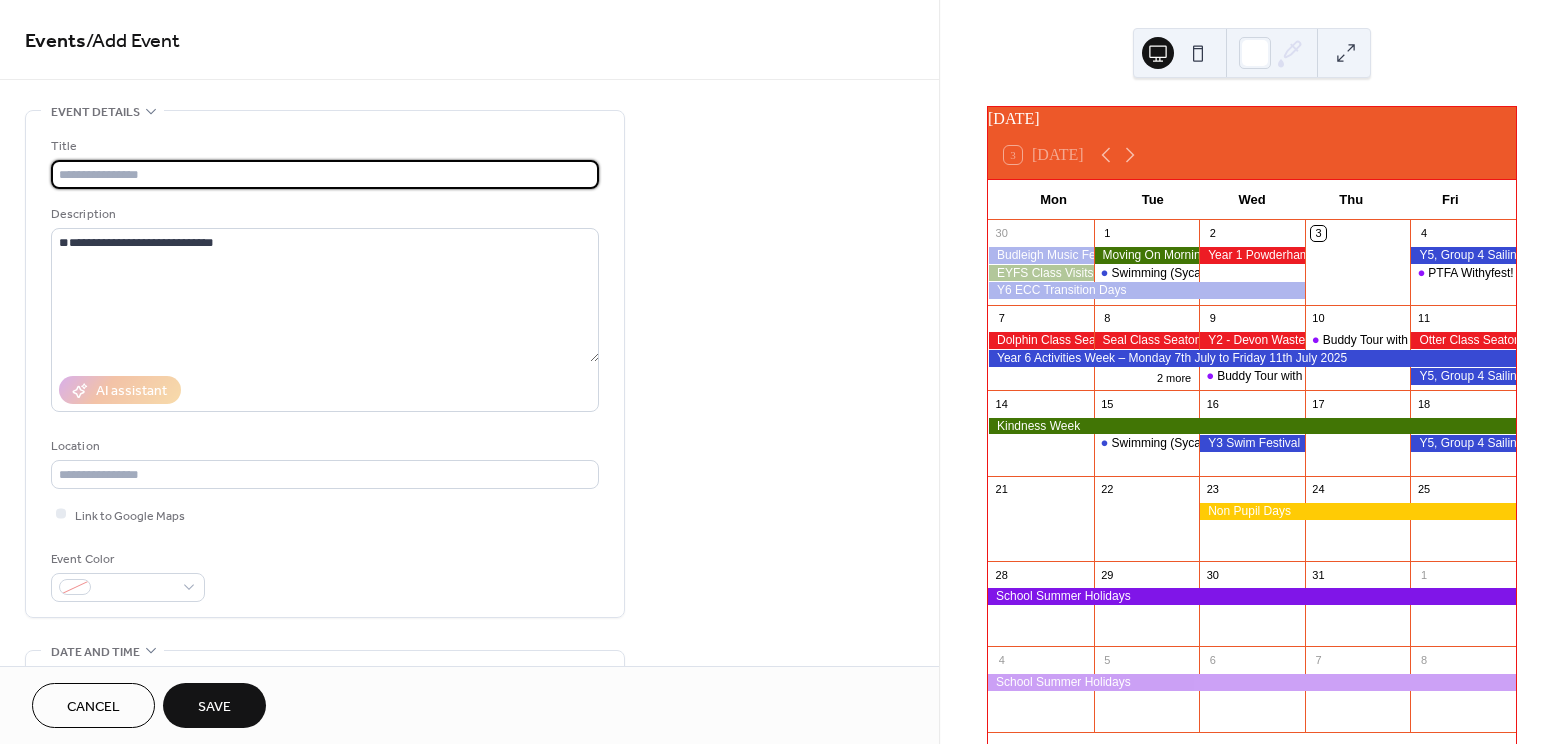 click at bounding box center [325, 174] 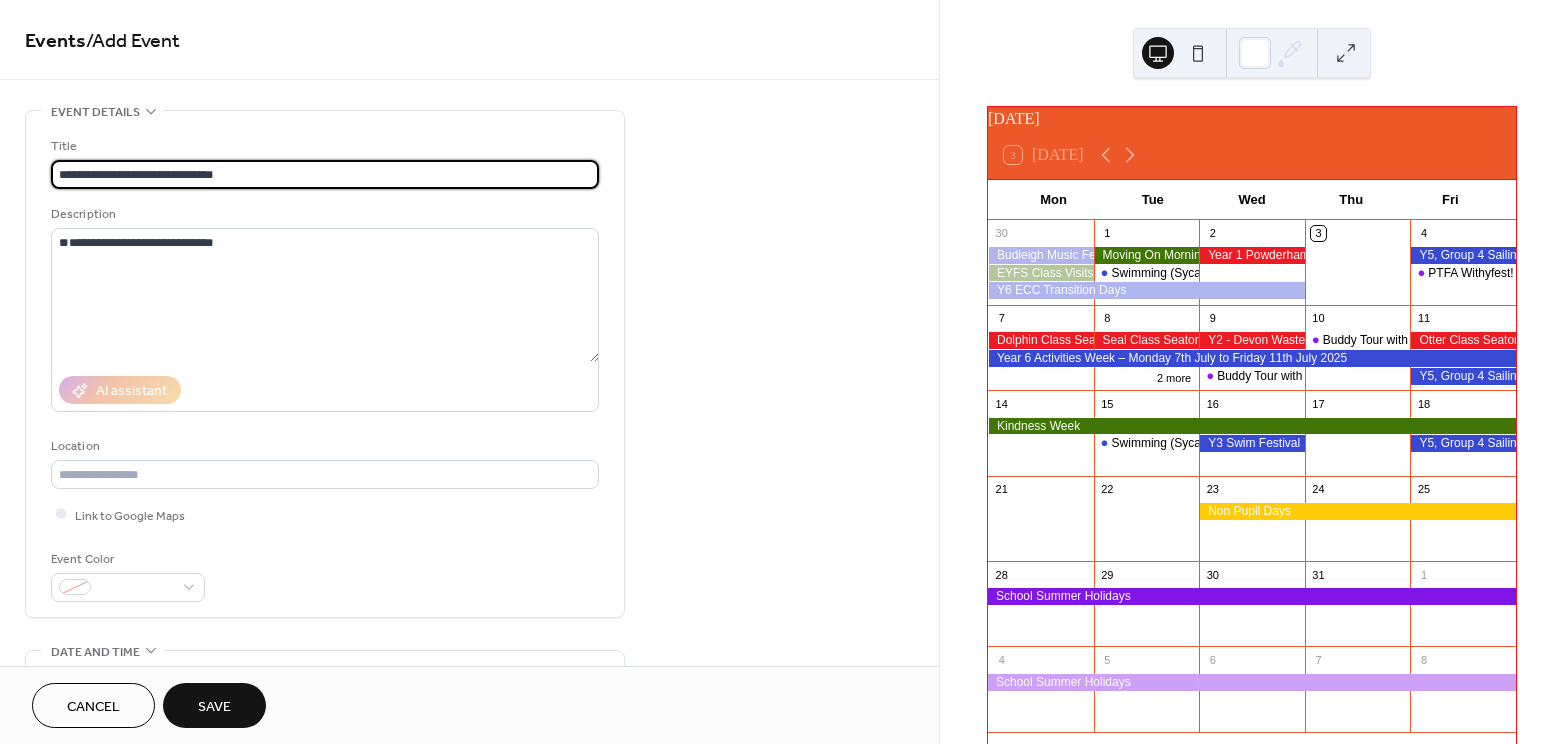 drag, startPoint x: 236, startPoint y: 168, endPoint x: 140, endPoint y: 171, distance: 96.04687 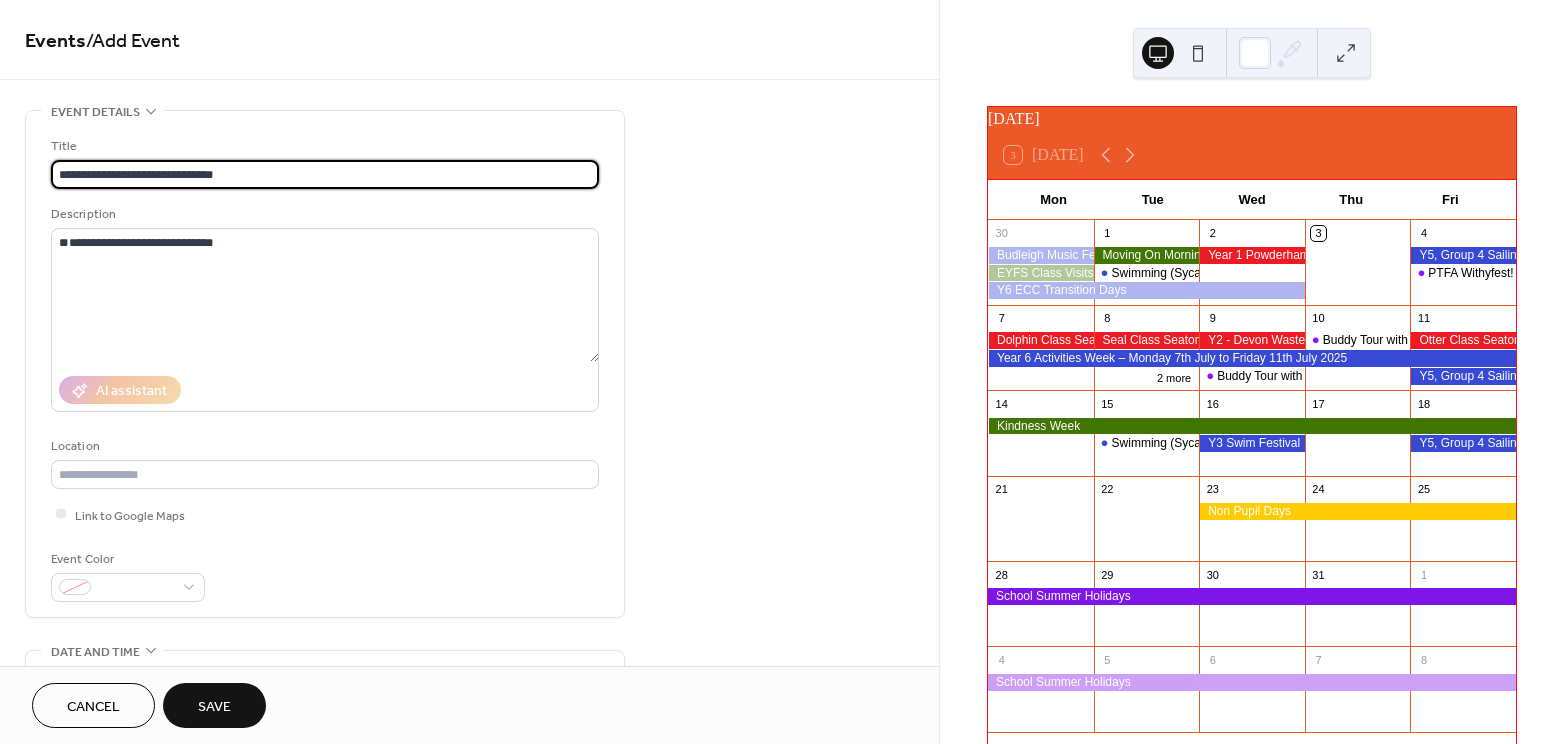 click on "**********" at bounding box center (325, 174) 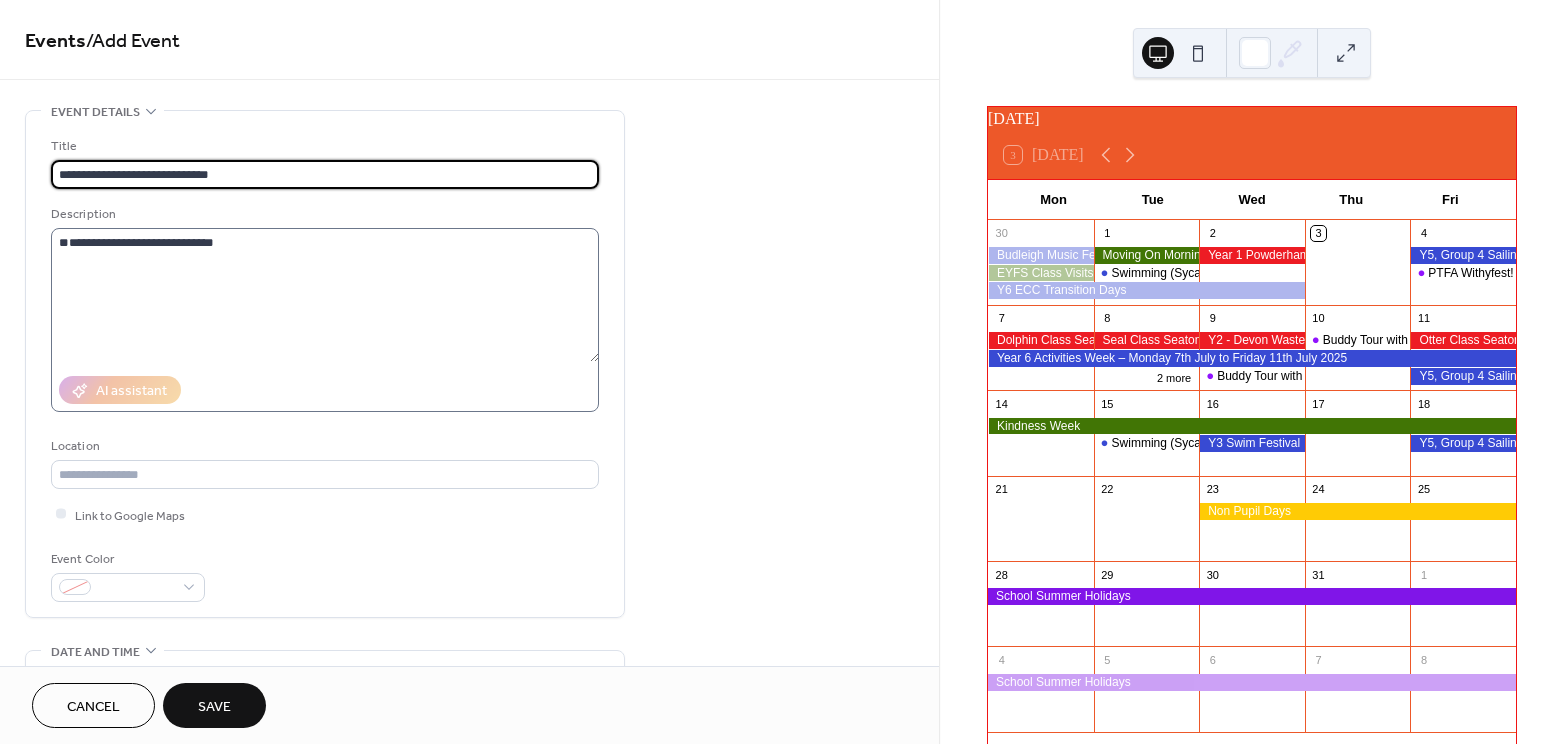 type on "**********" 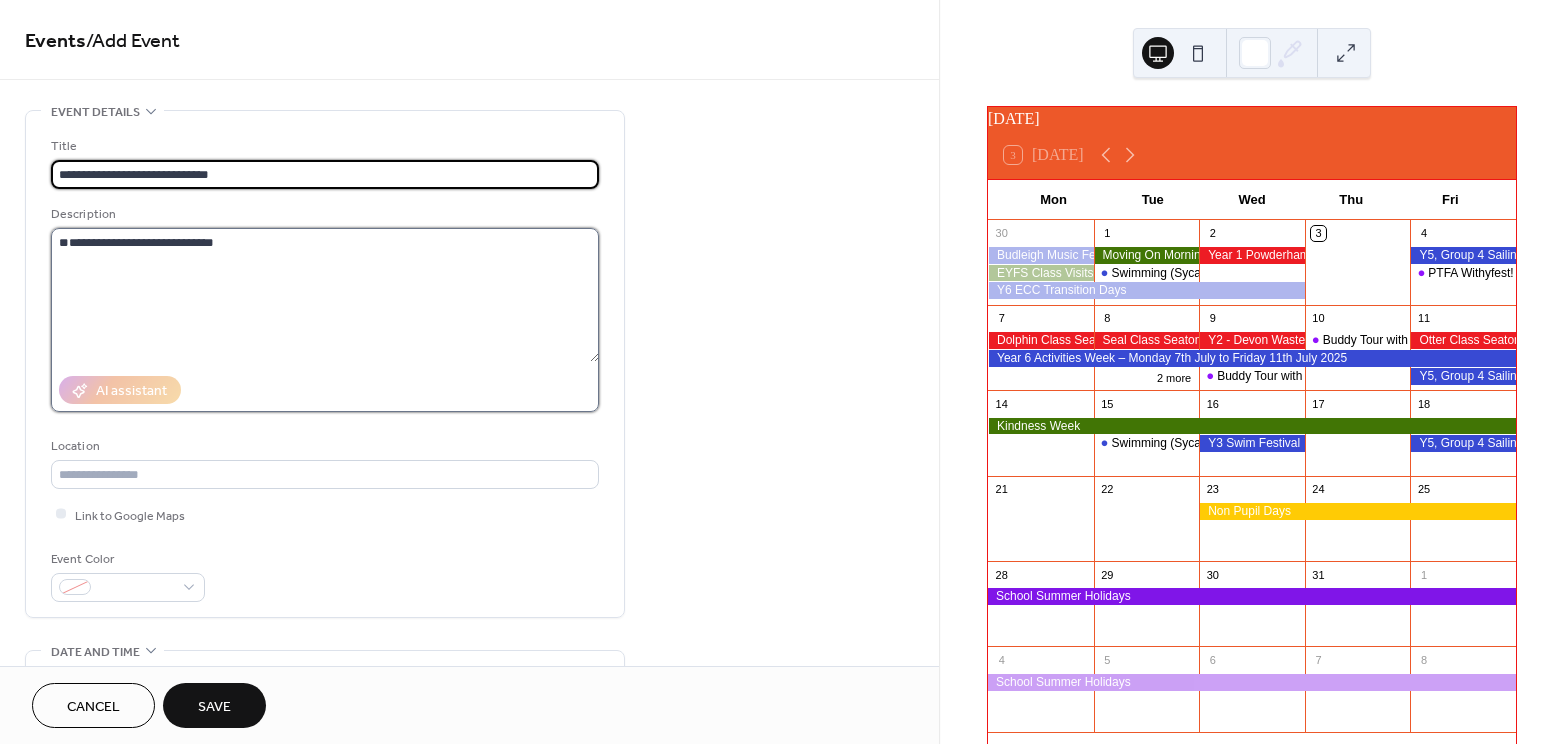 click on "**********" at bounding box center (325, 295) 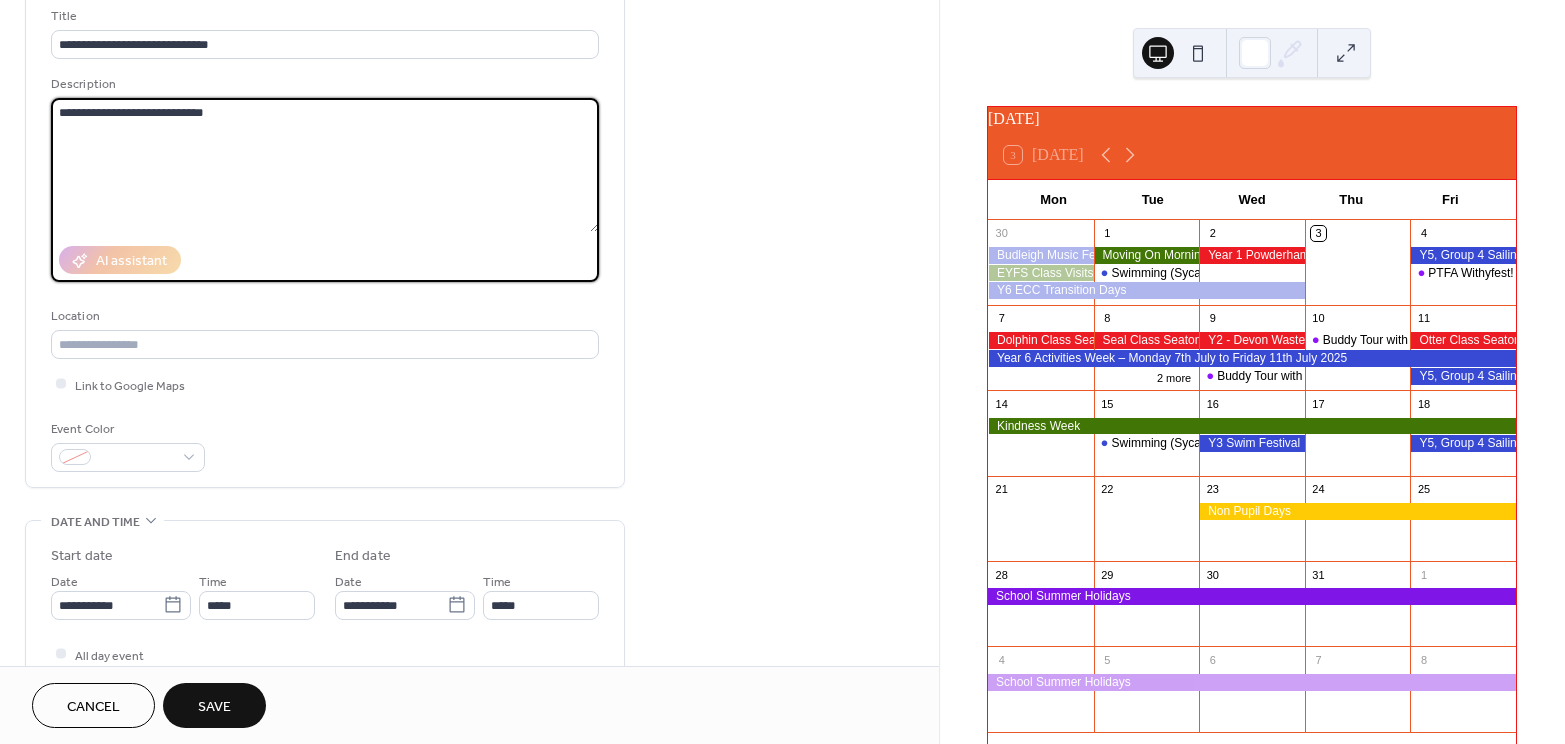 scroll, scrollTop: 131, scrollLeft: 0, axis: vertical 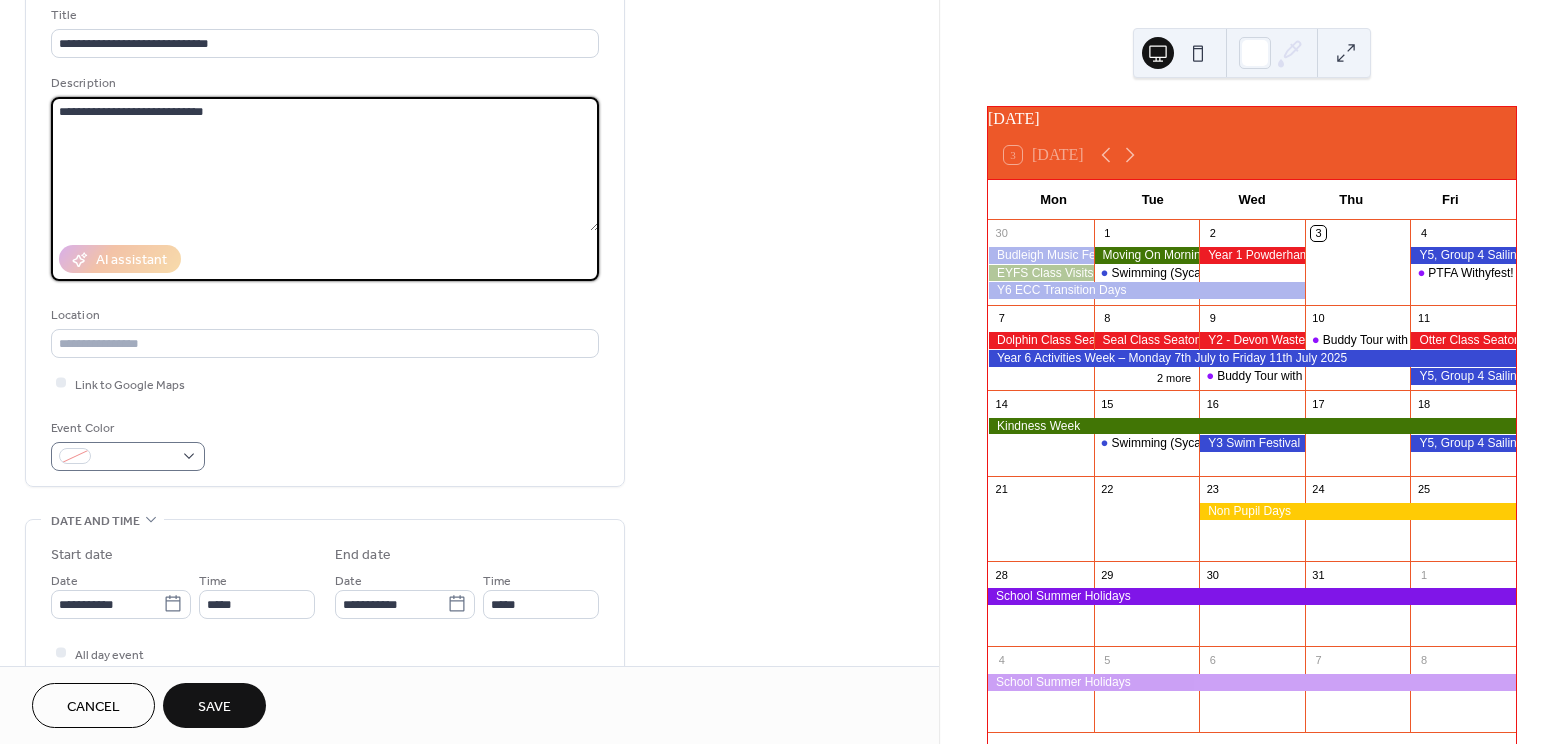 type on "**********" 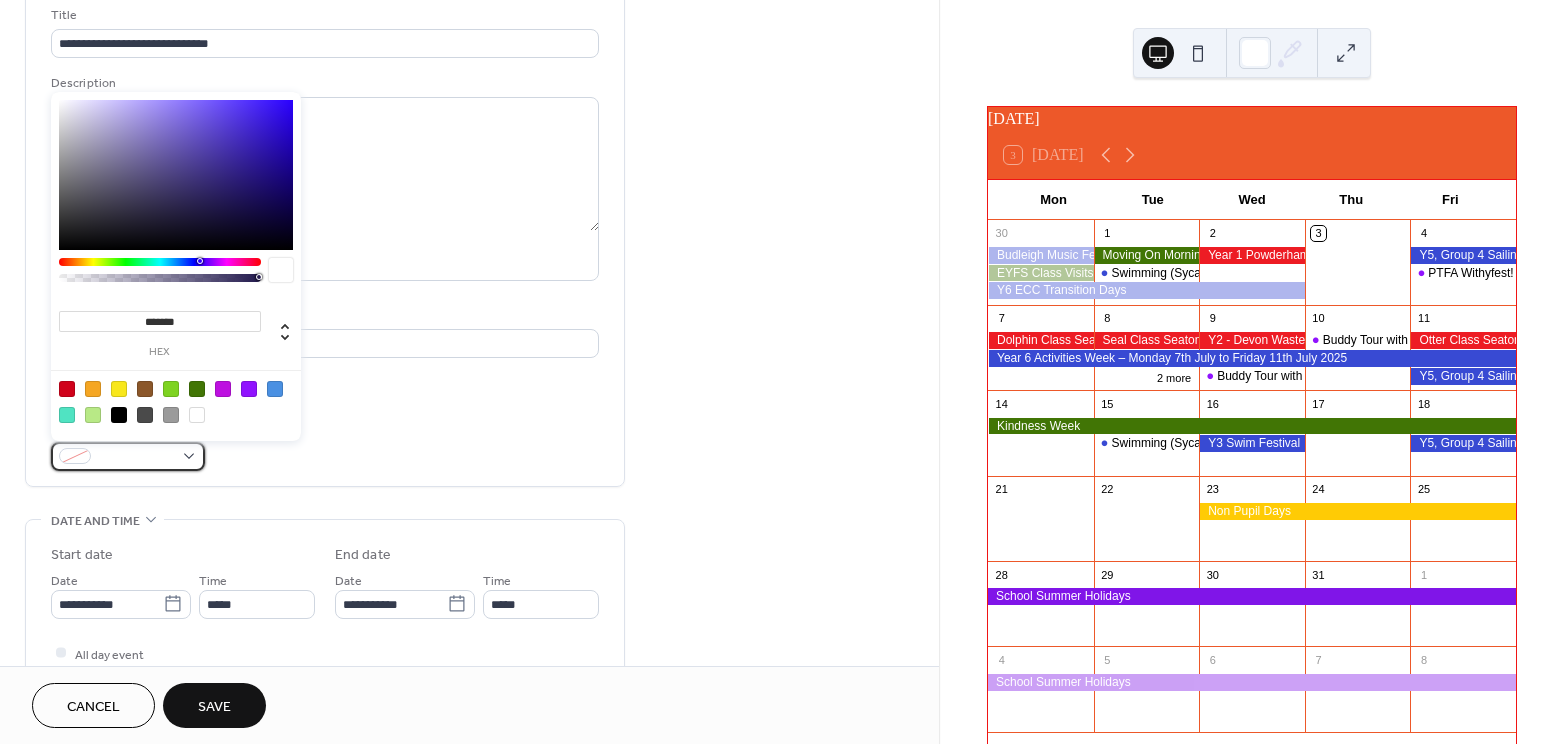 click at bounding box center [128, 456] 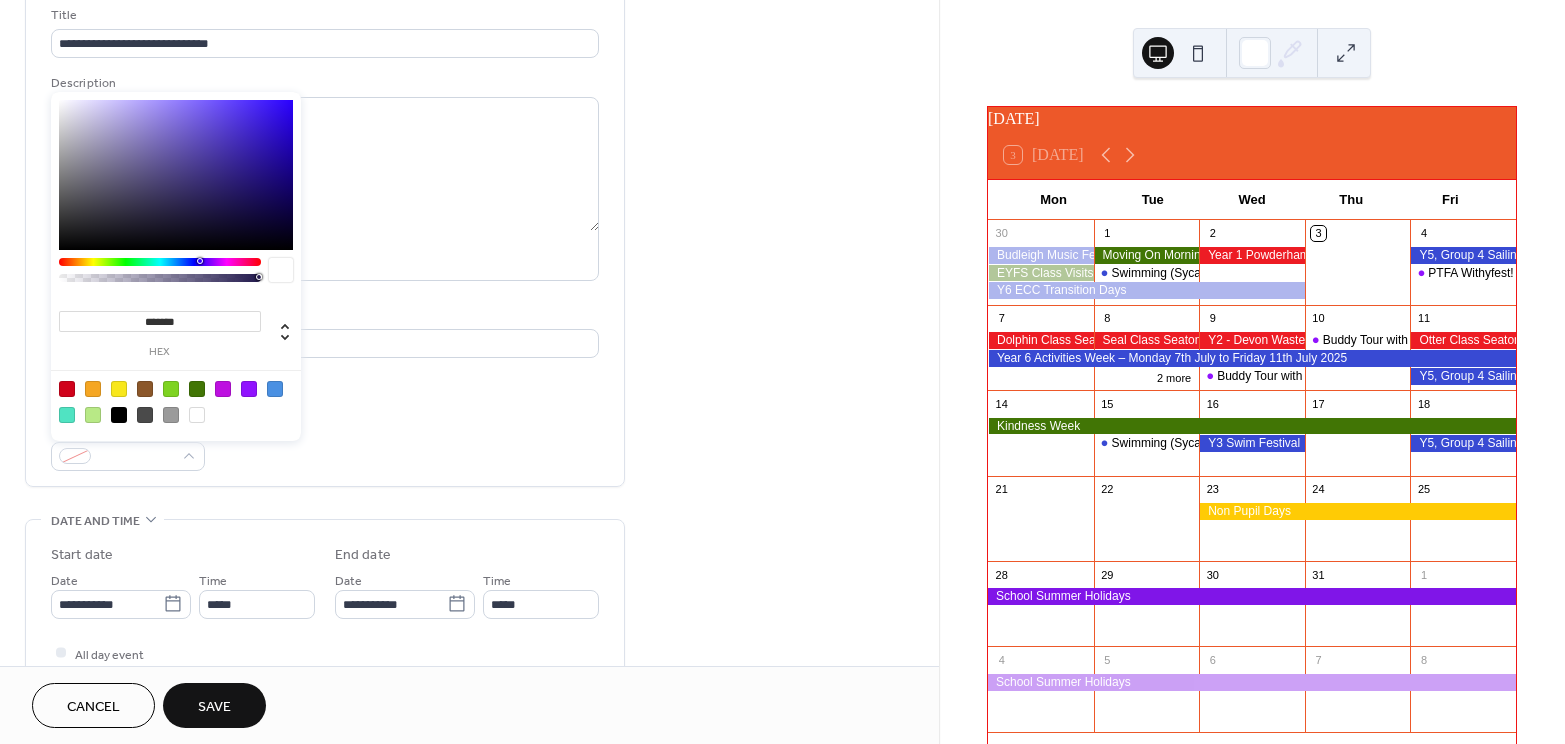 click at bounding box center (67, 389) 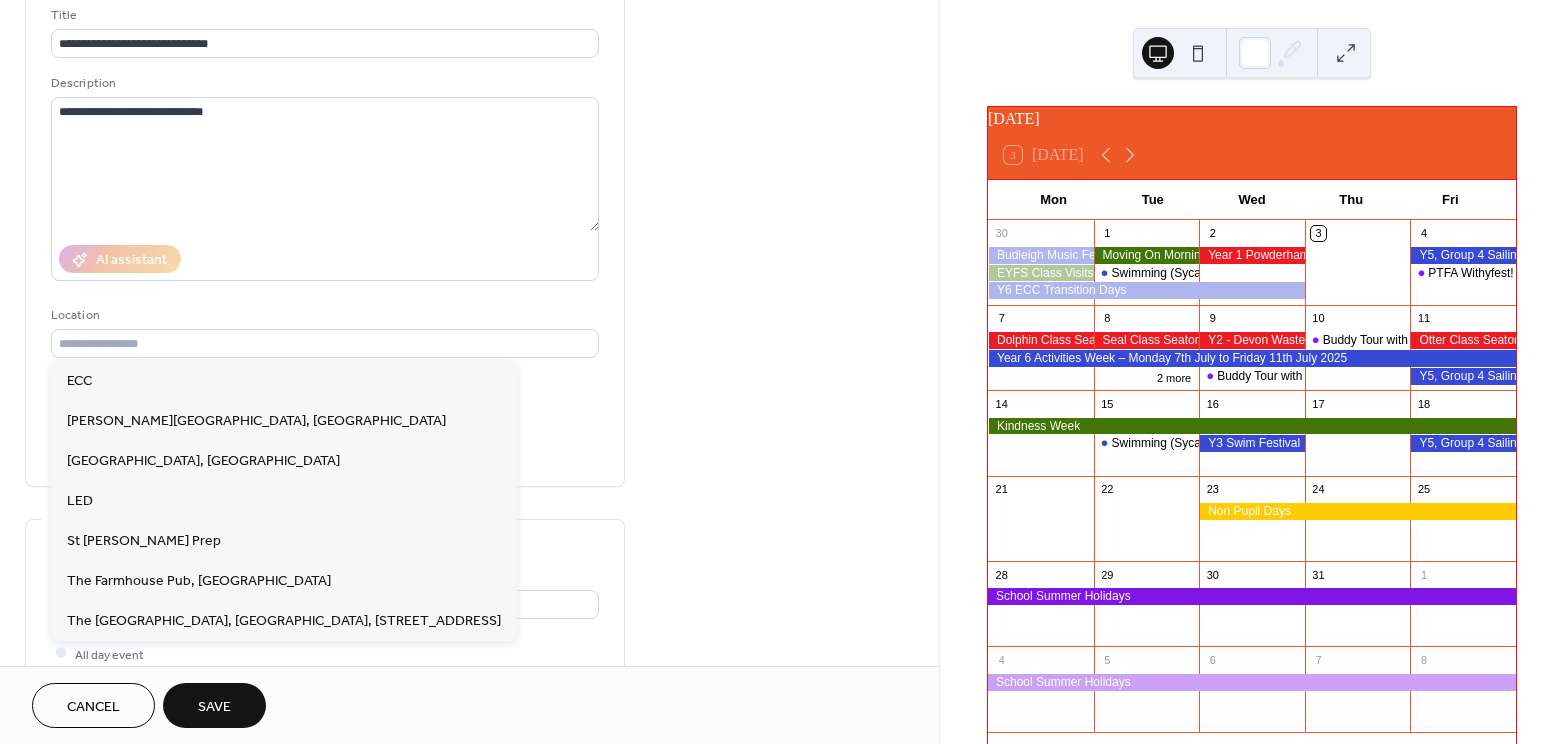 click on "Location" at bounding box center [323, 315] 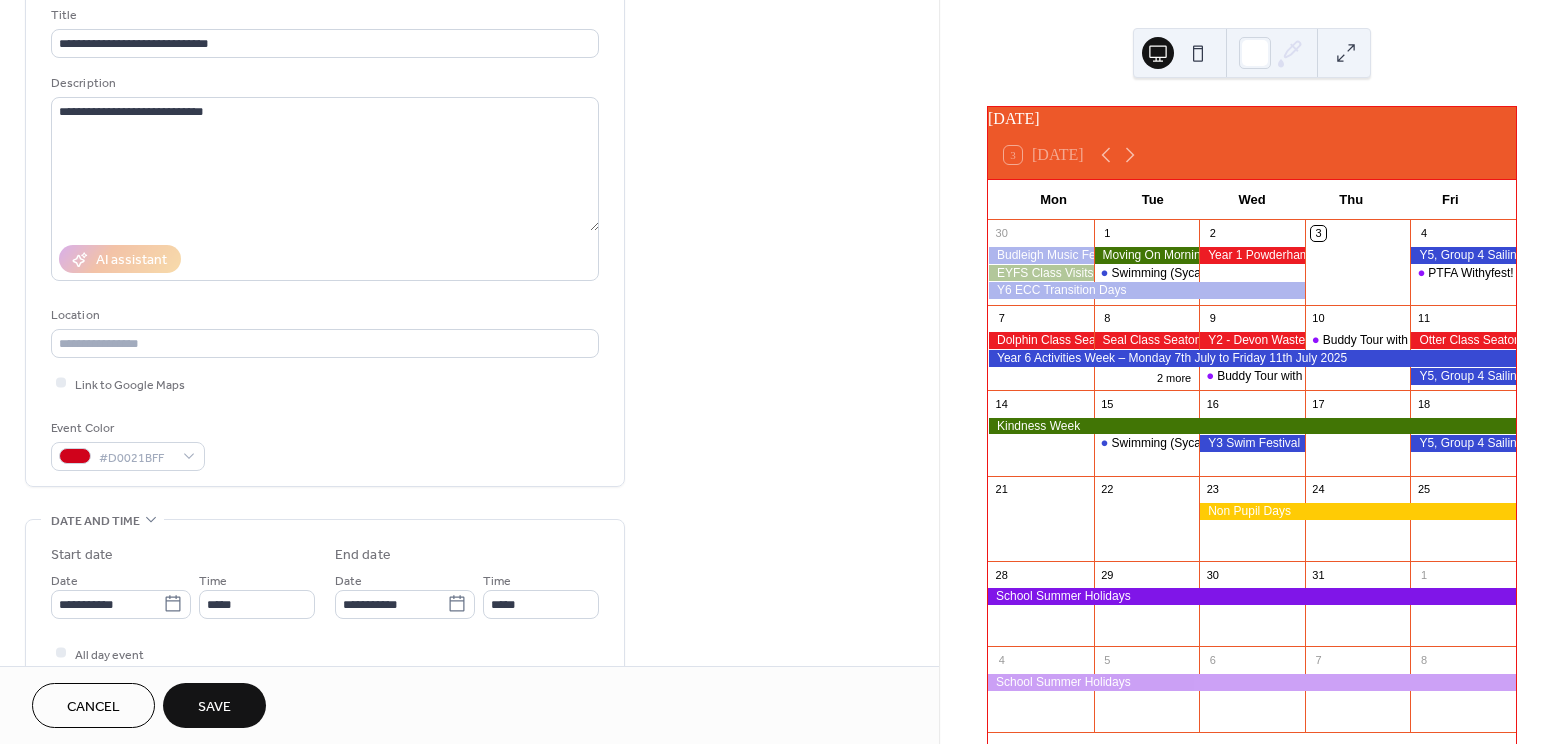 click on "**********" at bounding box center (469, 666) 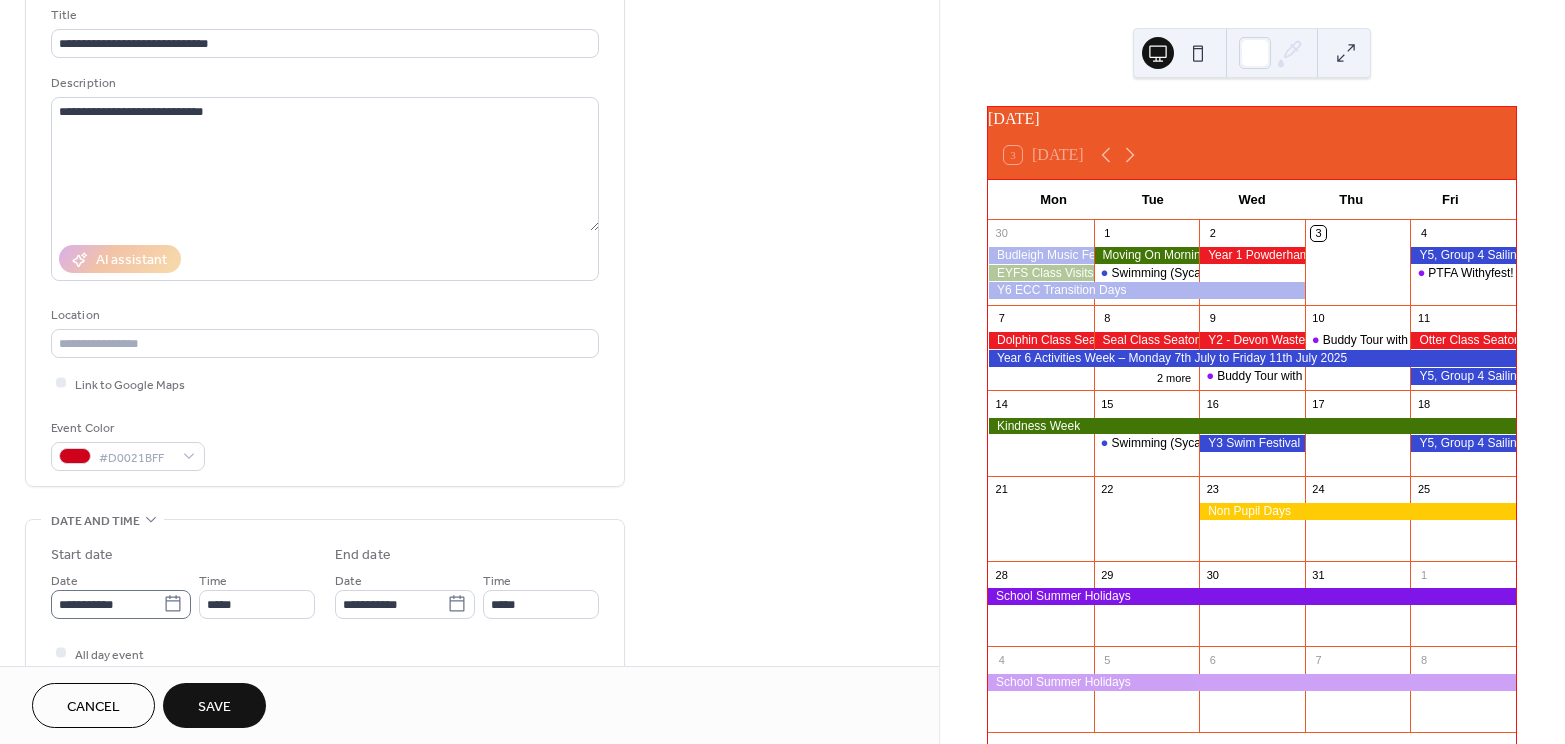 click 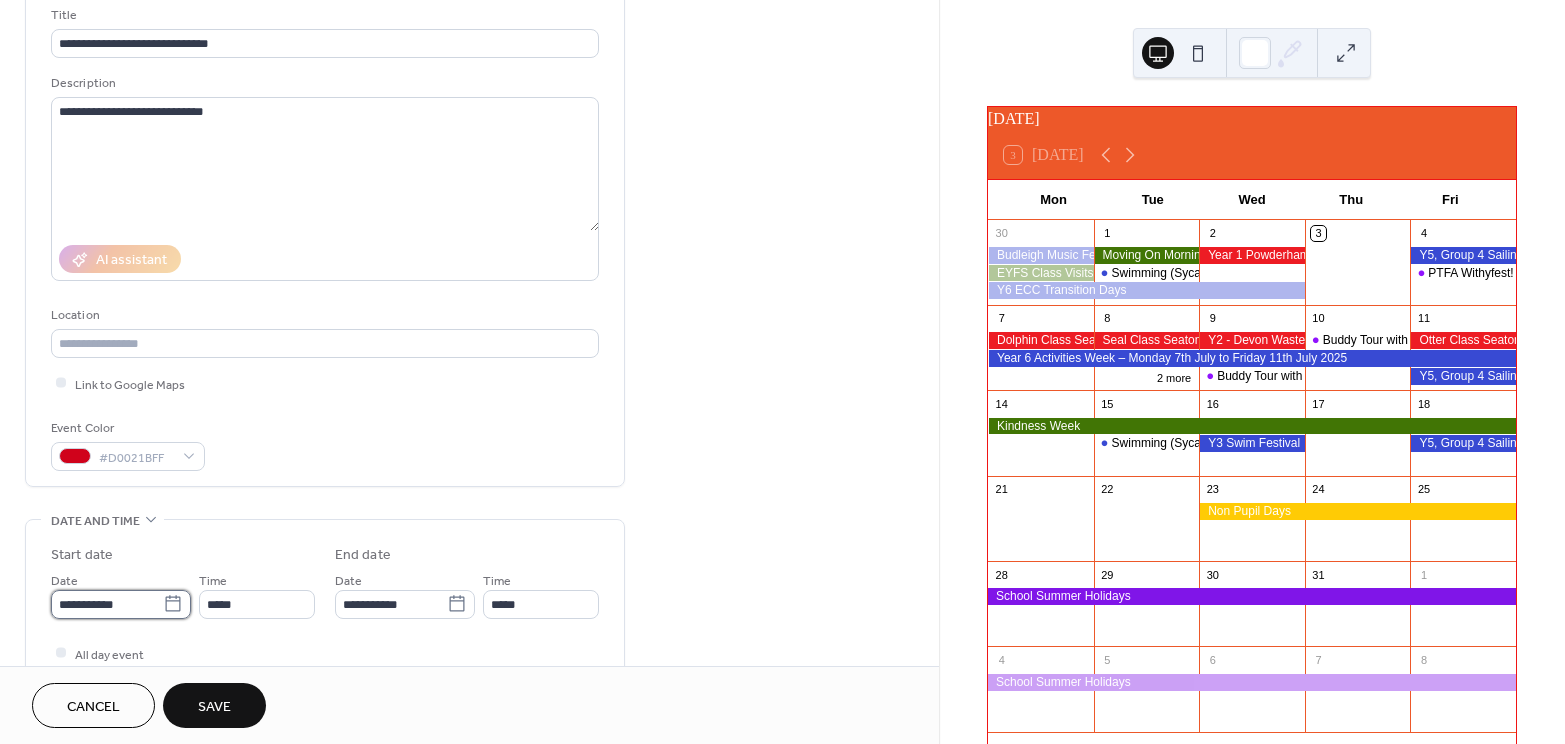 click on "**********" at bounding box center (107, 604) 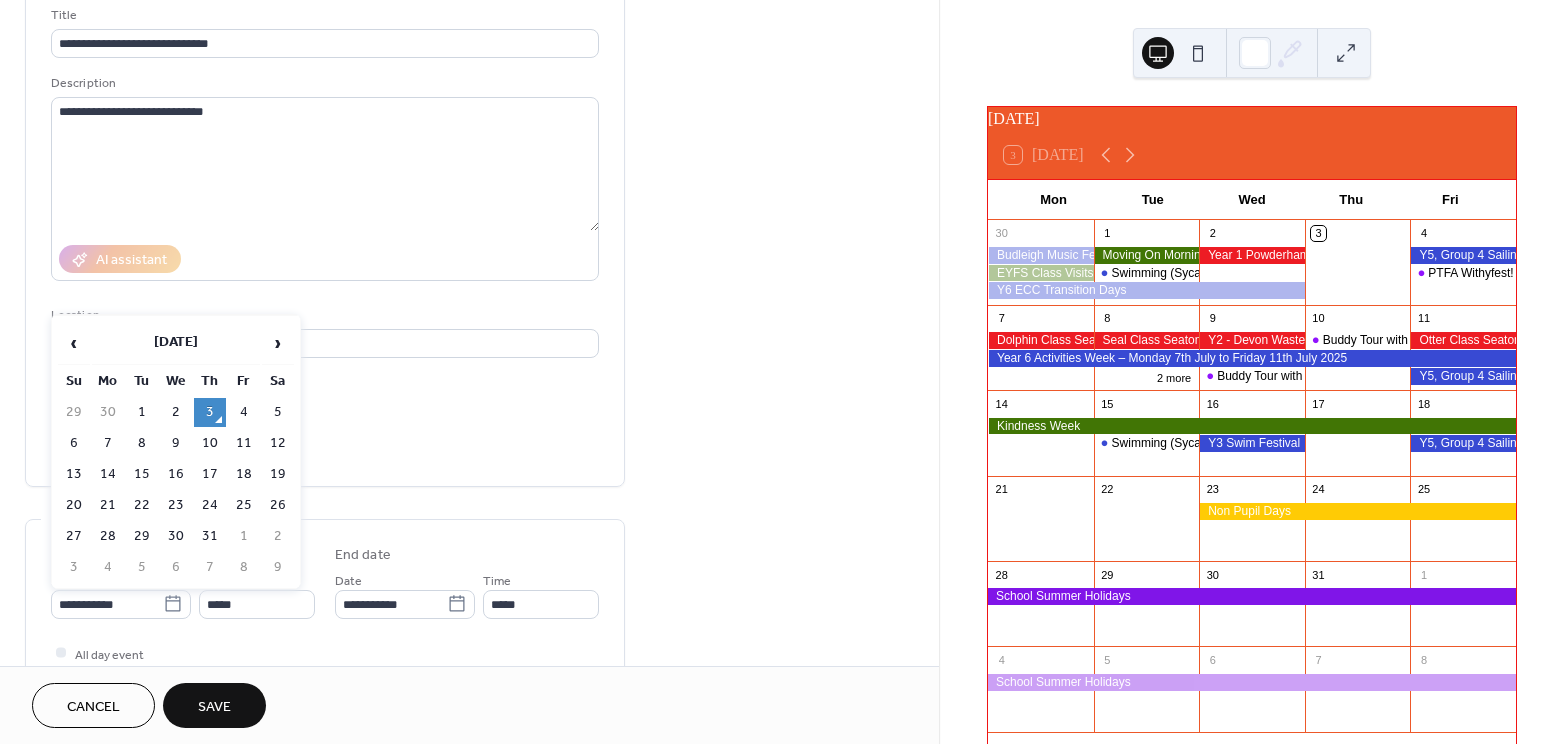 click on "14" at bounding box center [108, 474] 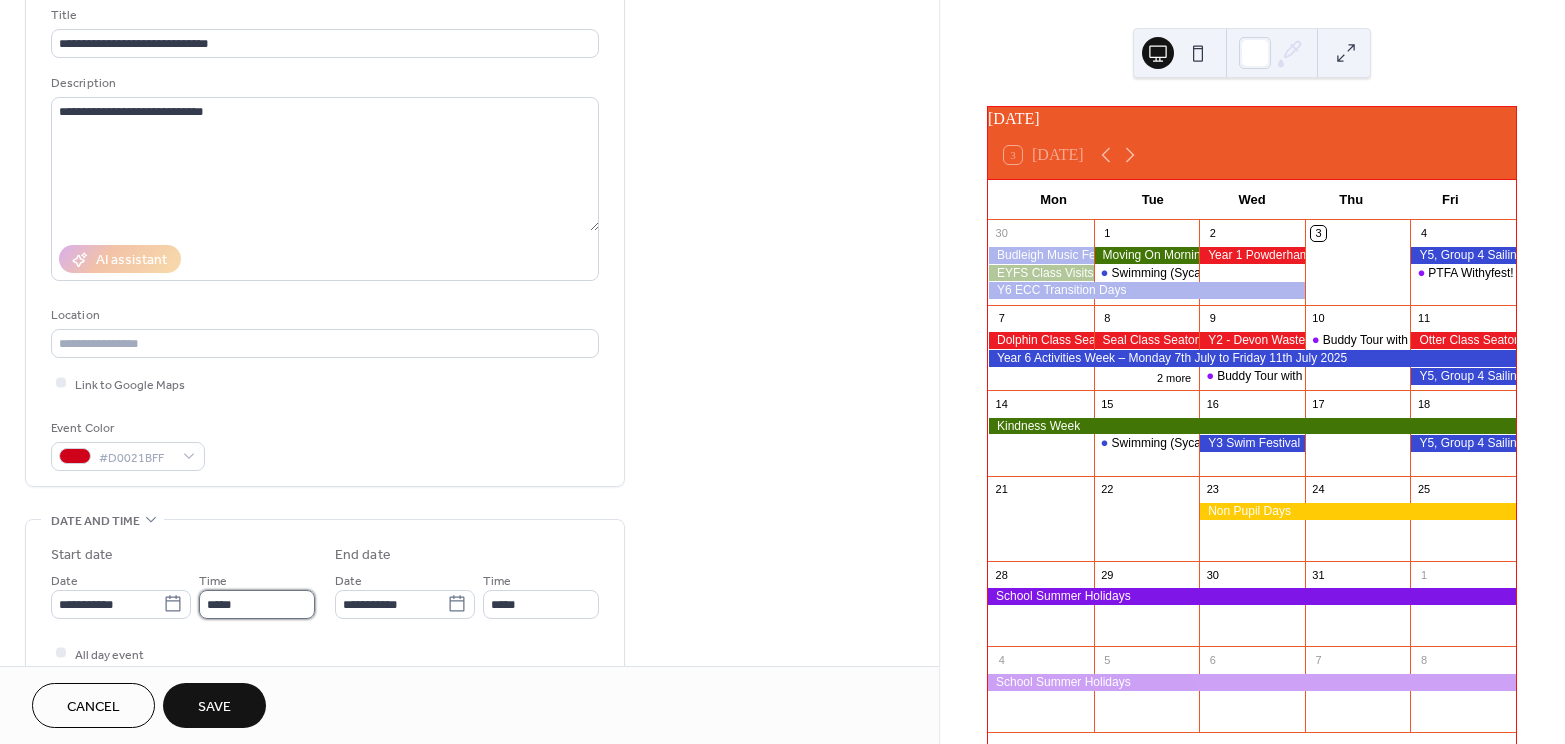 click on "*****" at bounding box center [257, 604] 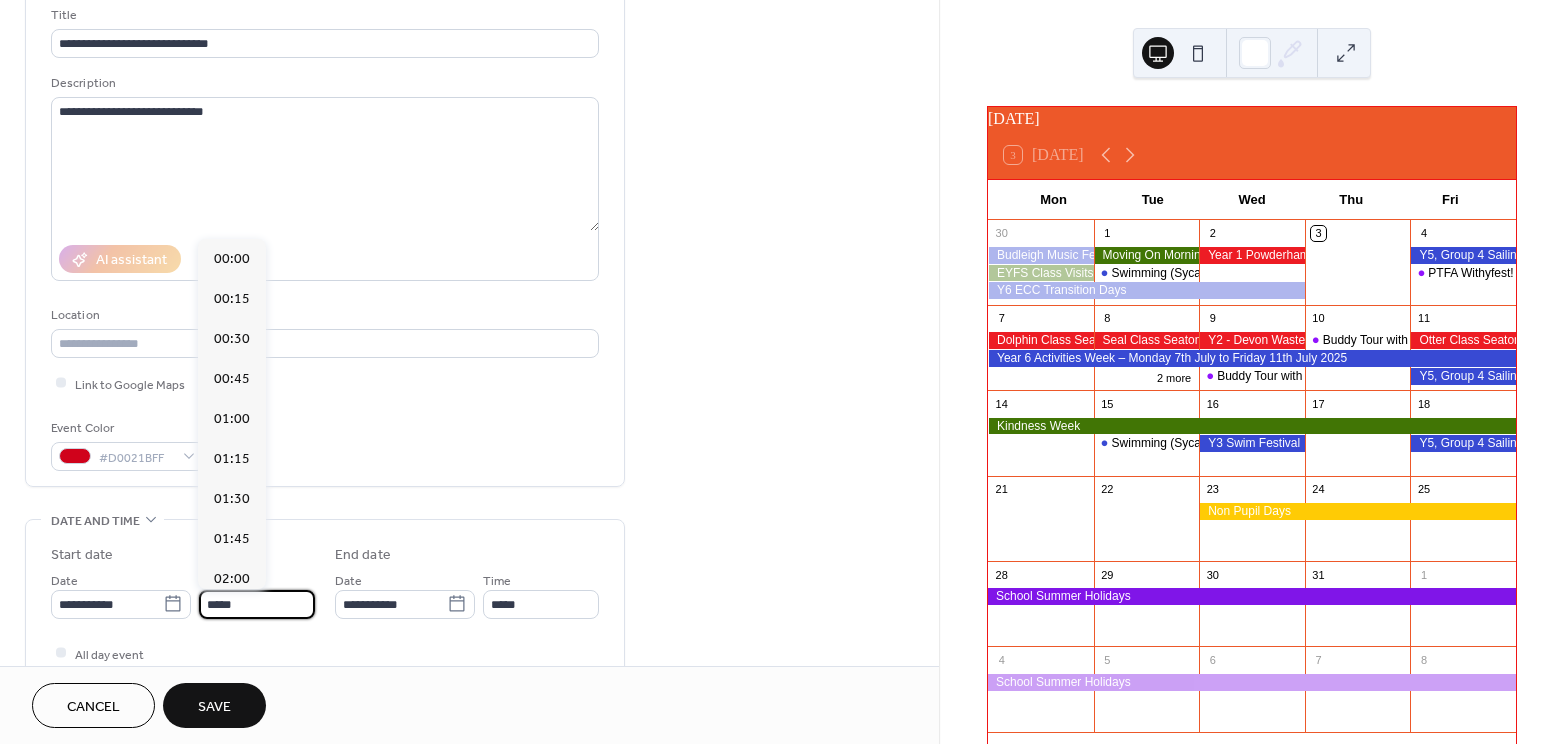 scroll, scrollTop: 1950, scrollLeft: 0, axis: vertical 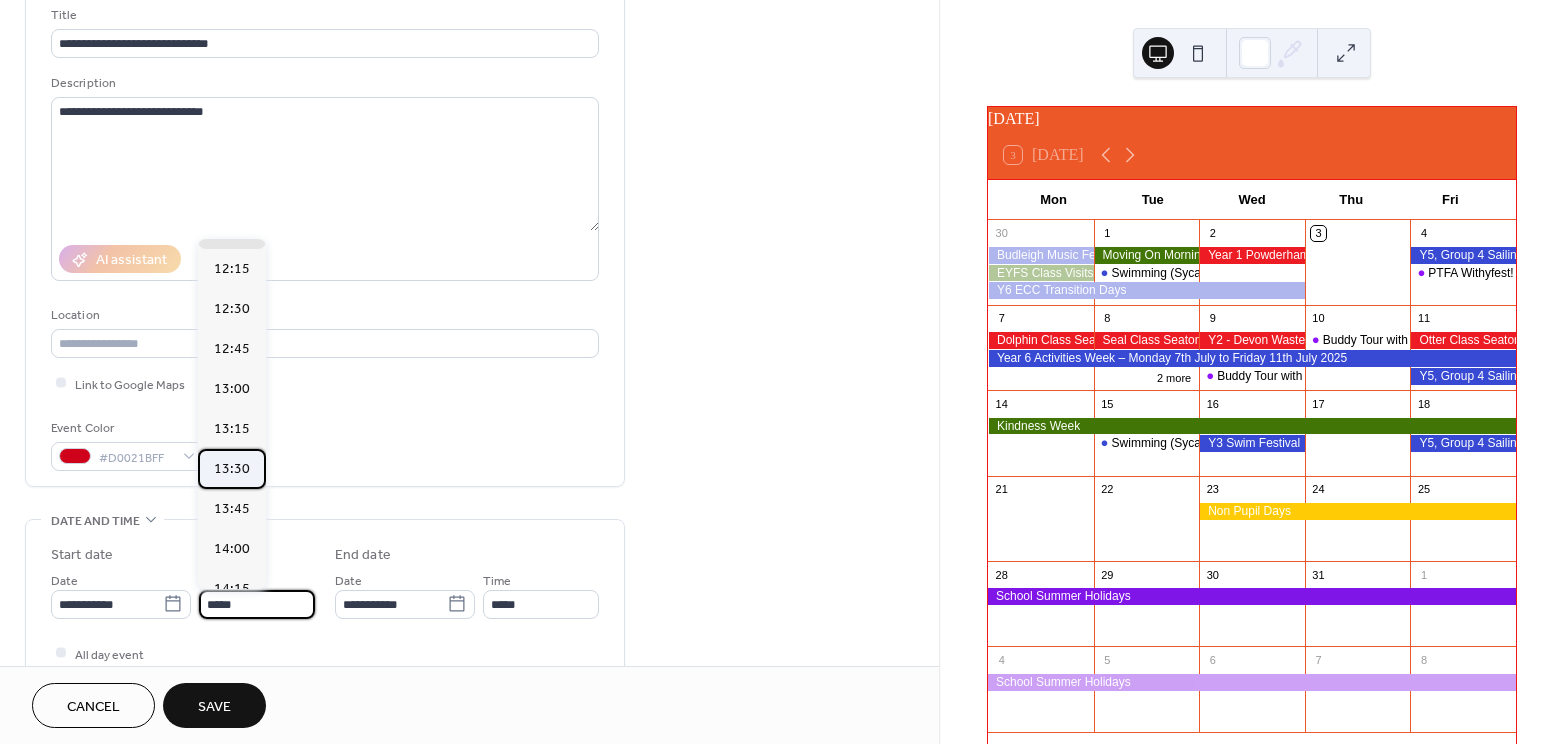 click on "13:30" at bounding box center [232, 468] 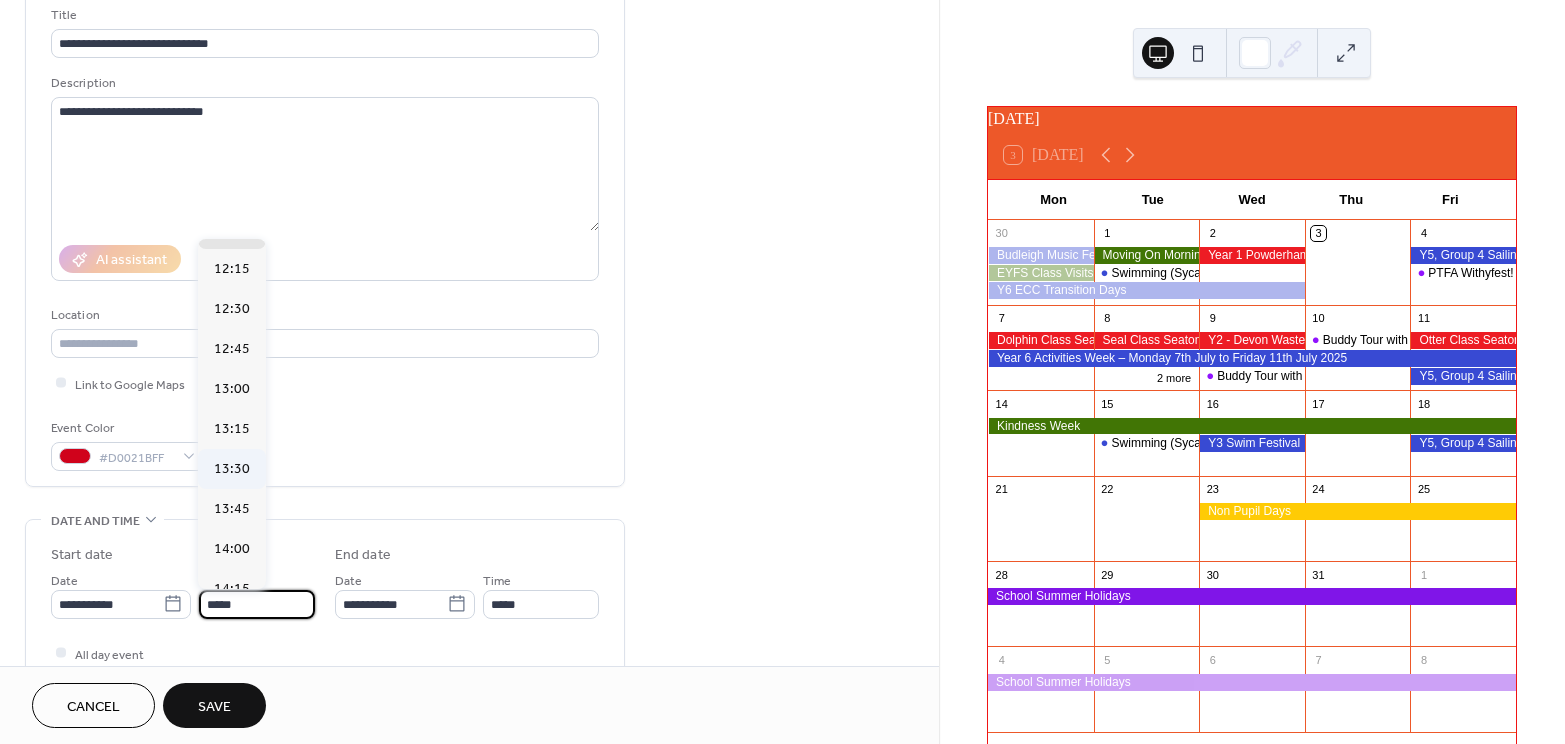 type on "*****" 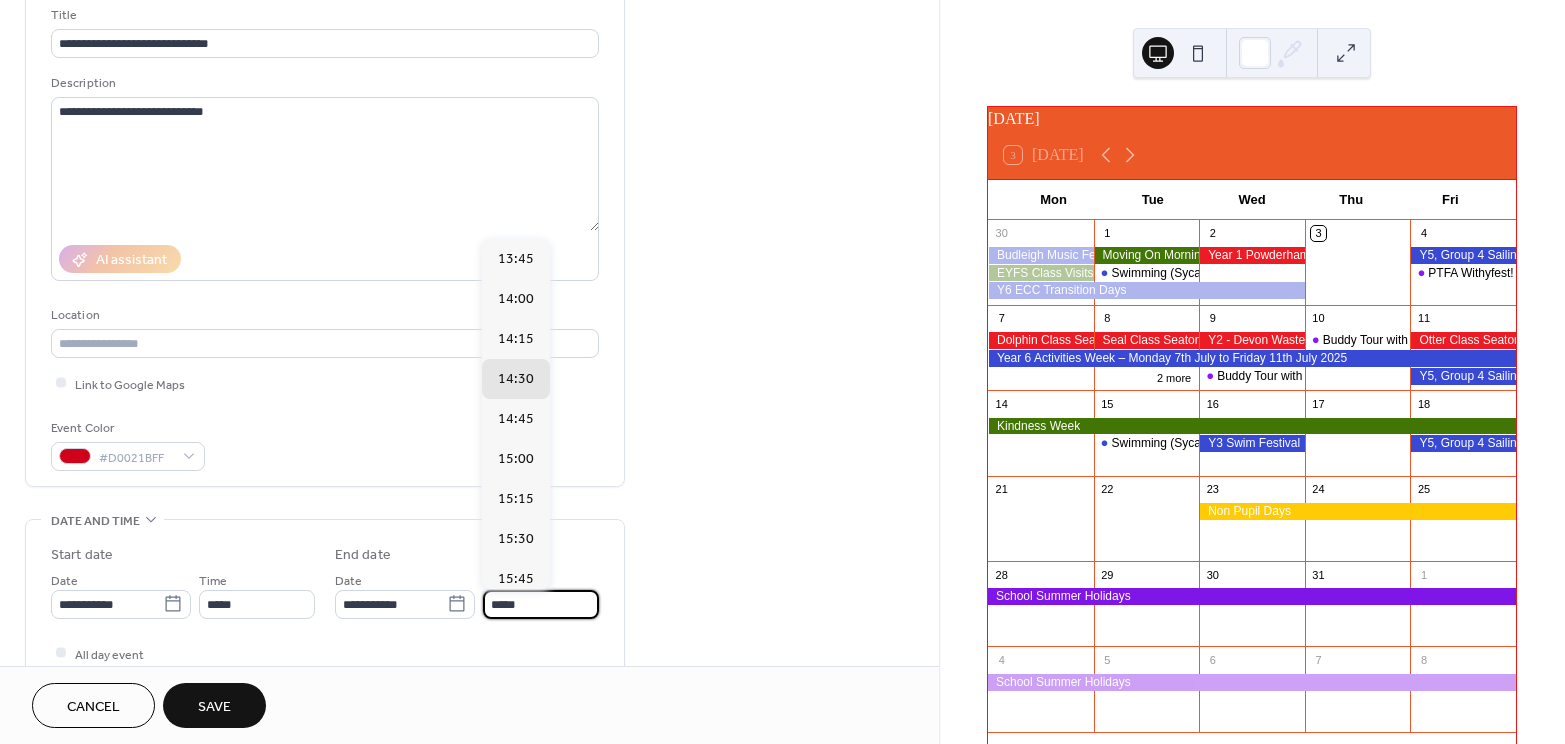 click on "*****" at bounding box center [541, 604] 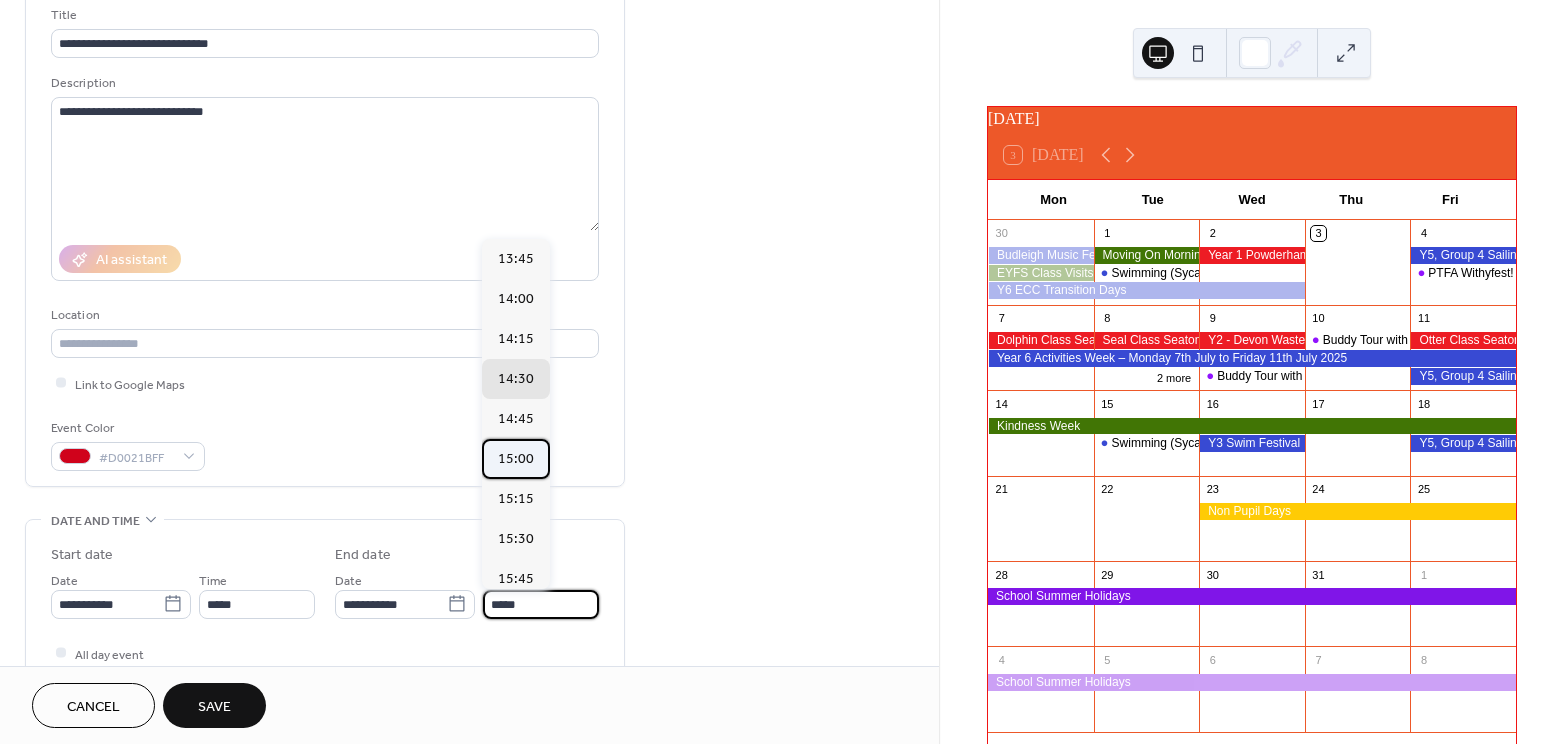 click on "15:00" at bounding box center [516, 459] 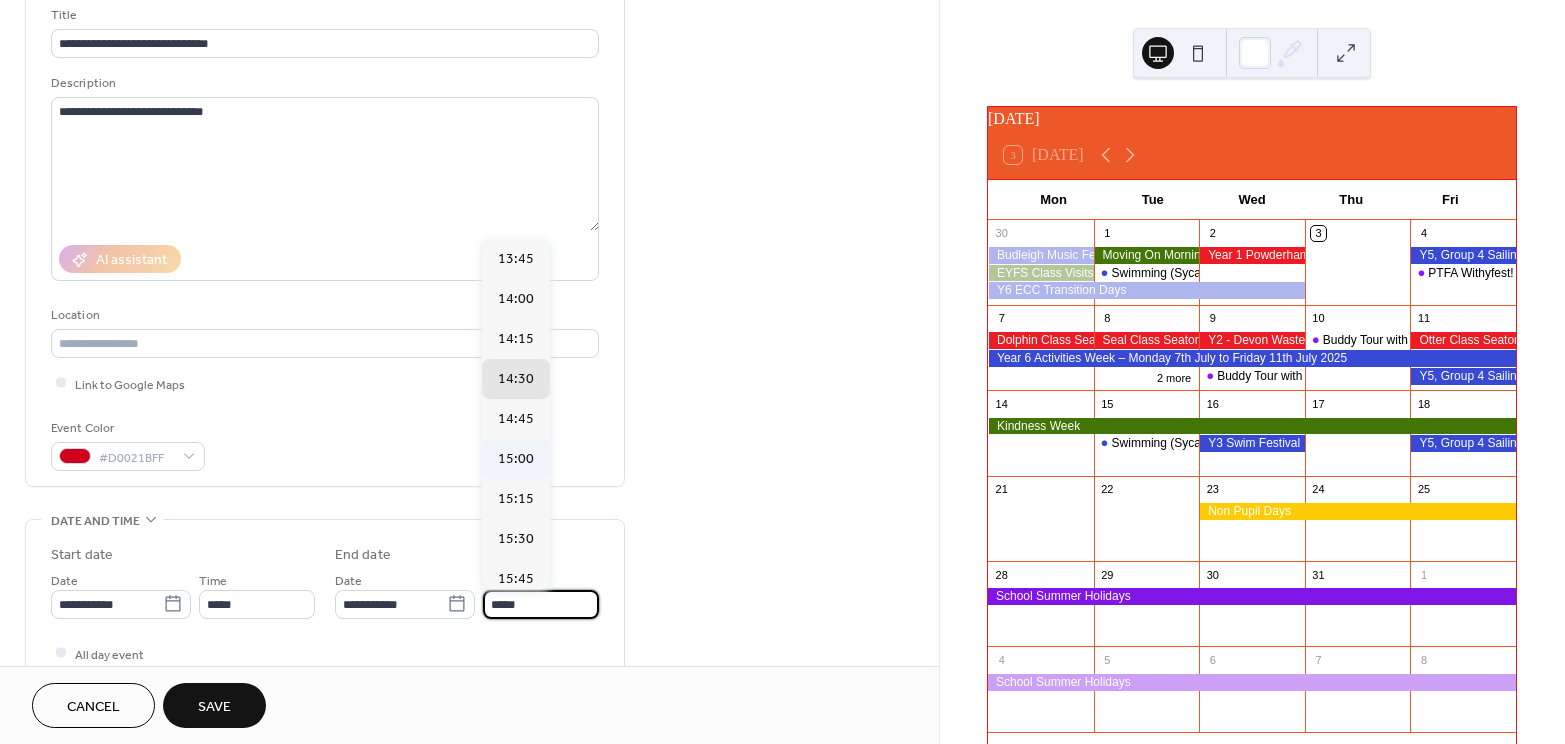 type on "*****" 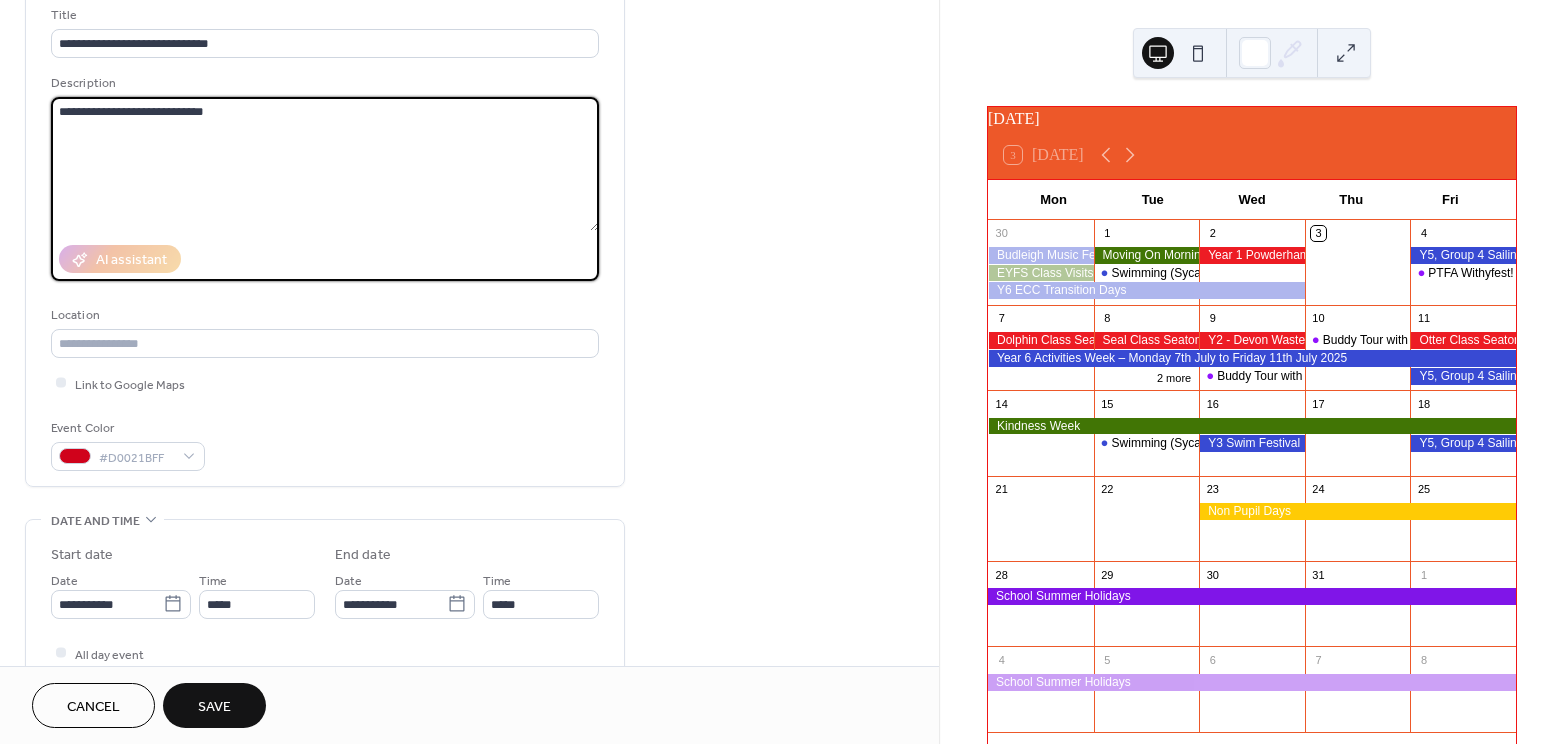 click on "**********" at bounding box center [325, 164] 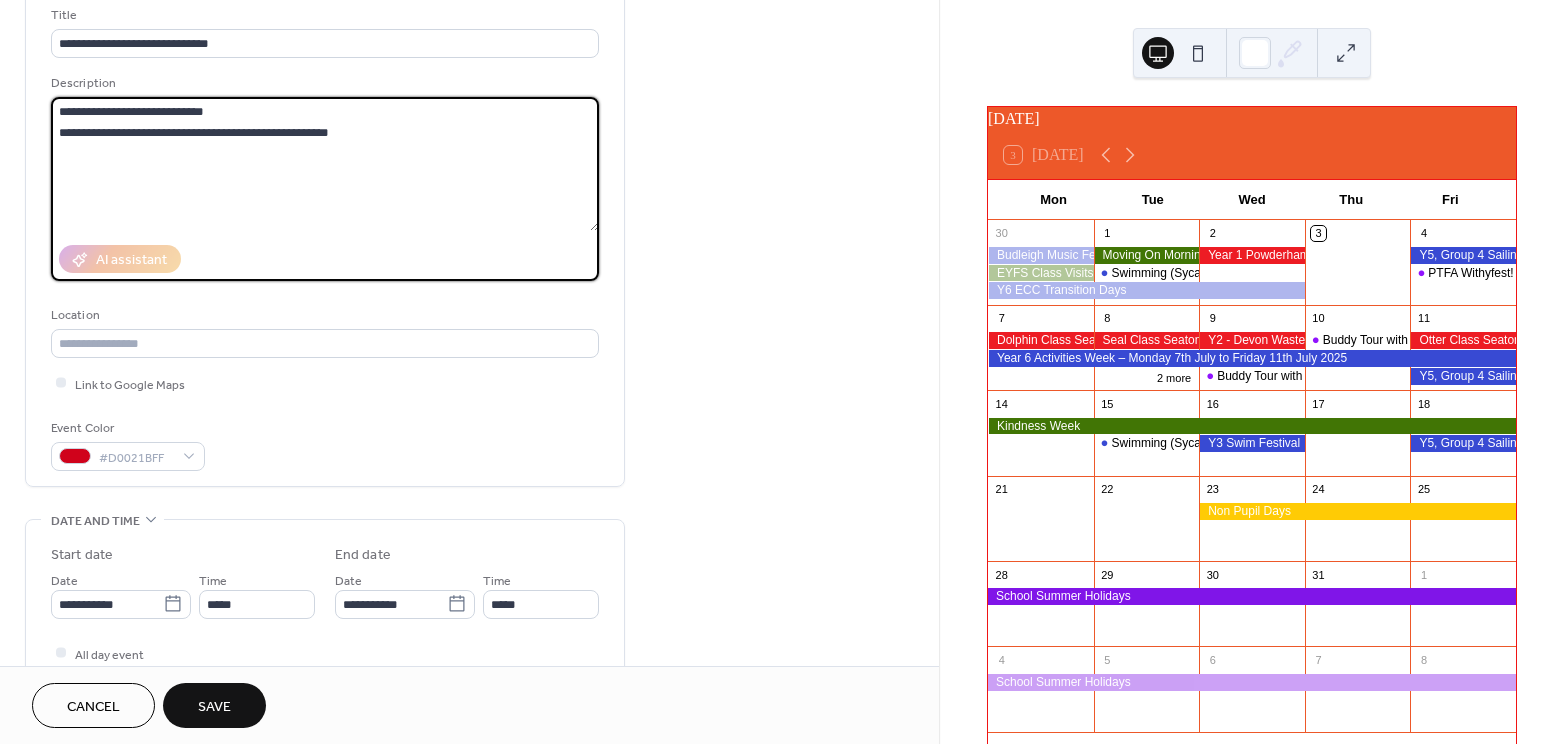 click on "**********" at bounding box center [325, 164] 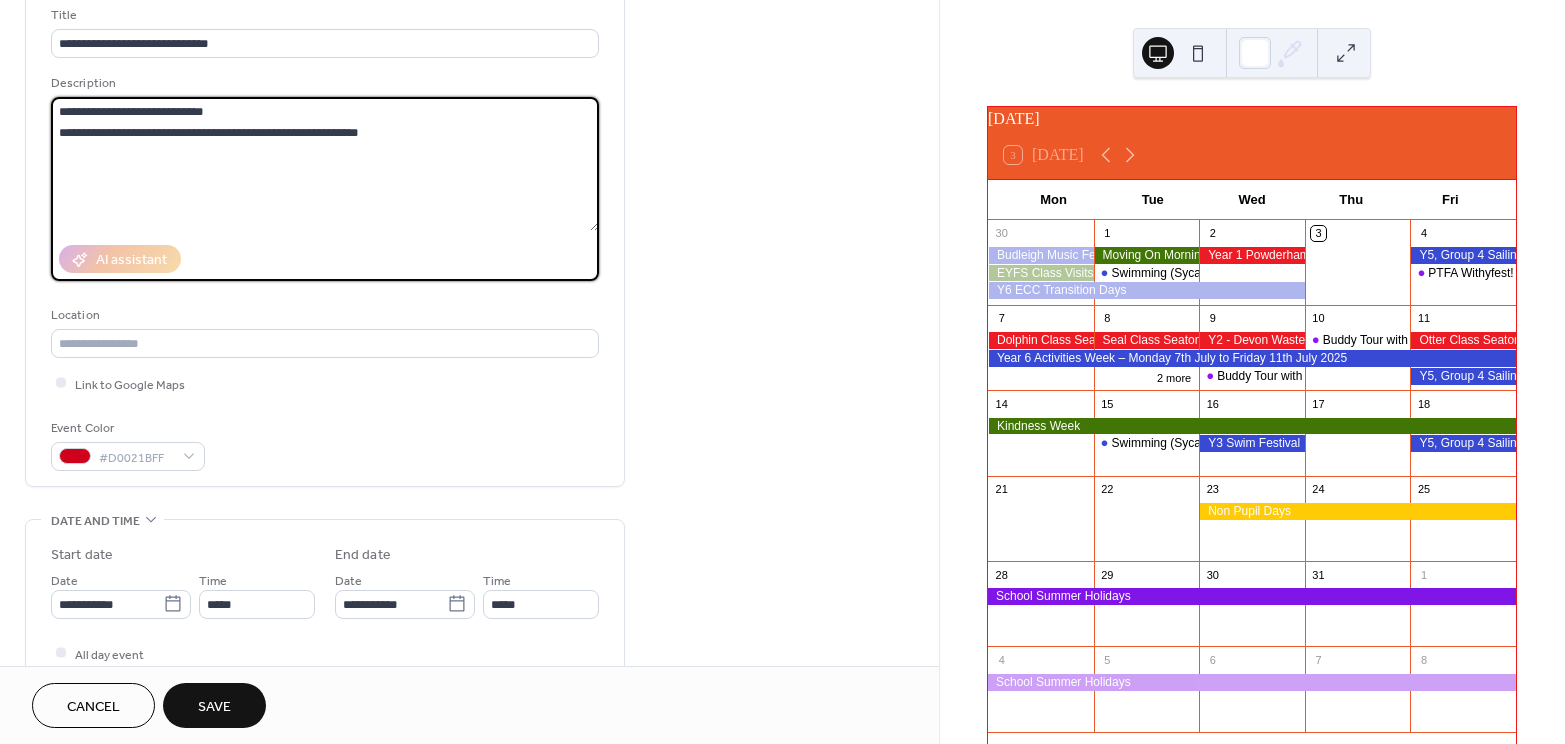 click on "**********" at bounding box center (325, 164) 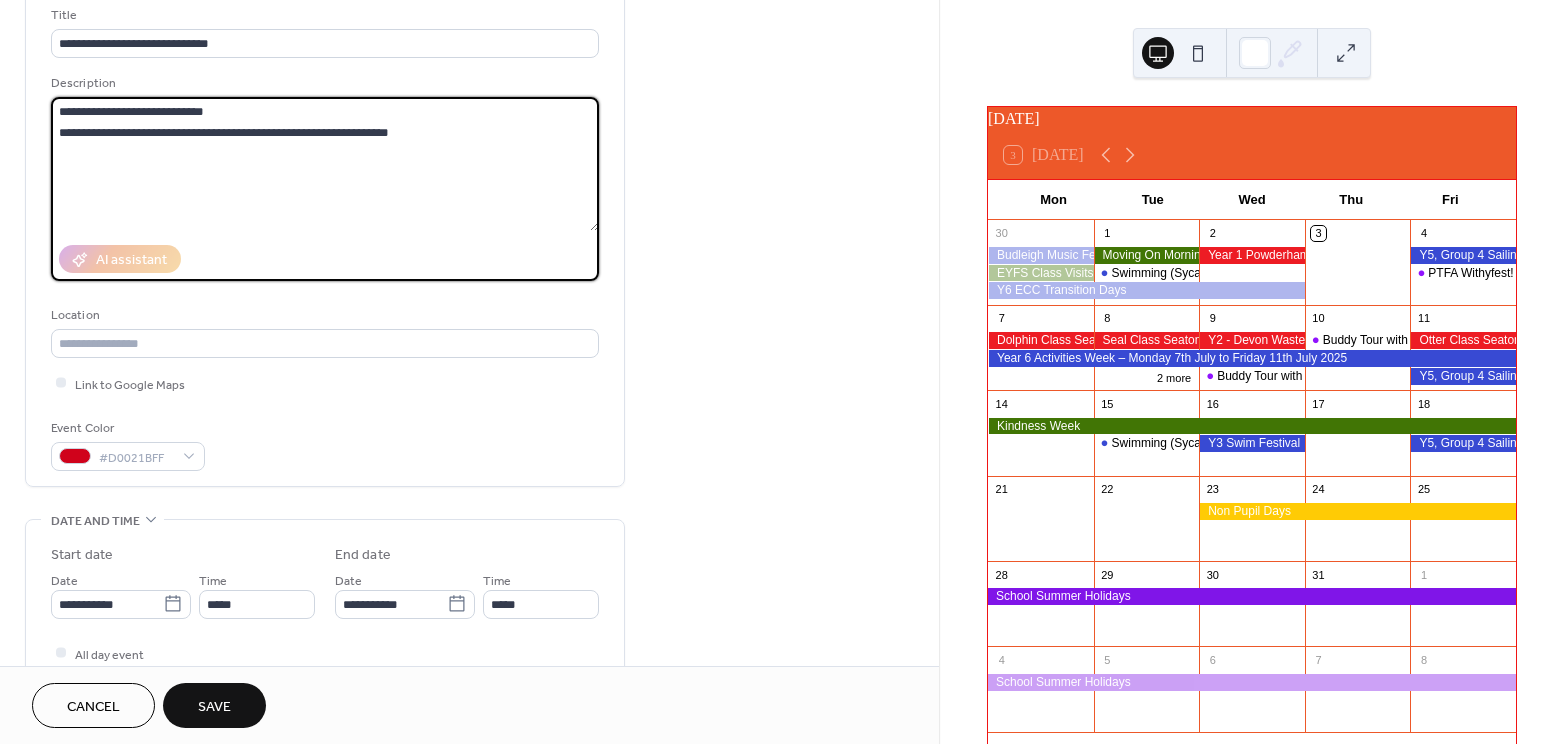 click on "**********" at bounding box center [325, 164] 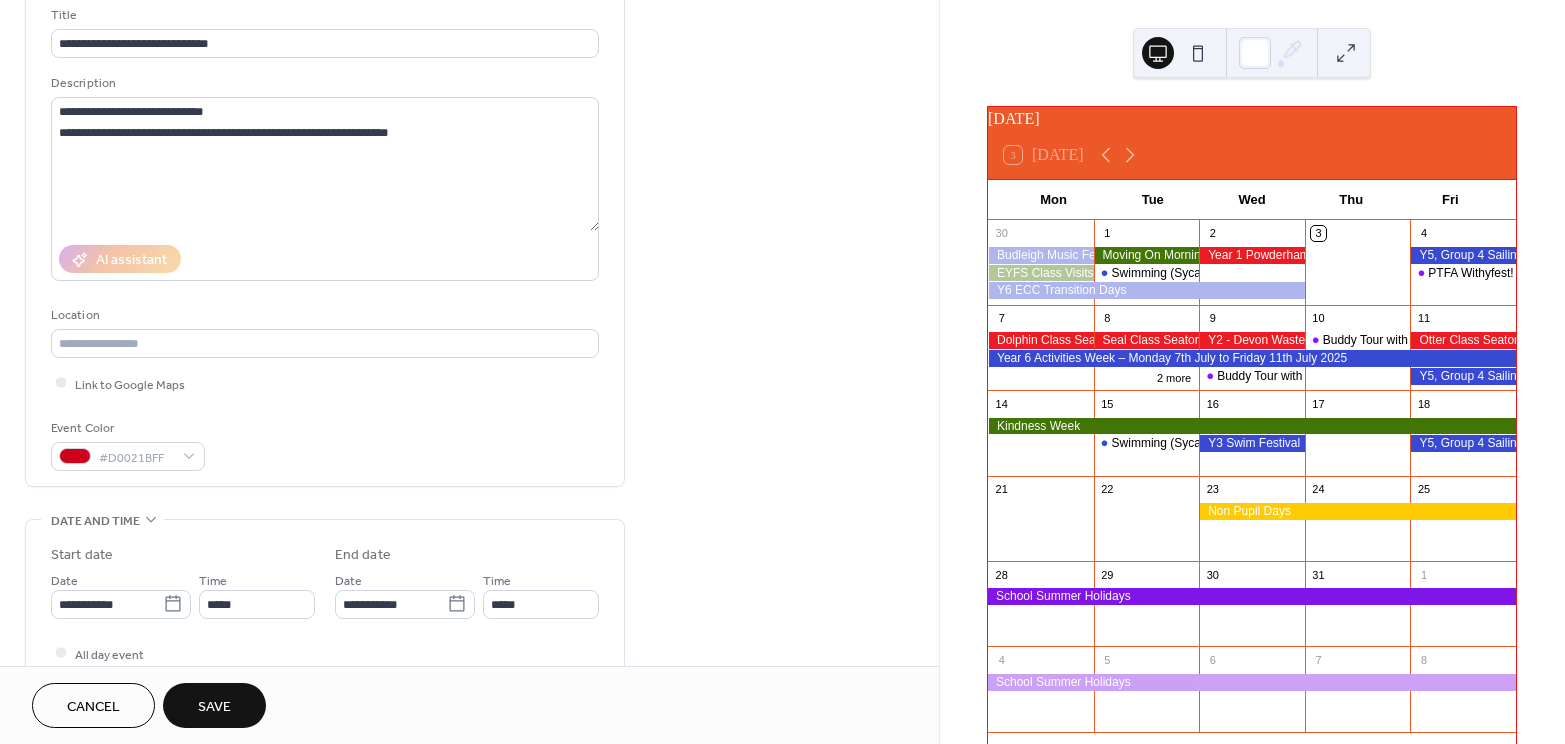click on "Save" at bounding box center [214, 707] 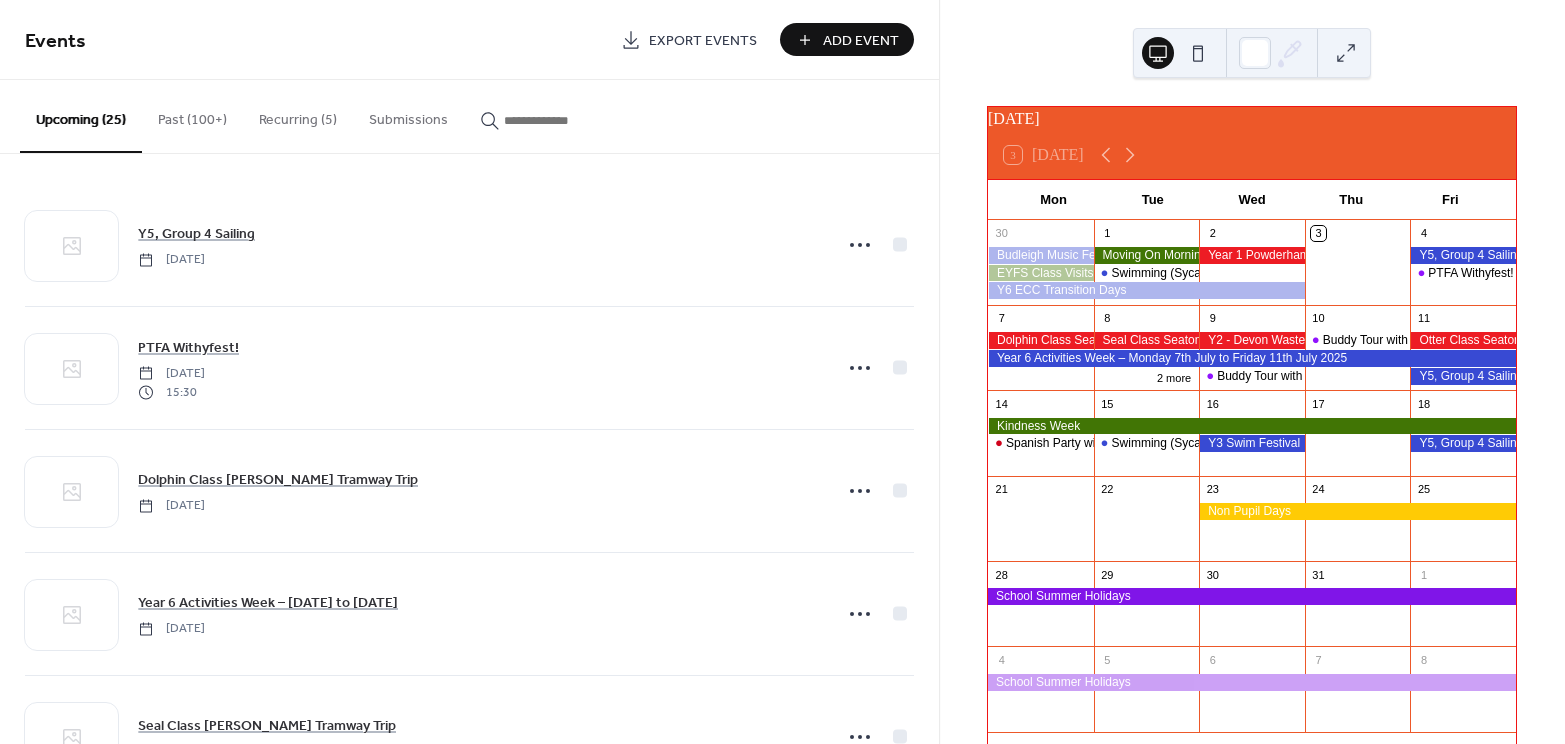 click on "Add Event" at bounding box center (861, 41) 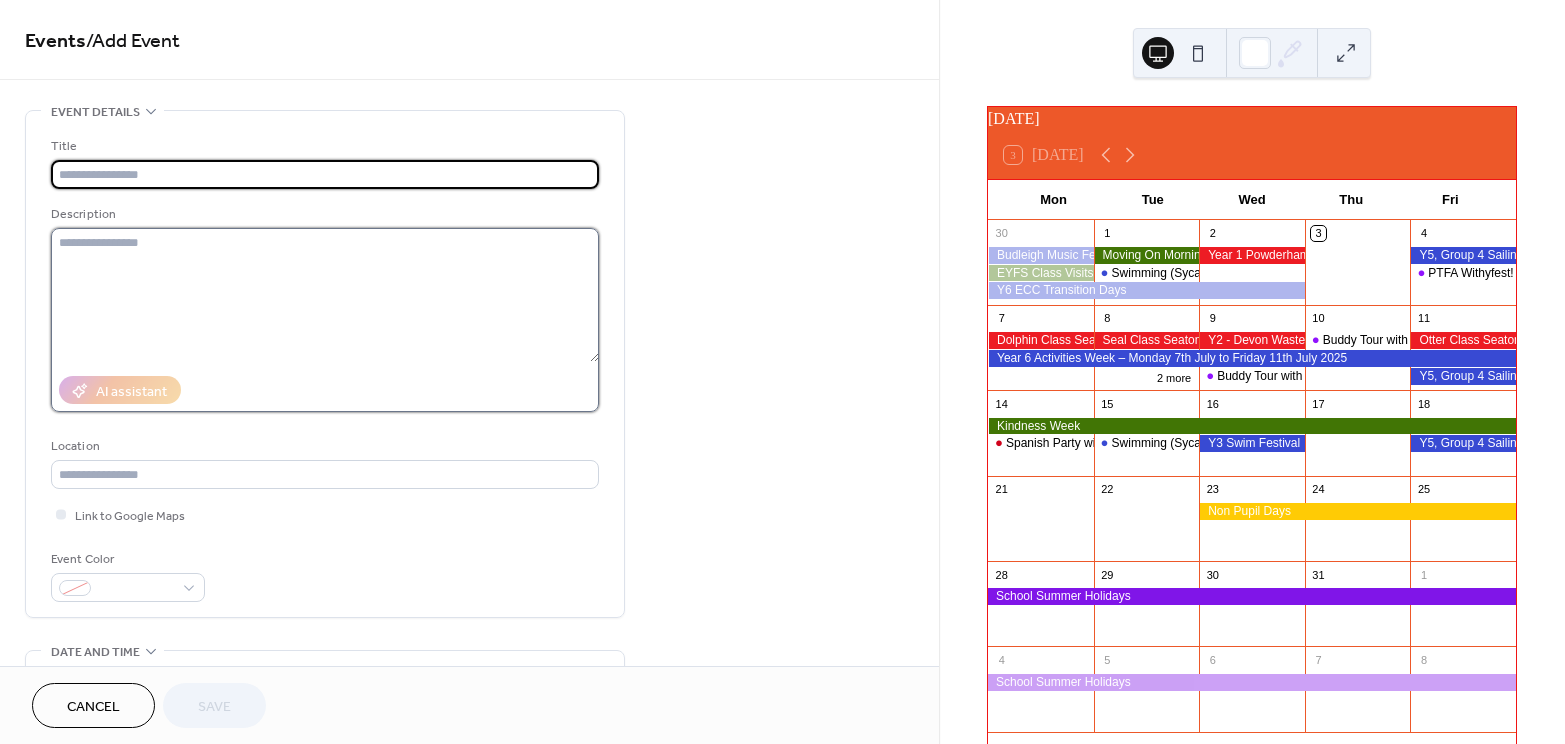 click at bounding box center [325, 295] 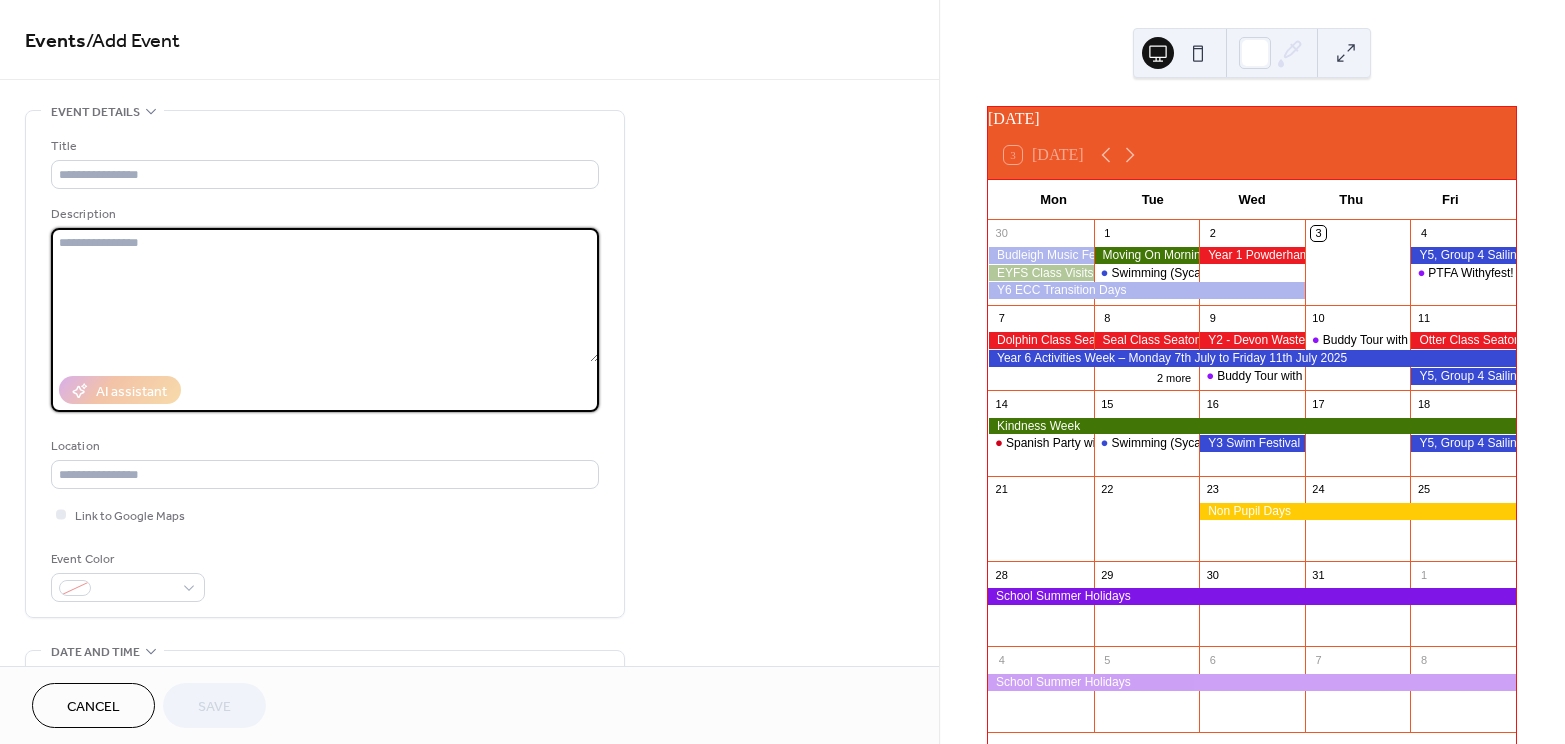 paste on "**********" 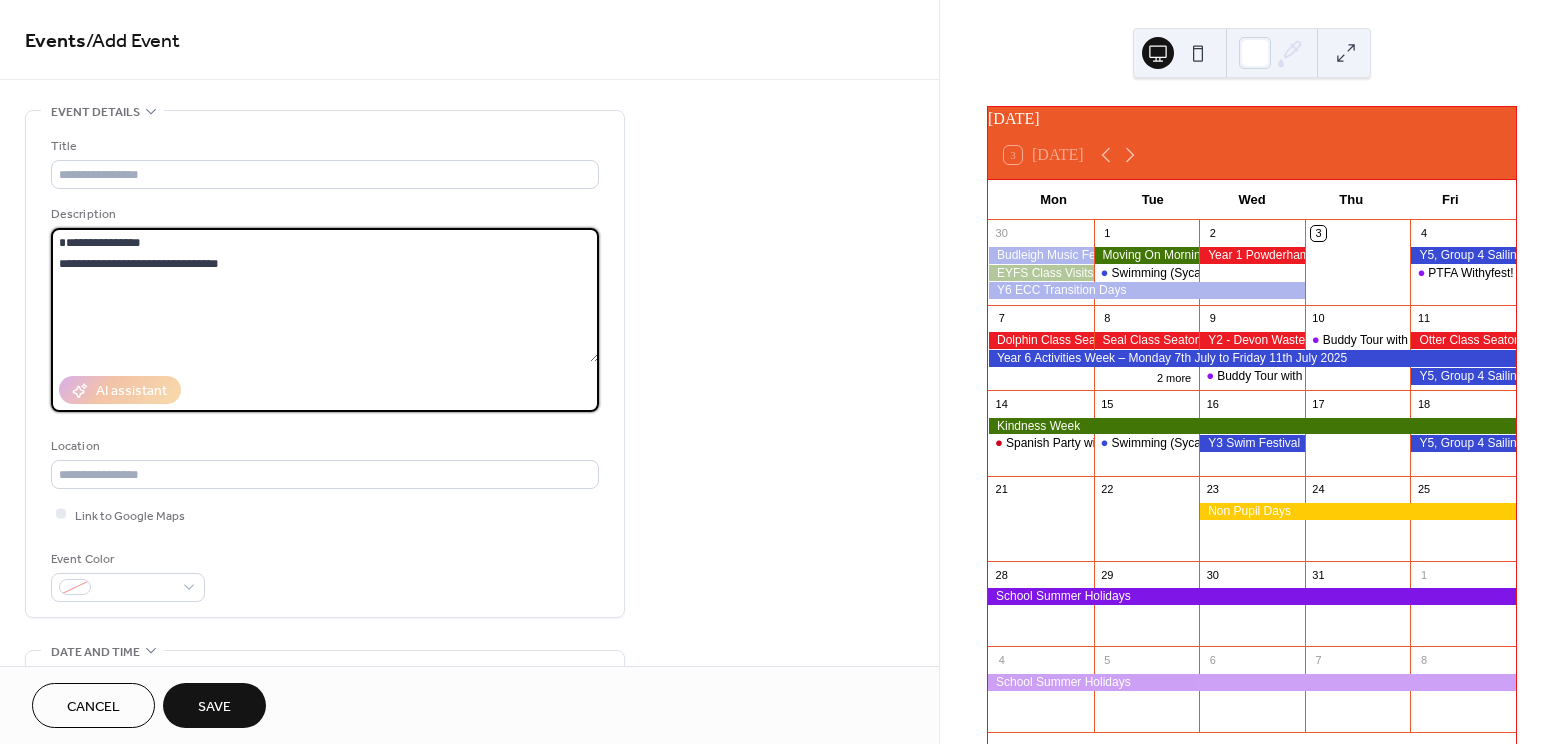 drag, startPoint x: 161, startPoint y: 263, endPoint x: 58, endPoint y: 263, distance: 103 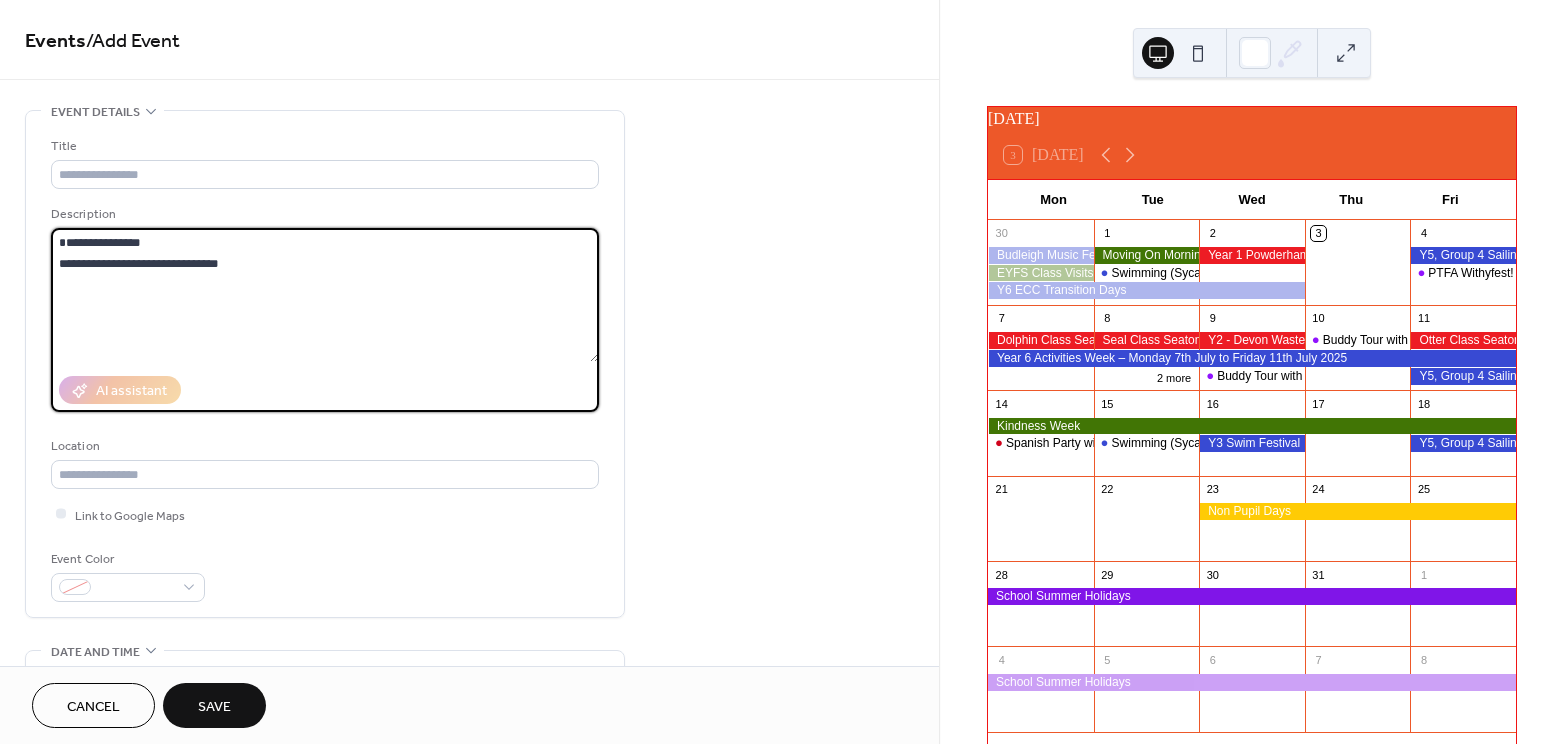 click on "**********" at bounding box center [325, 295] 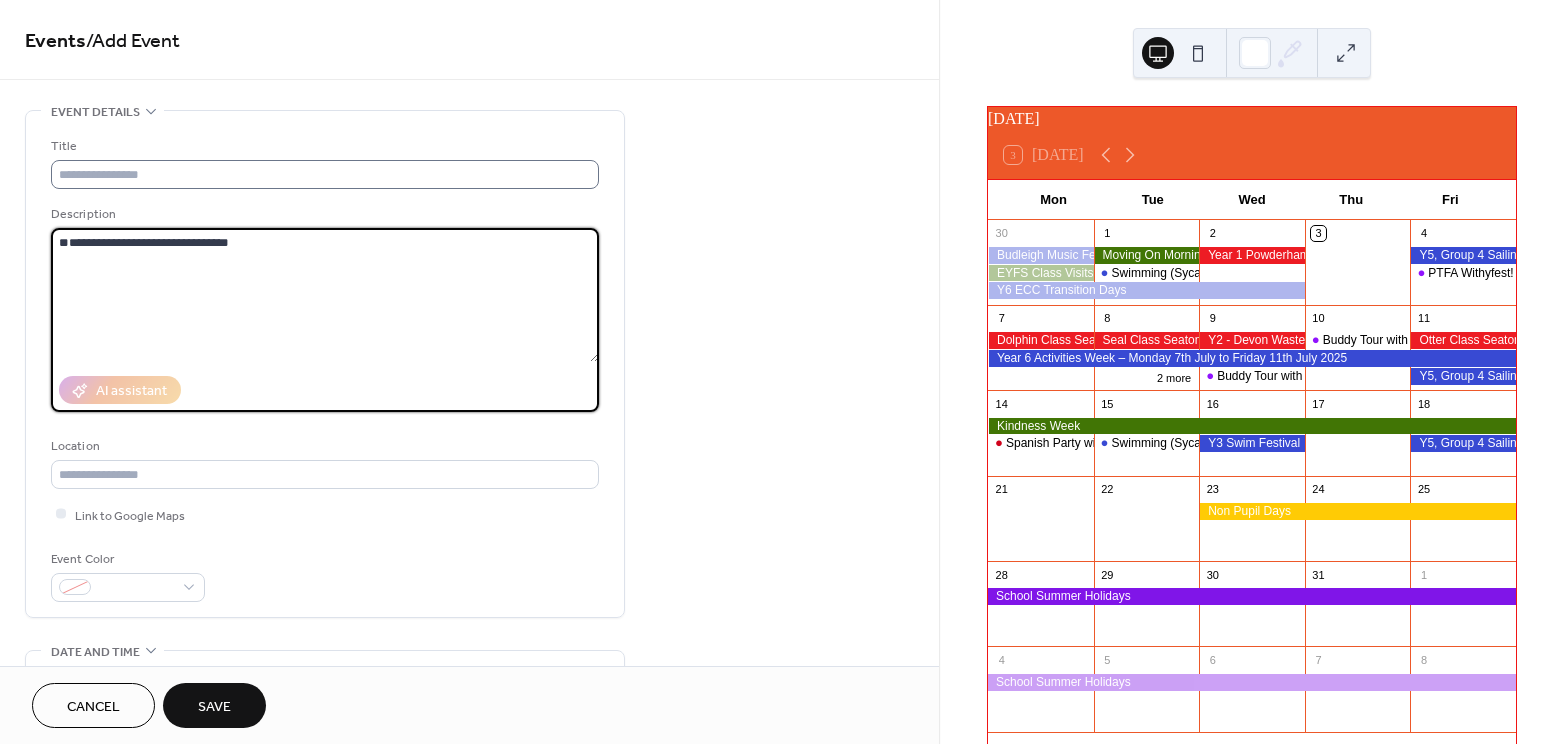 type on "**********" 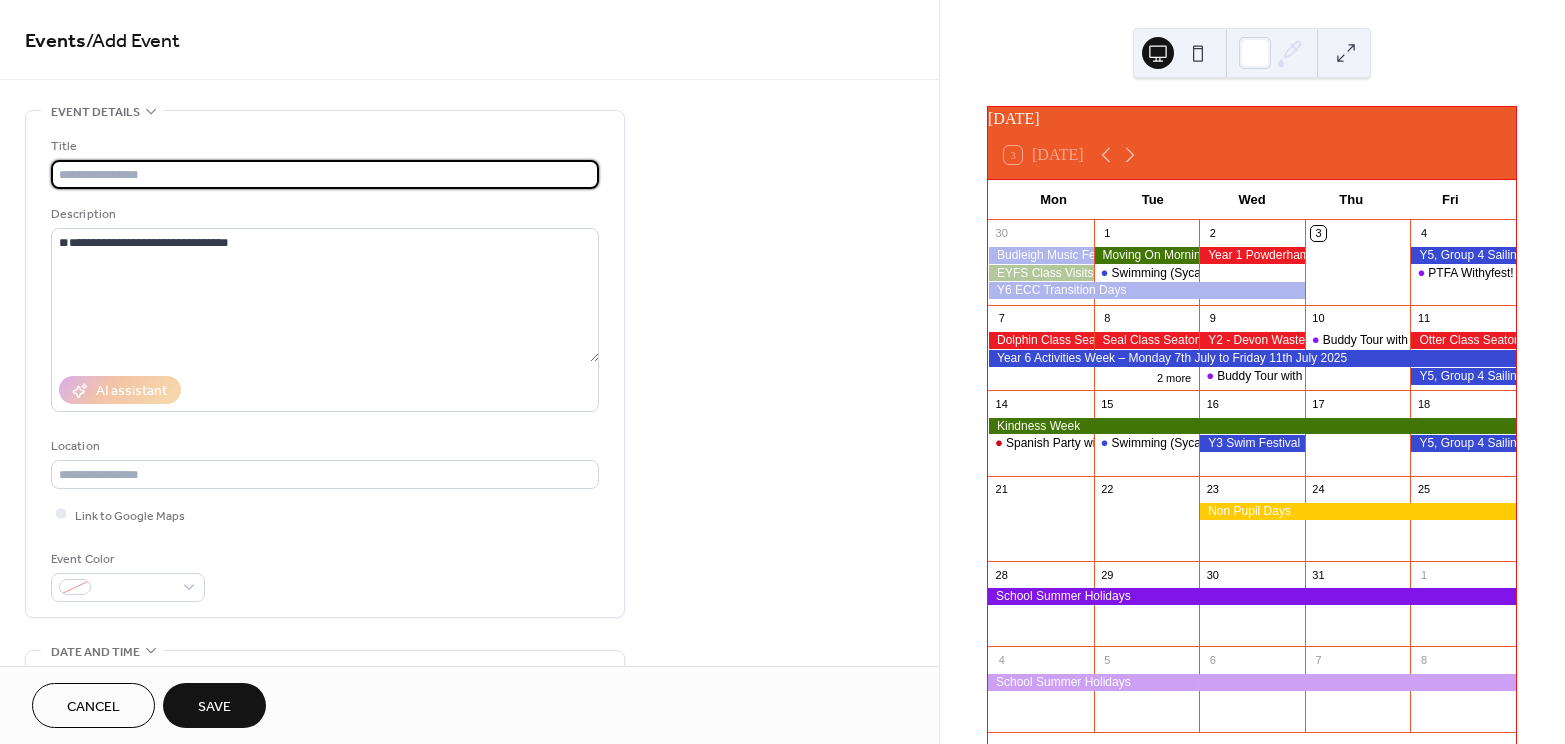 click at bounding box center [325, 174] 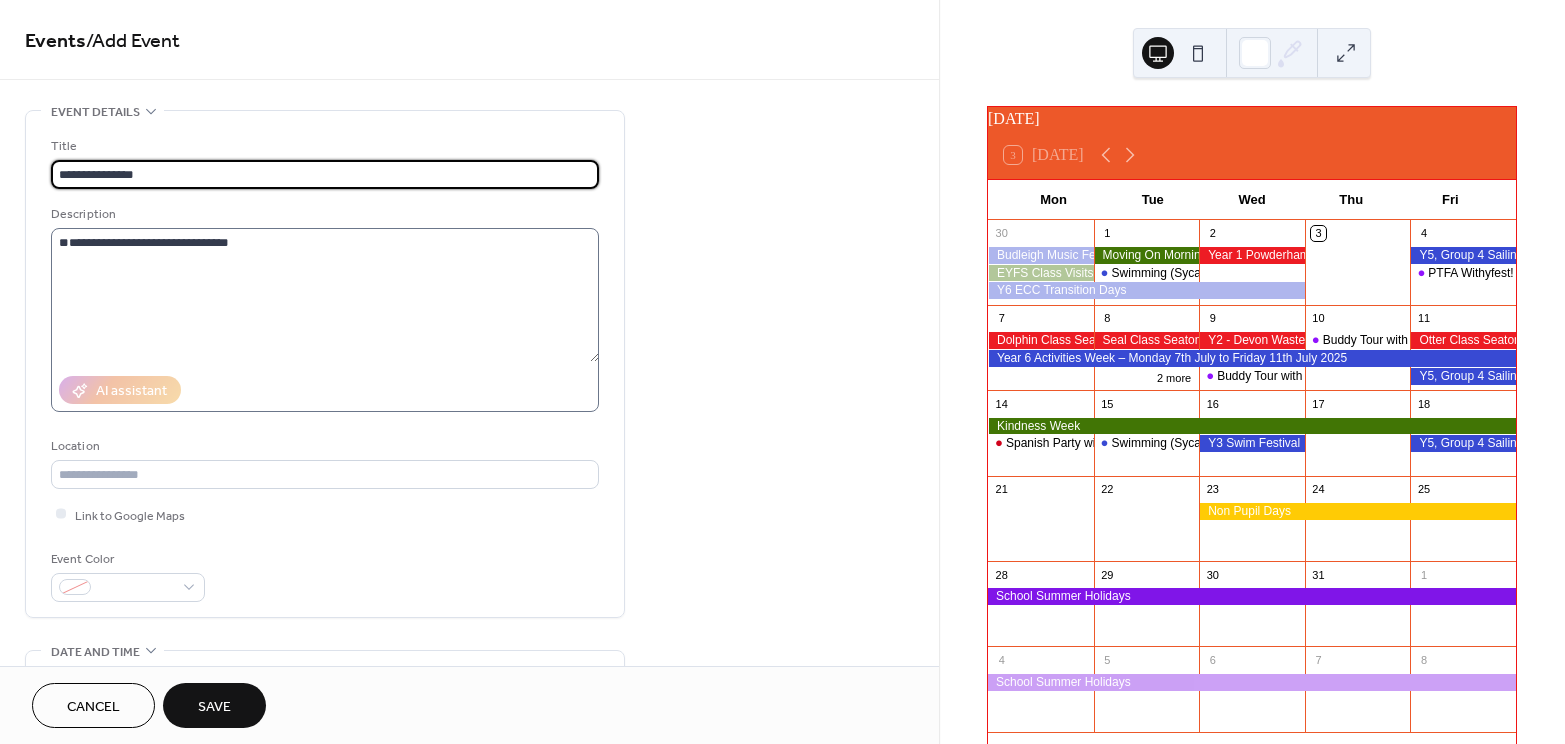 type on "**********" 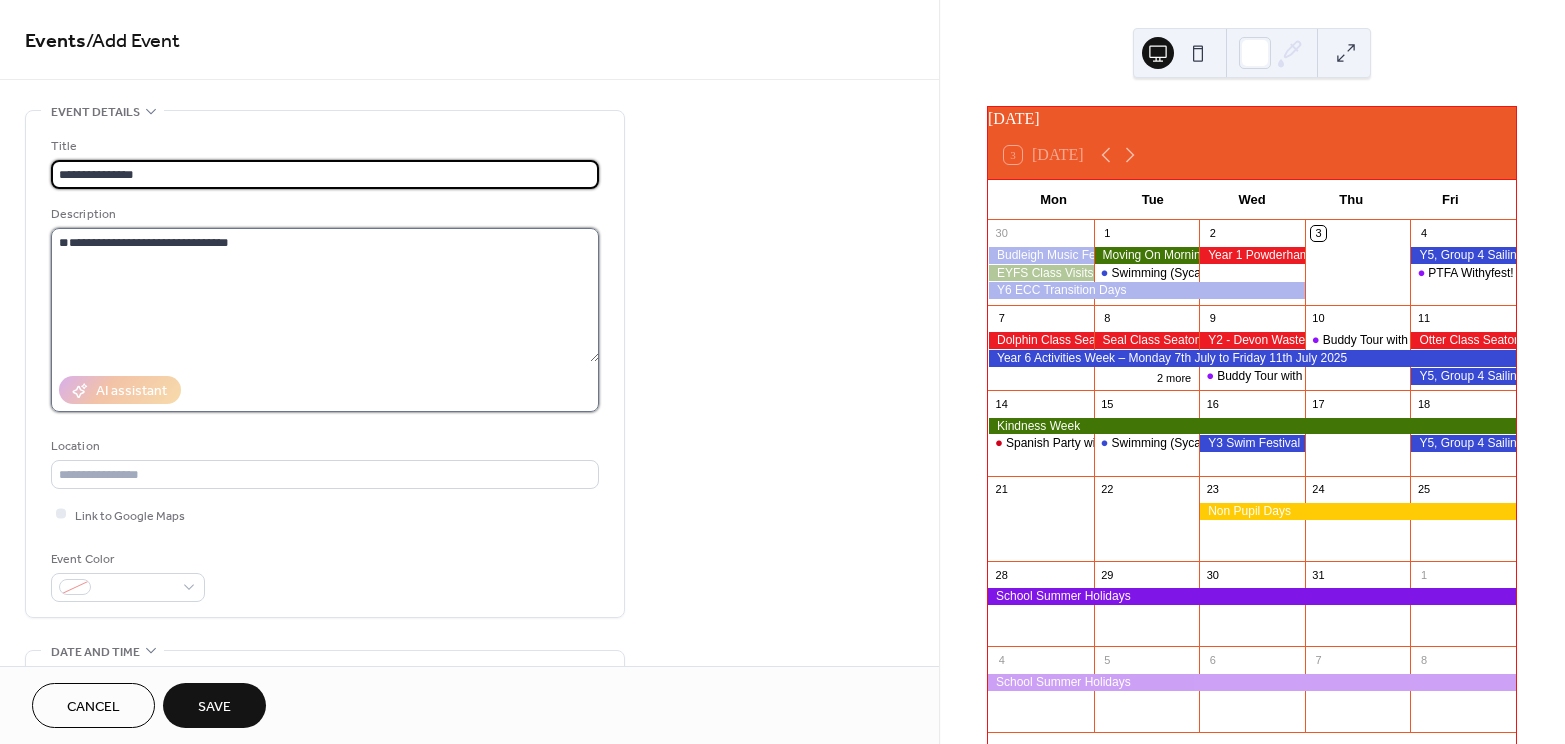 click on "**********" at bounding box center (325, 295) 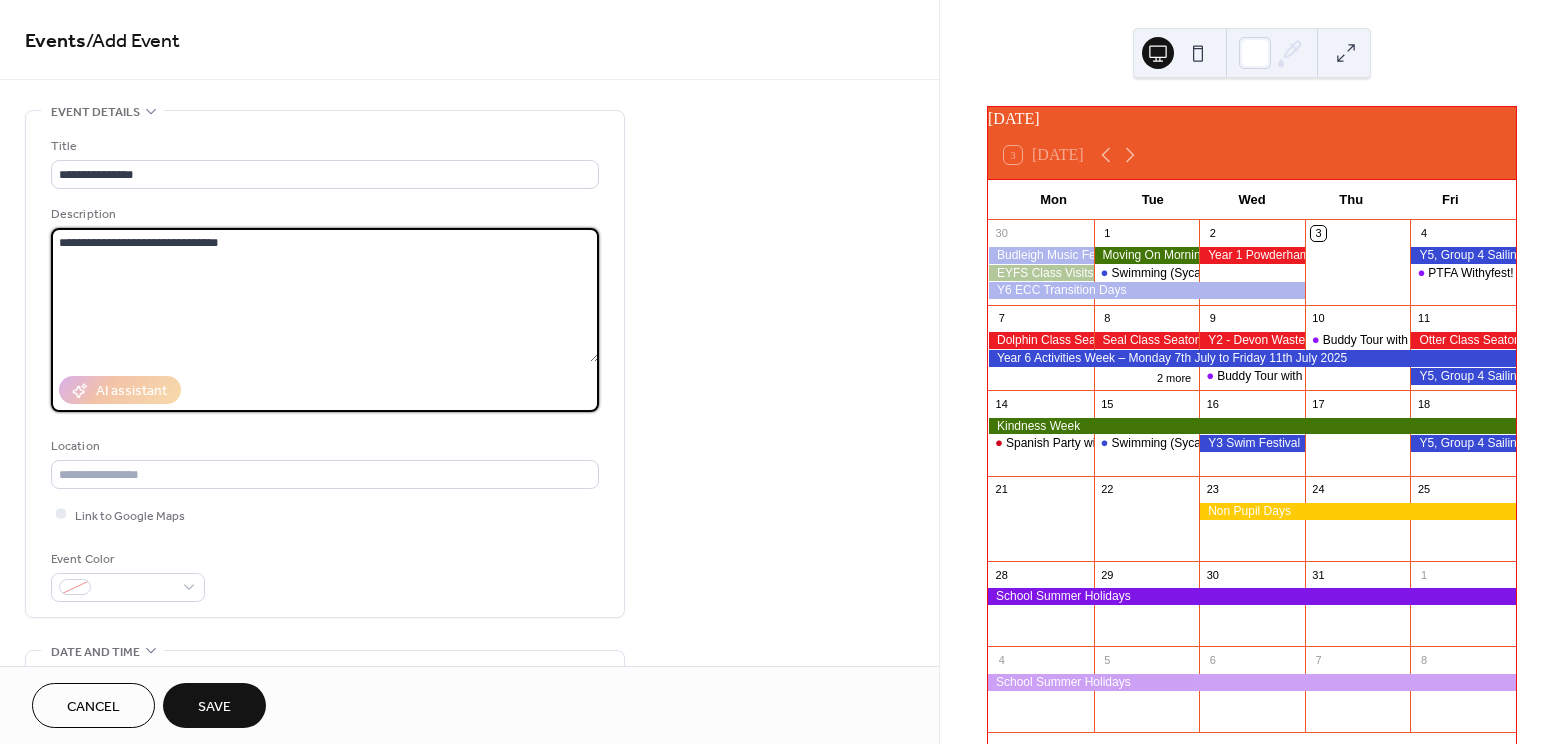 type on "**********" 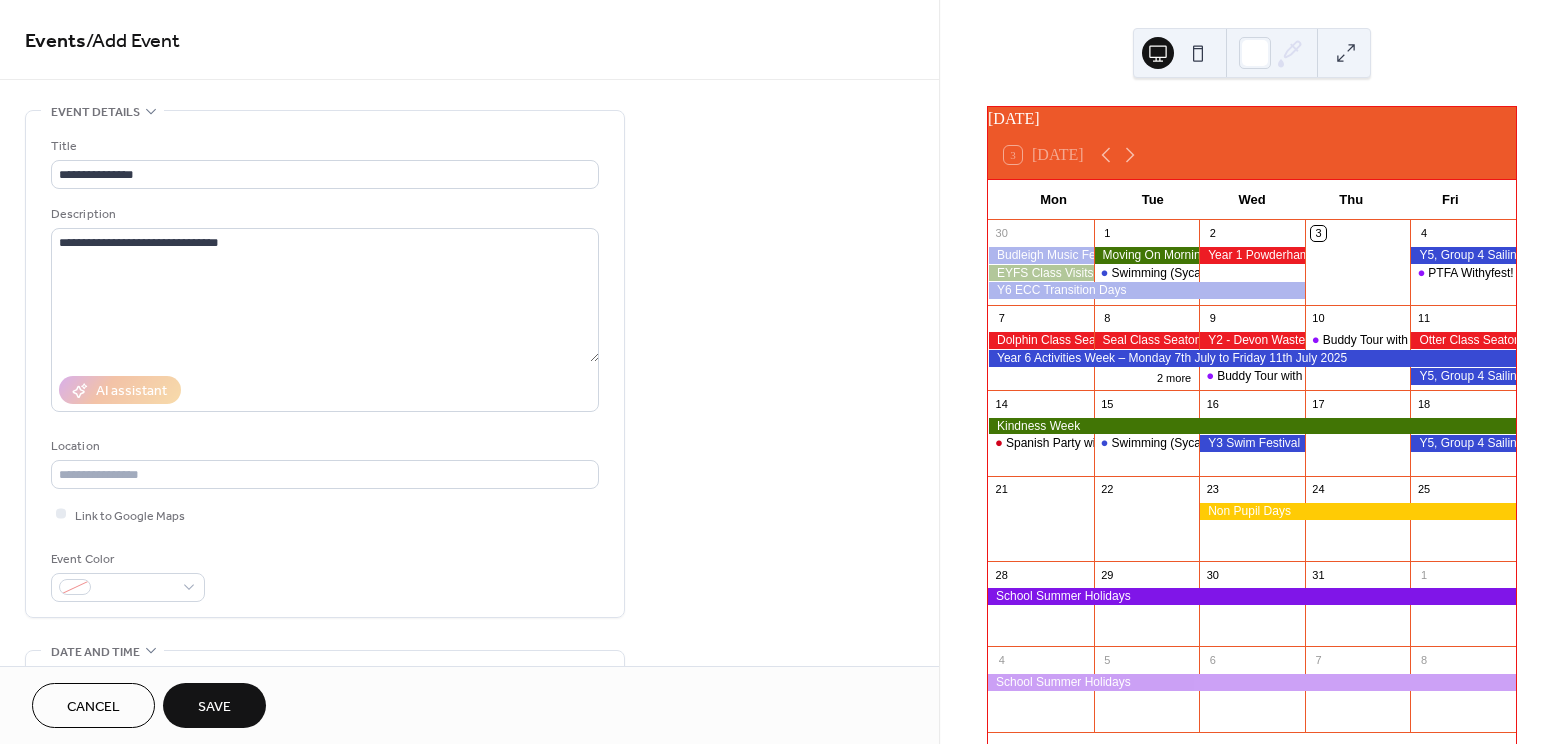 click on "July 2025 3 Today Mon Tue Wed Thu Fri 30 1 Swimming (Sycamore Class) 2 3 4 PTFA Withyfest! 7 8 2 more 9 Buddy Tour with lunch (Sandpiper & Ladybirds) 10 Buddy Tour with lunch (Avocet & Dragonflies) 11 14 Spanish Party with Mrs Burrows 15 Swimming (Sycamore Class) 16 17 18 21 22 23 24 25 28 29 30 31 1 4 5 6 7 8" at bounding box center (1252, 372) 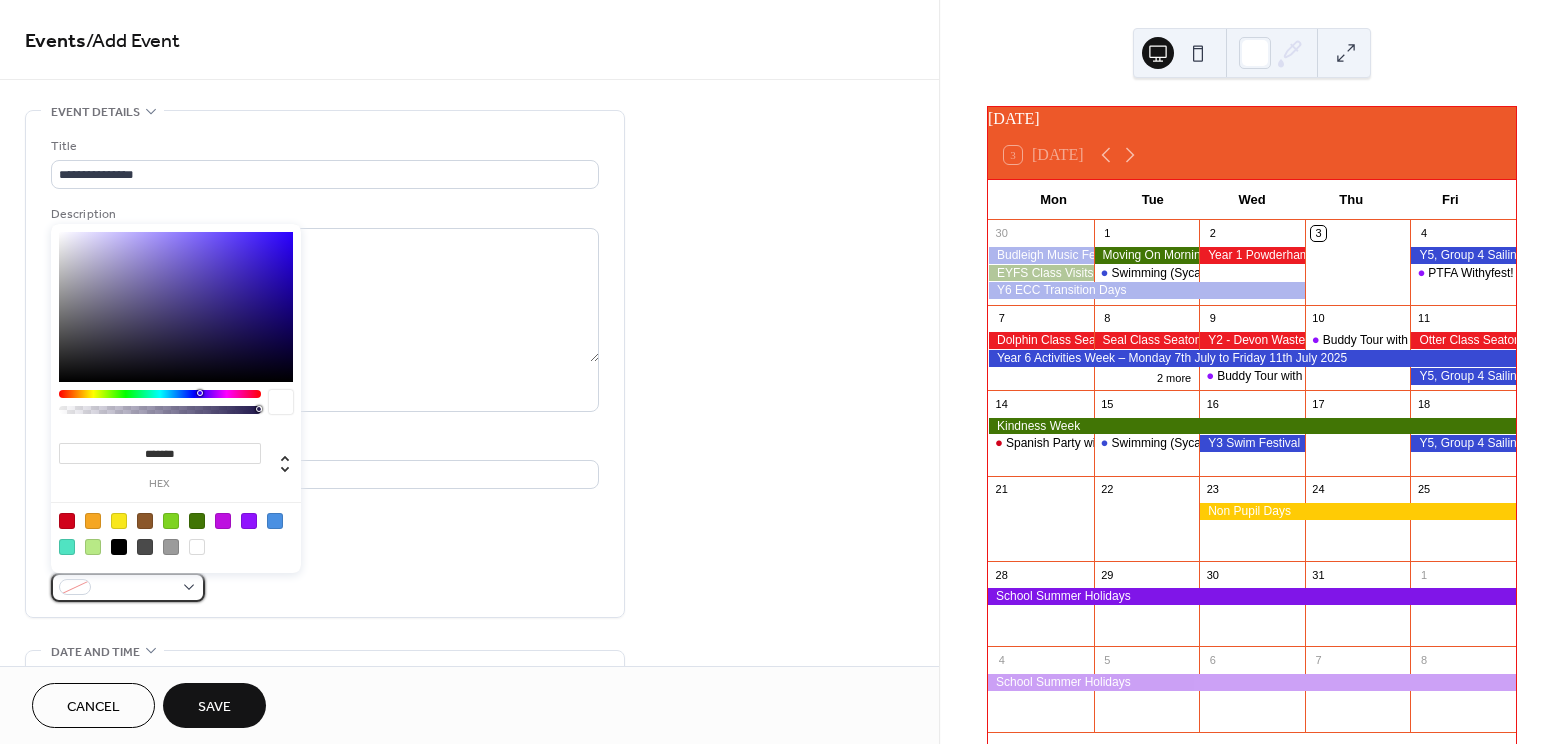 click at bounding box center [128, 587] 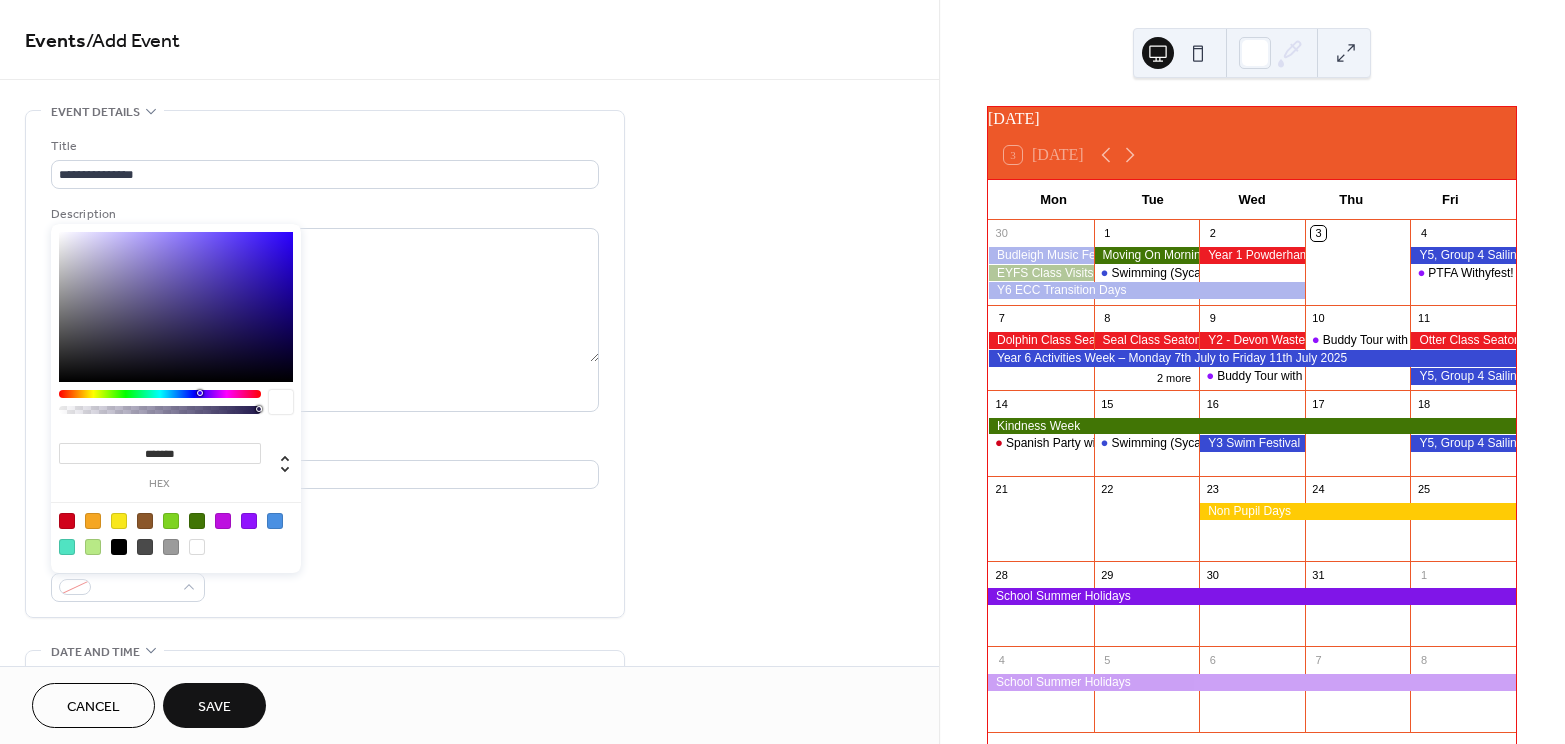 click at bounding box center [197, 521] 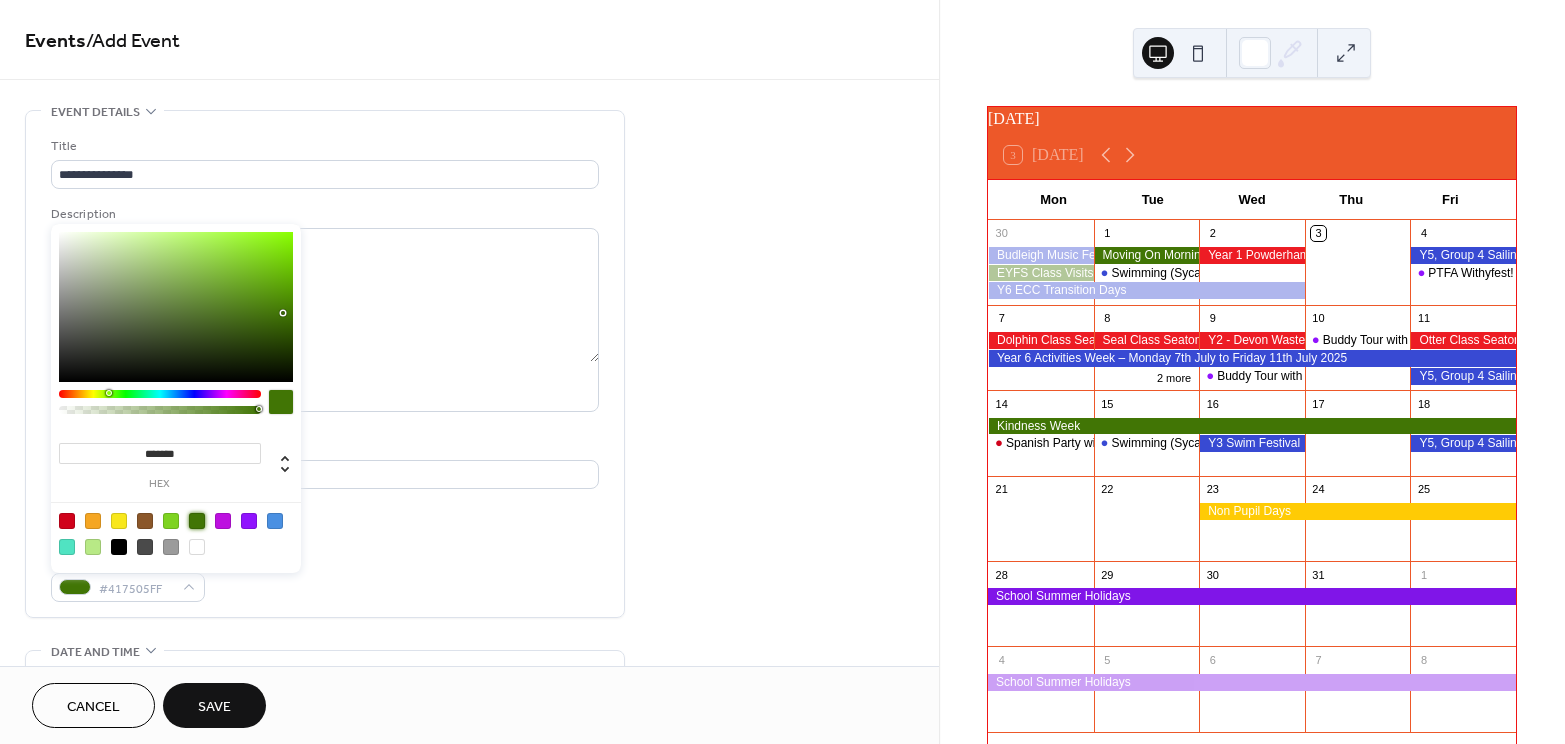 click on "**********" at bounding box center (469, 797) 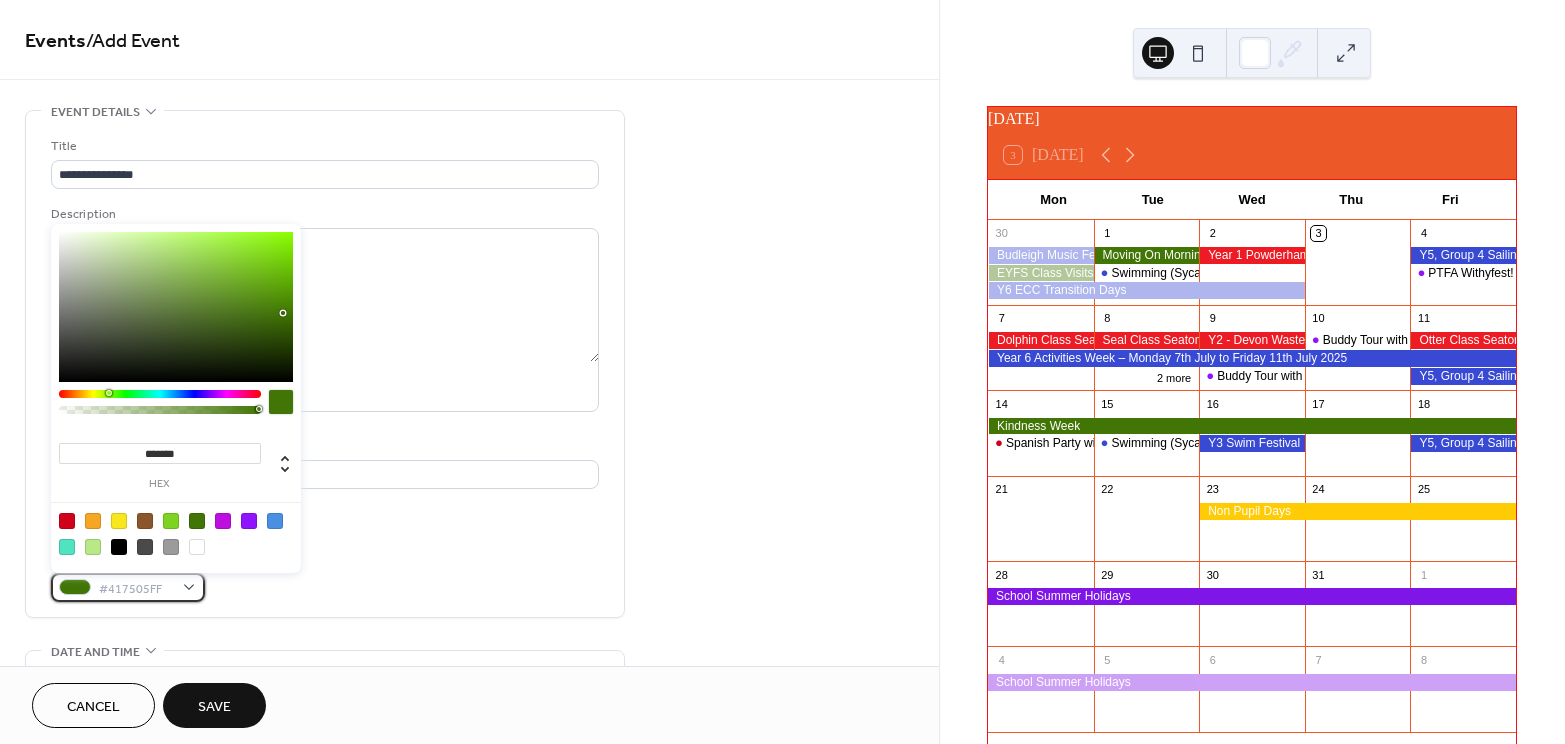 click on "#417505FF" at bounding box center (128, 587) 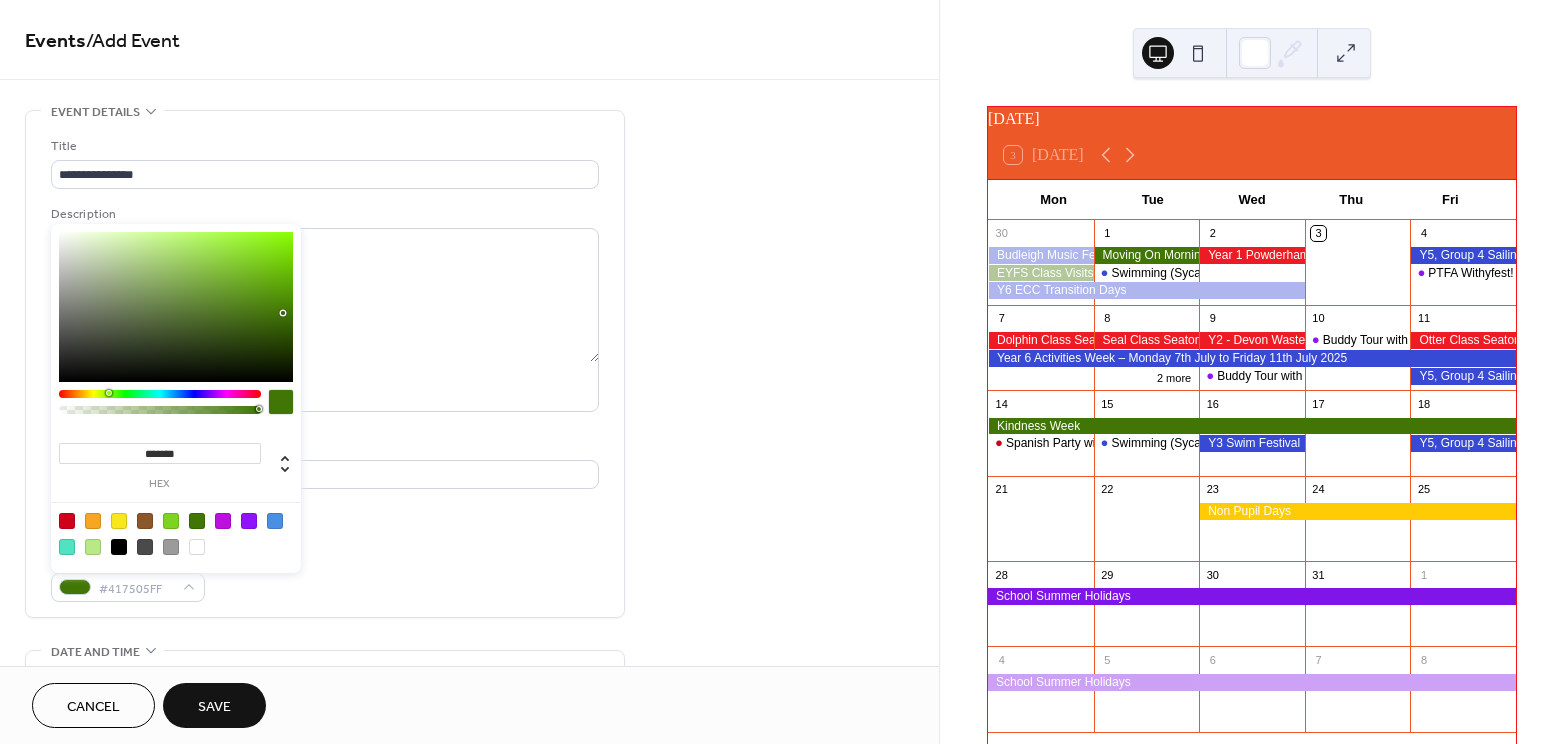 click at bounding box center (67, 521) 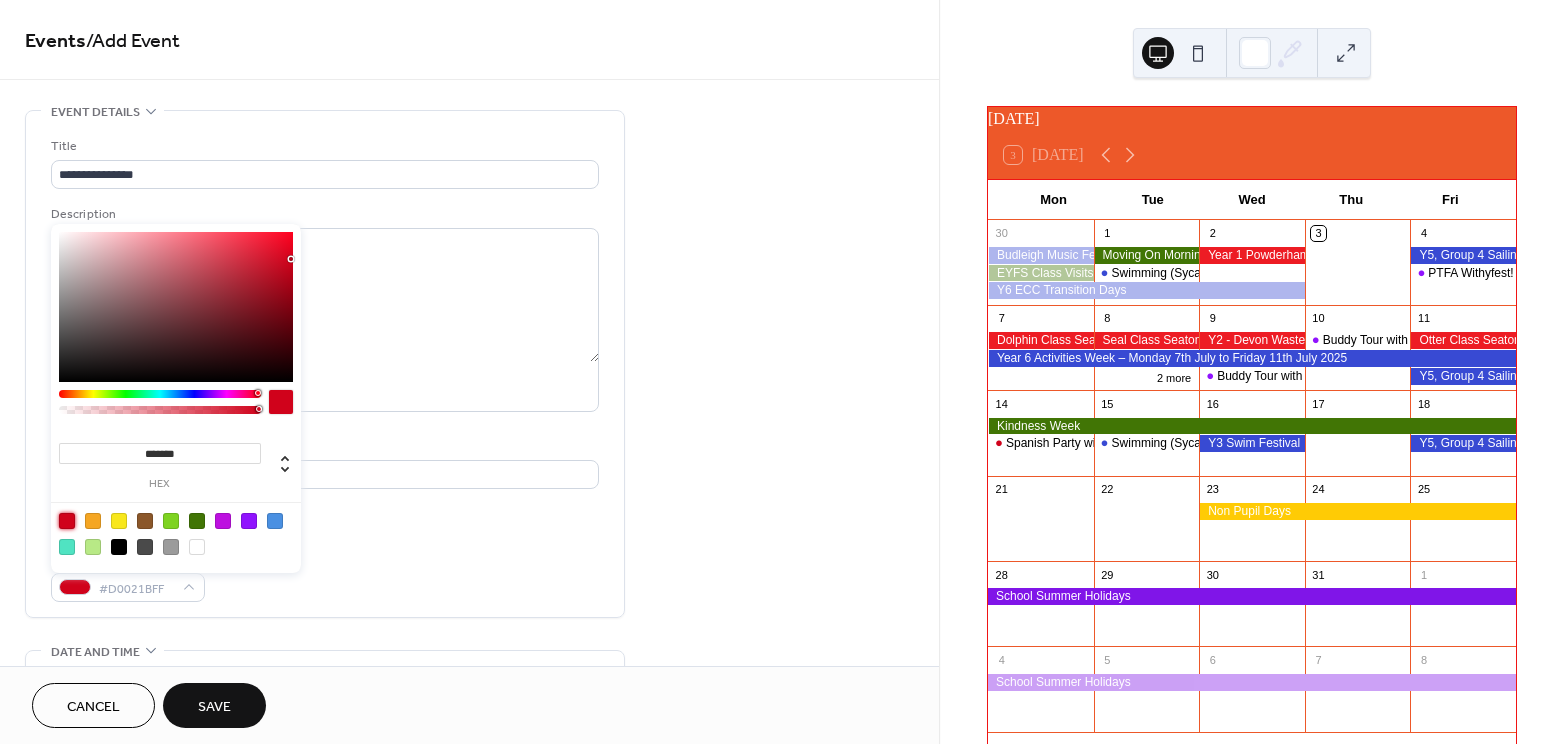 click on "**********" at bounding box center [469, 797] 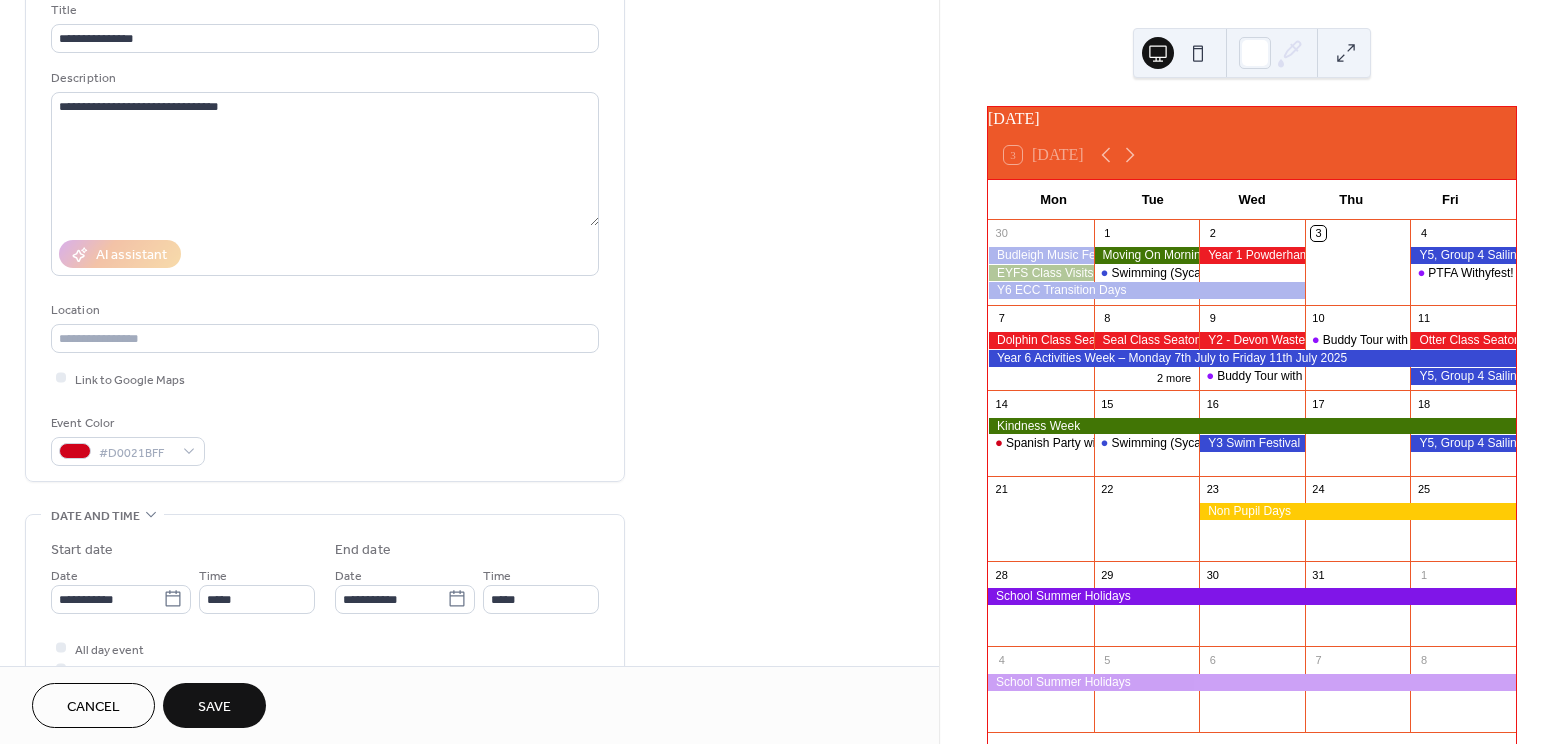 scroll, scrollTop: 133, scrollLeft: 0, axis: vertical 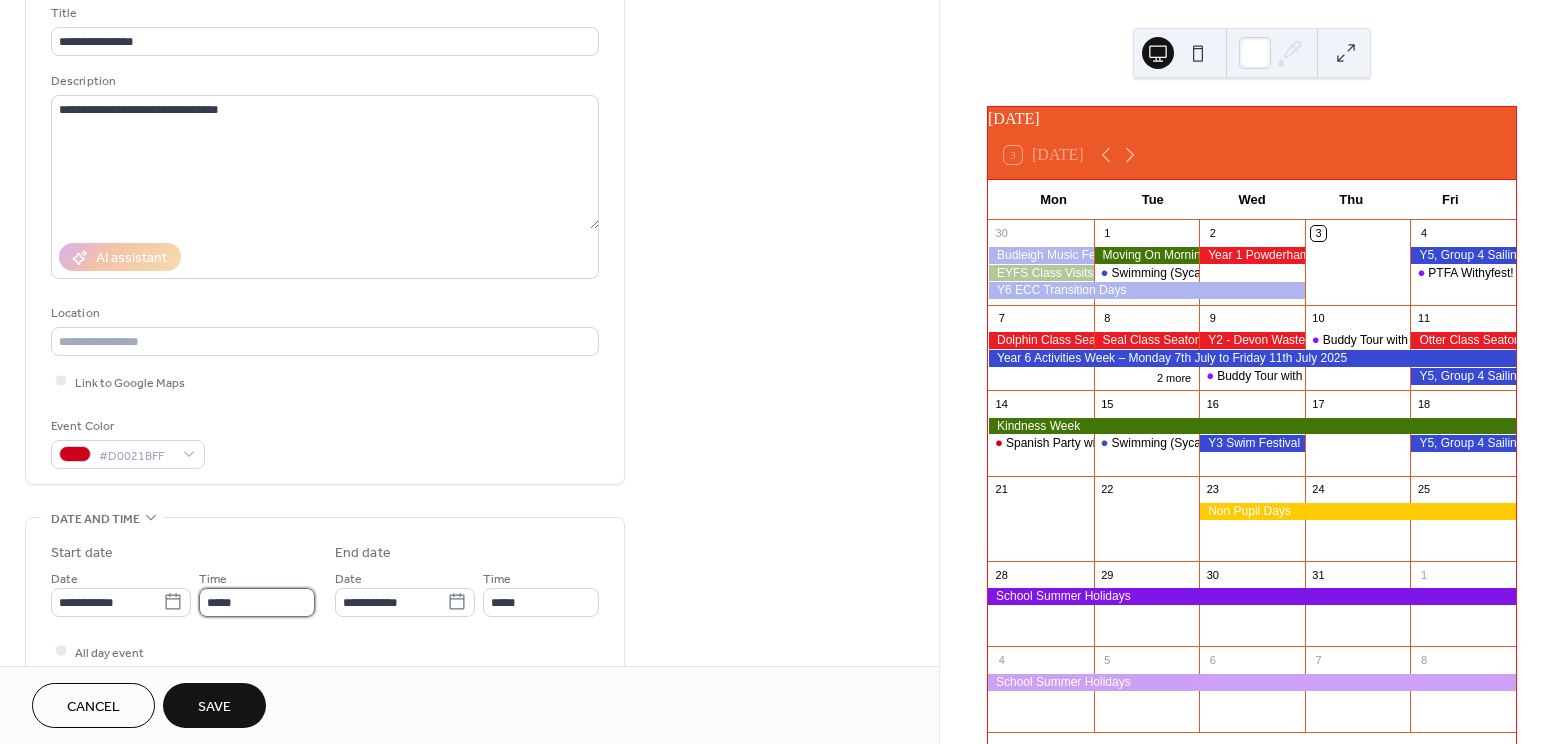 click on "*****" at bounding box center [257, 602] 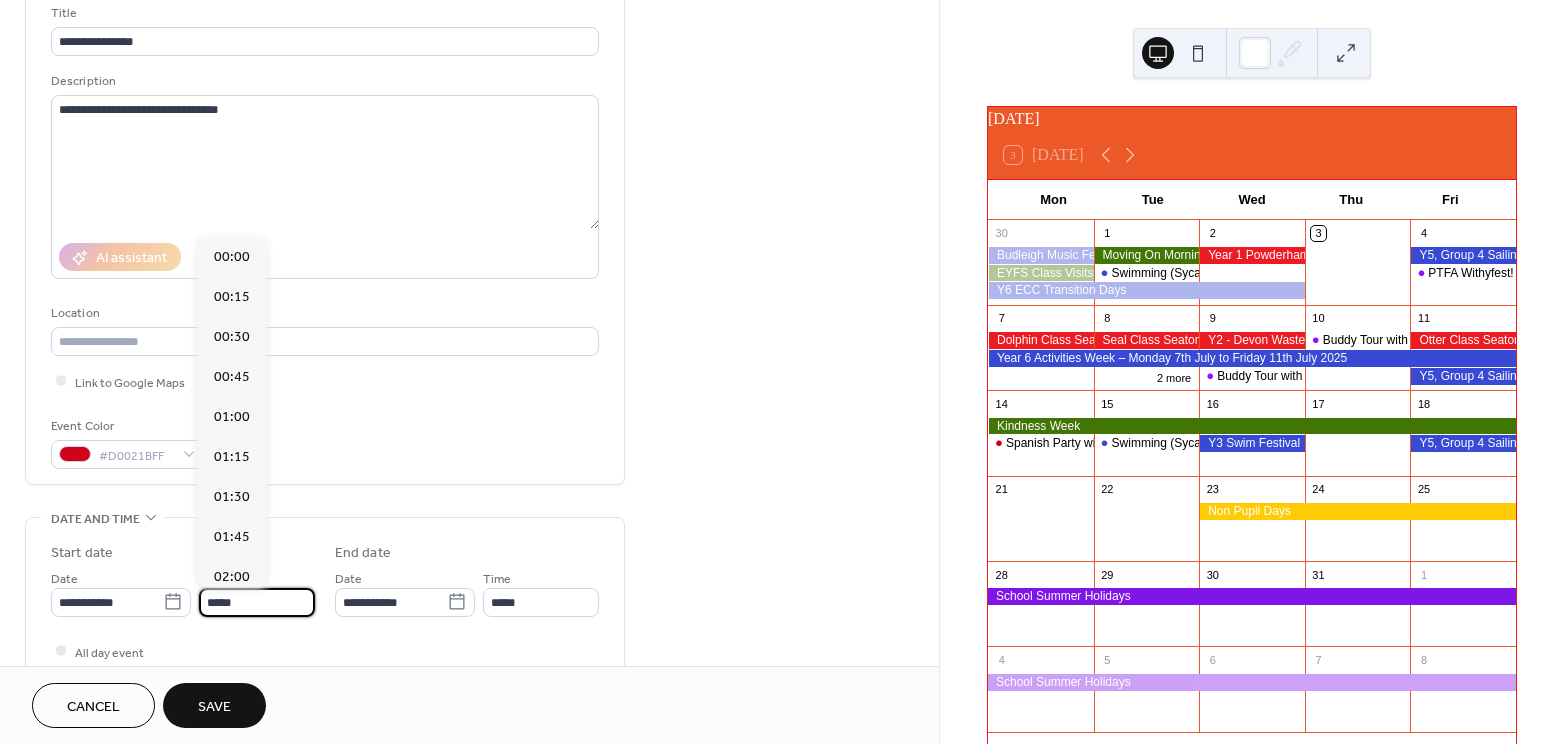 scroll, scrollTop: 1950, scrollLeft: 0, axis: vertical 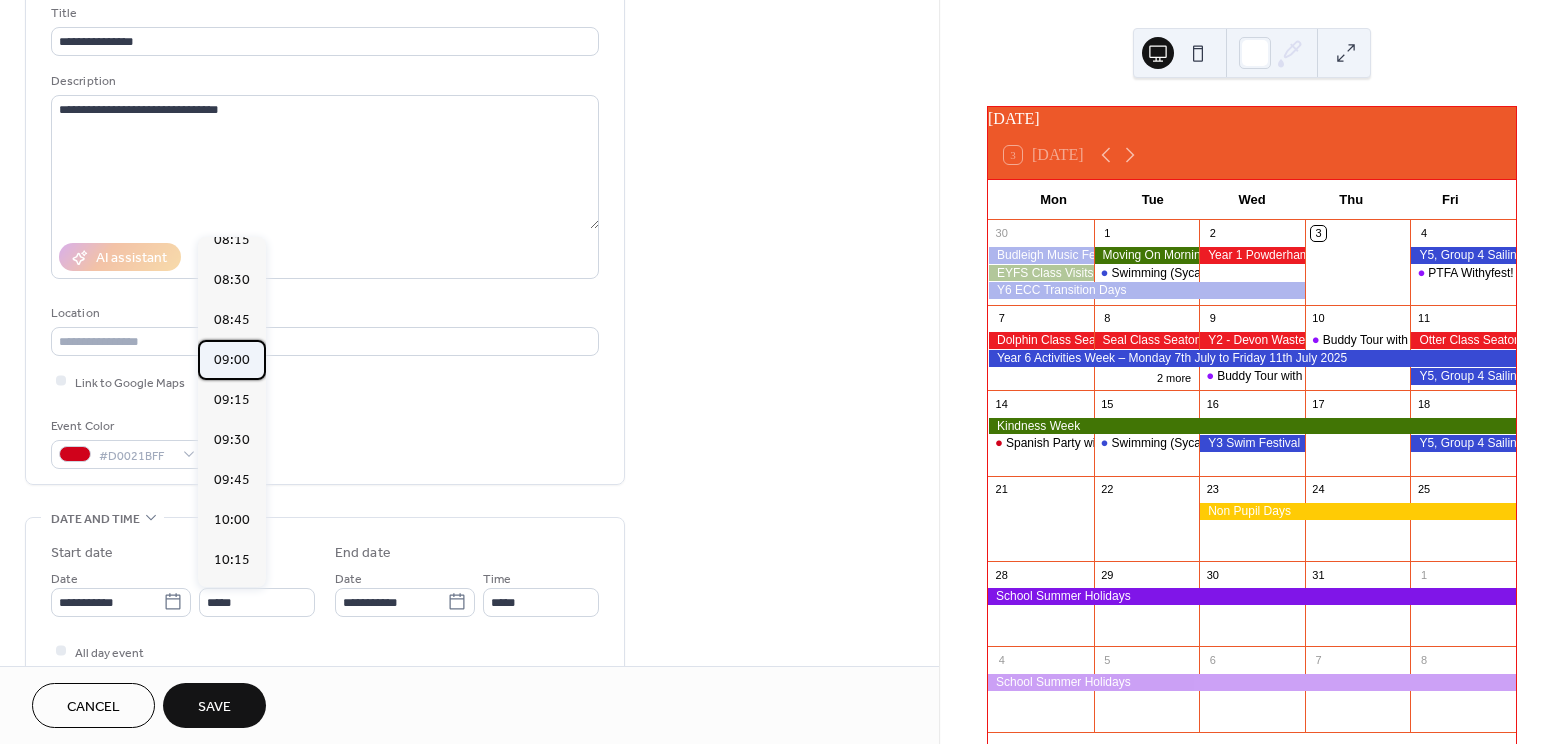 click on "09:00" at bounding box center [232, 359] 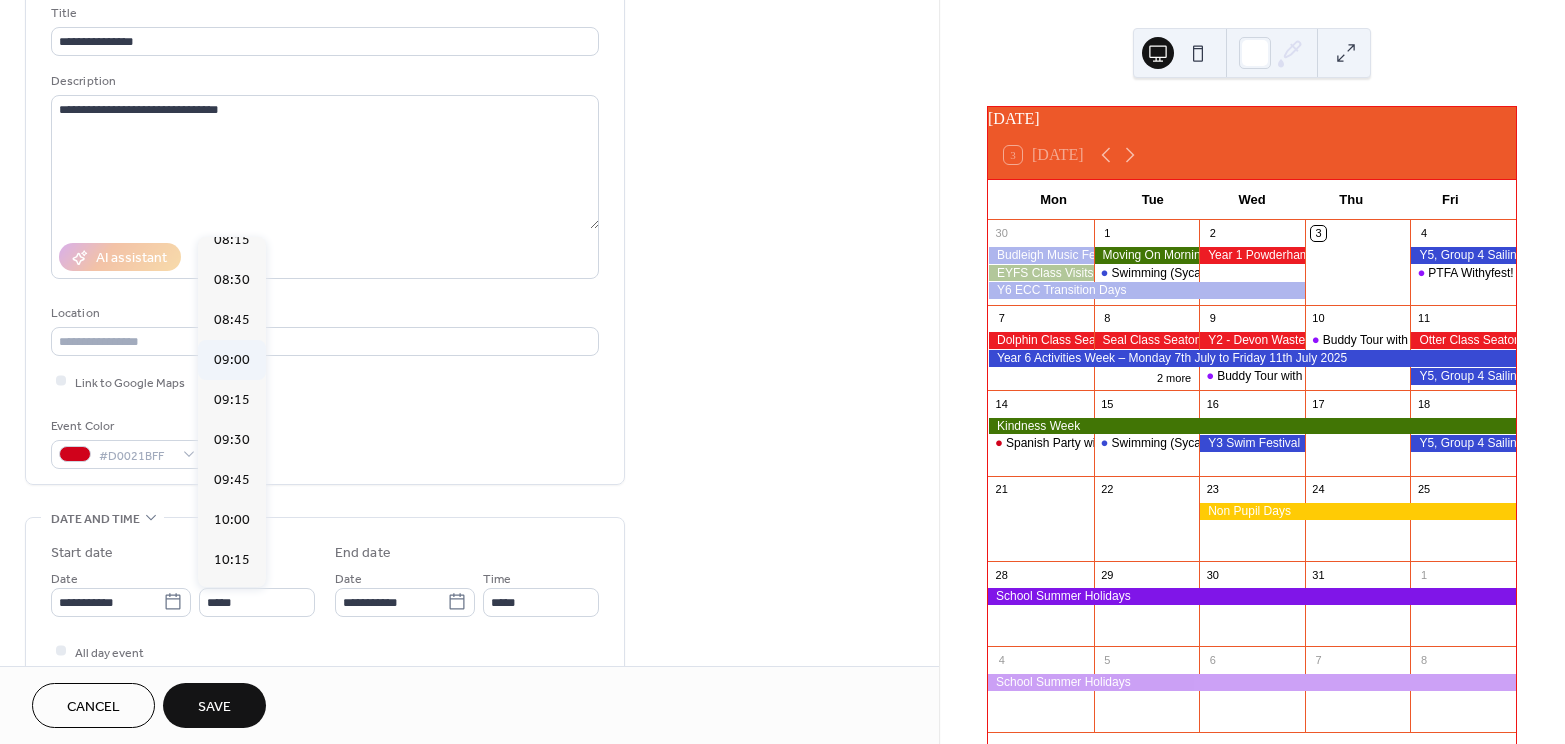 type on "*****" 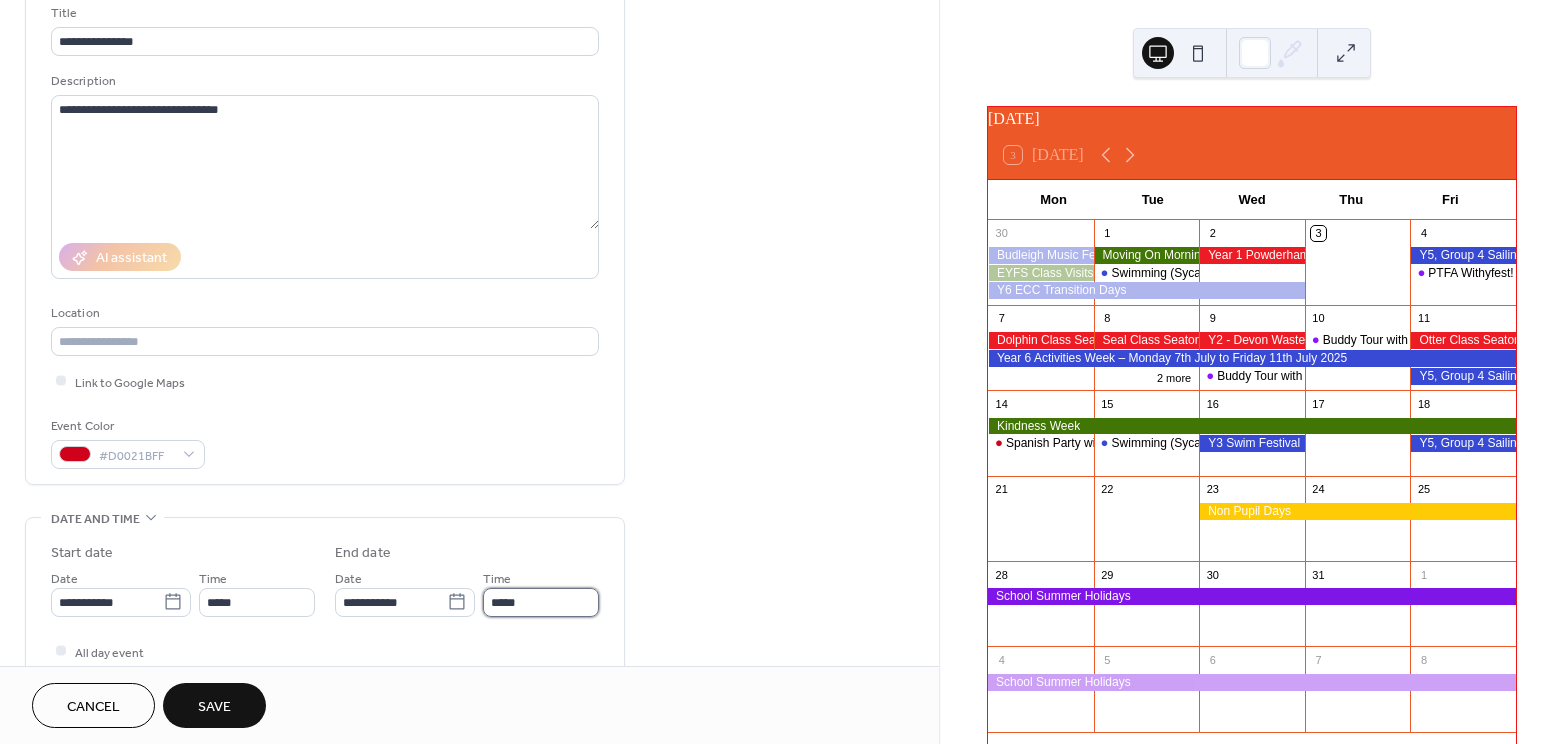click on "*****" at bounding box center (541, 602) 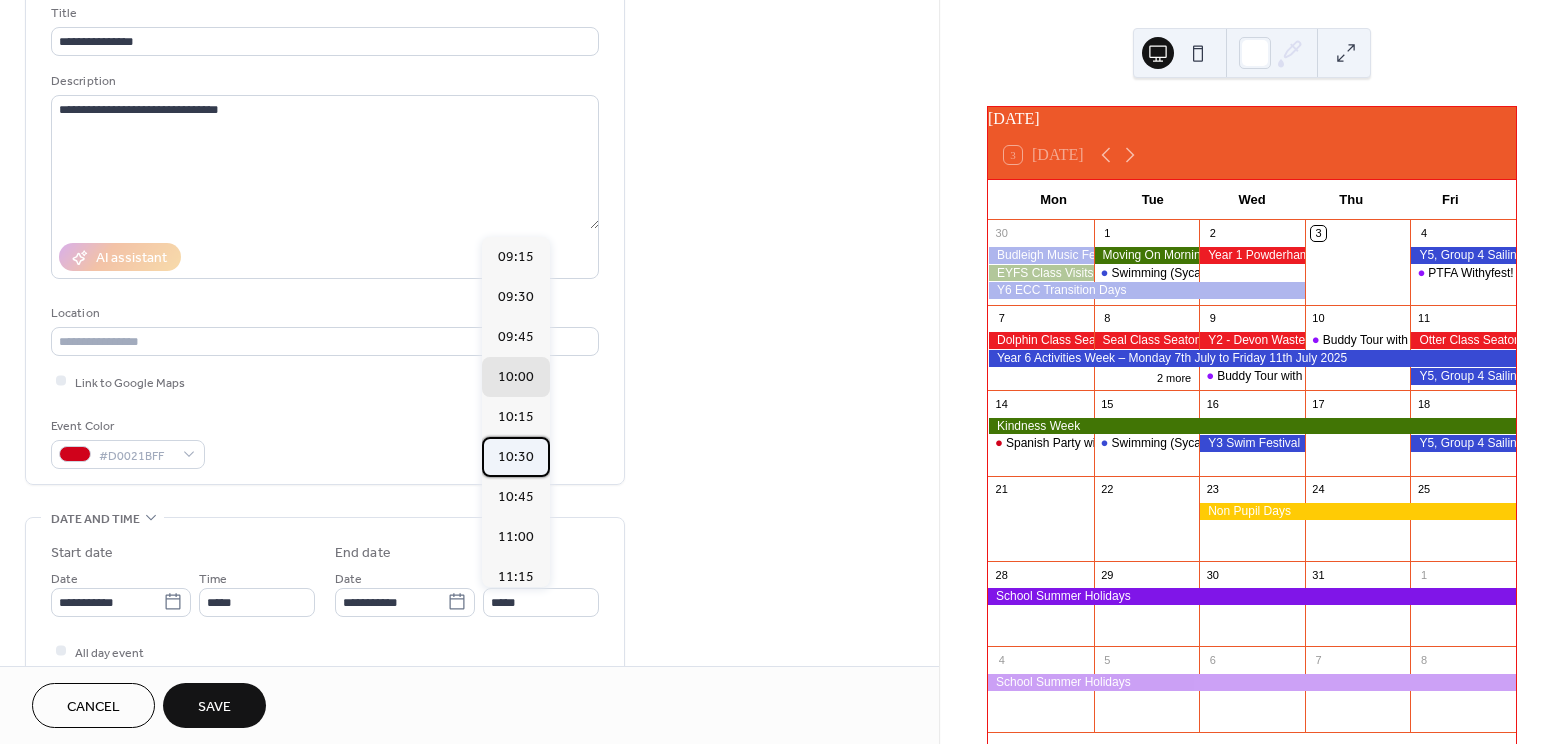 click on "10:30" at bounding box center [516, 457] 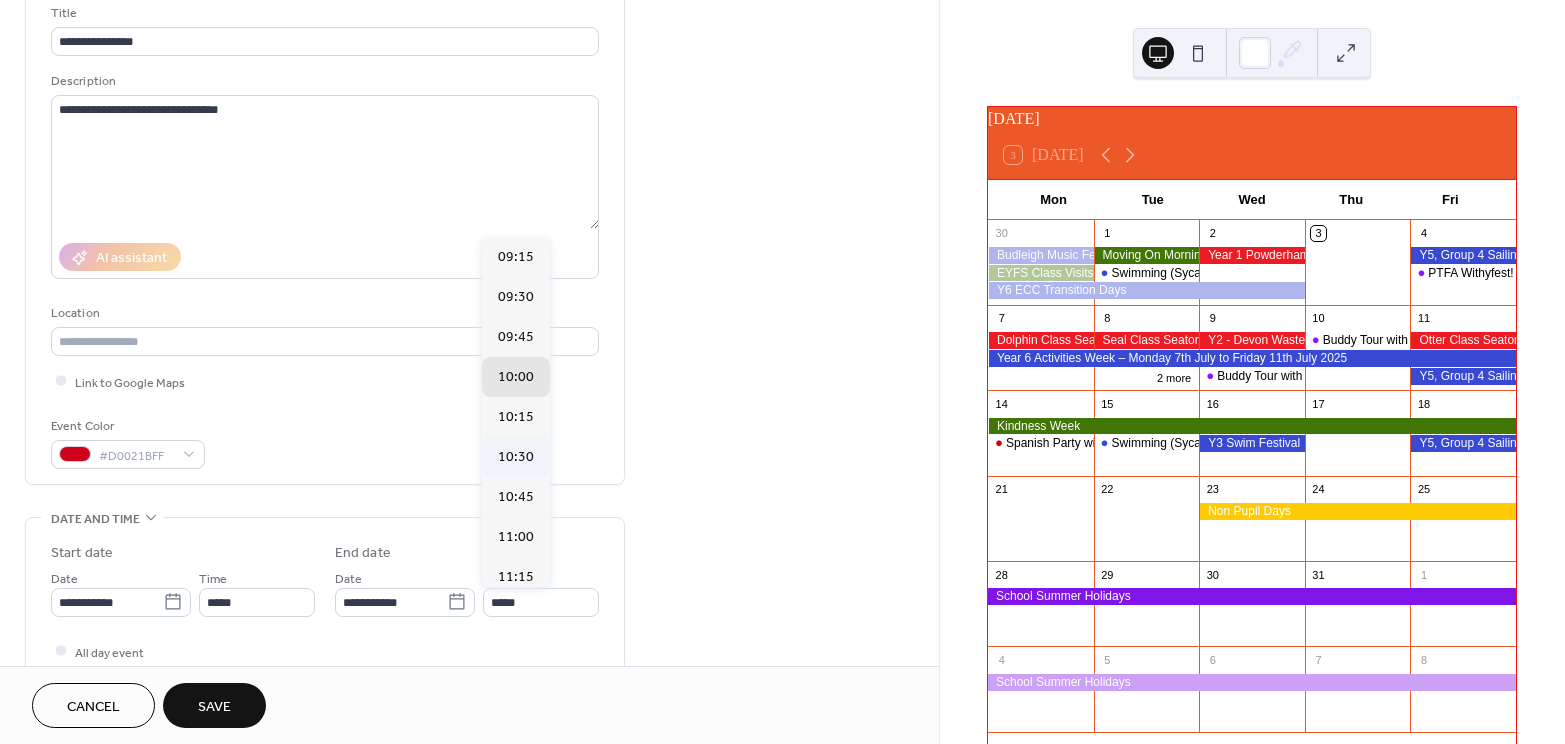 type on "*****" 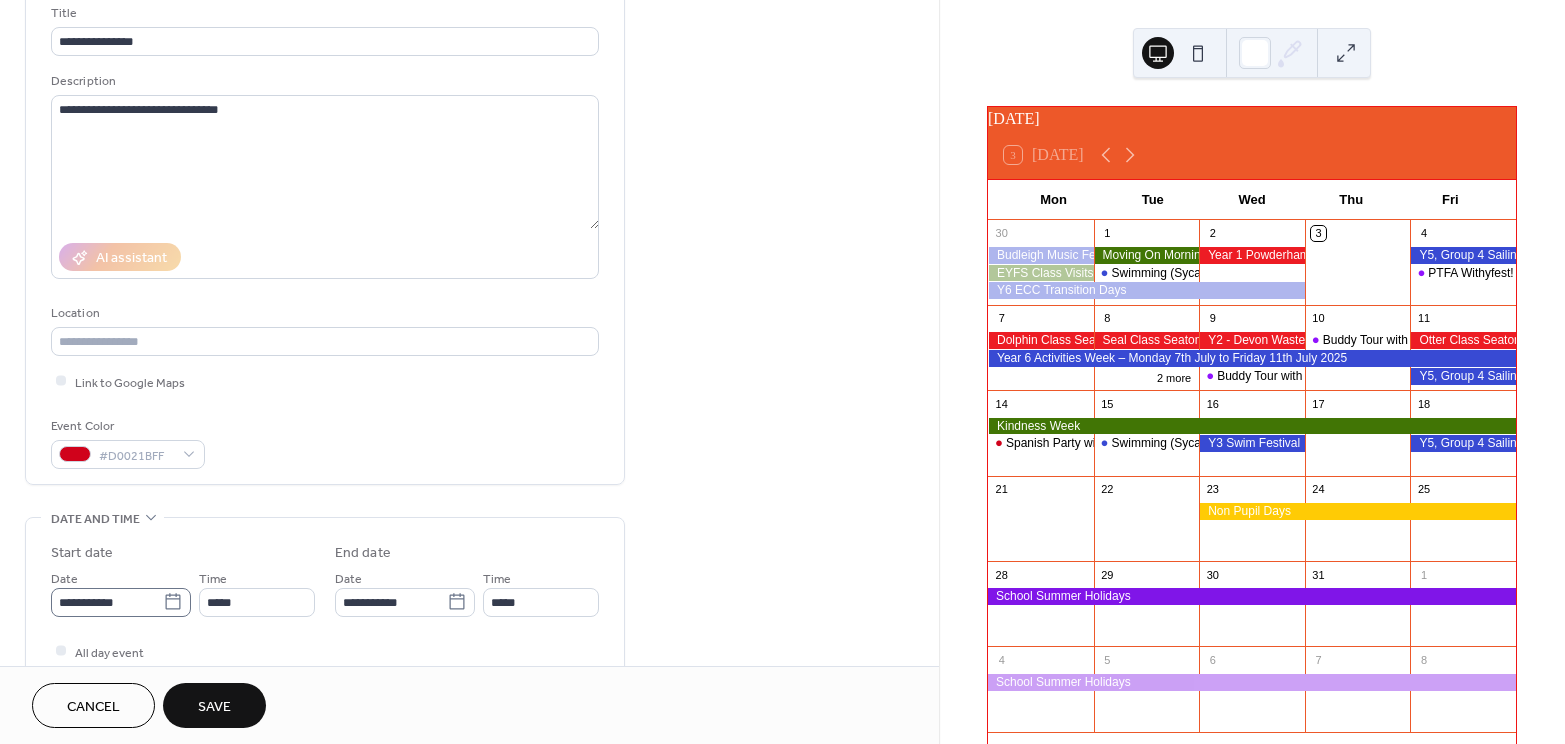 click 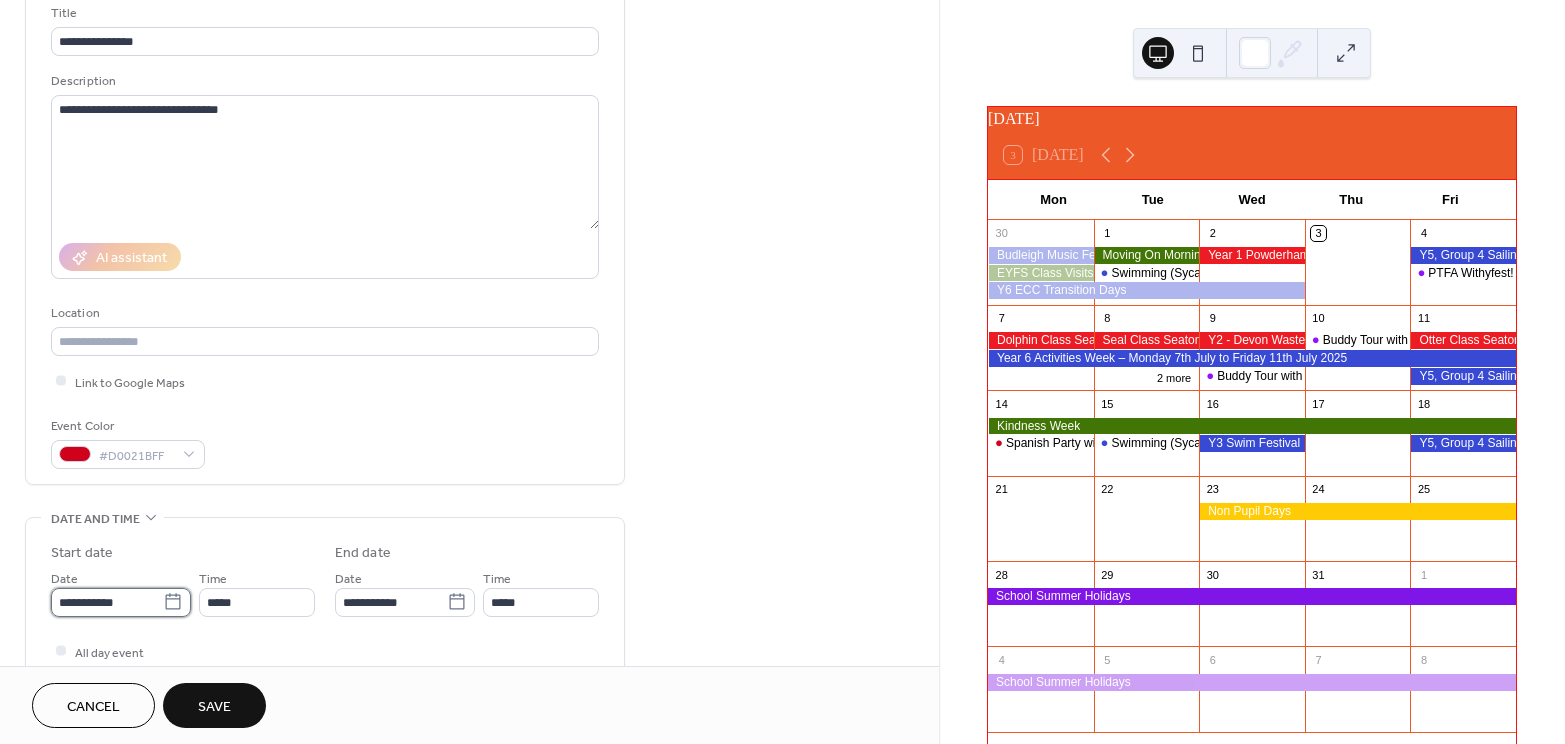 click on "**********" at bounding box center (107, 602) 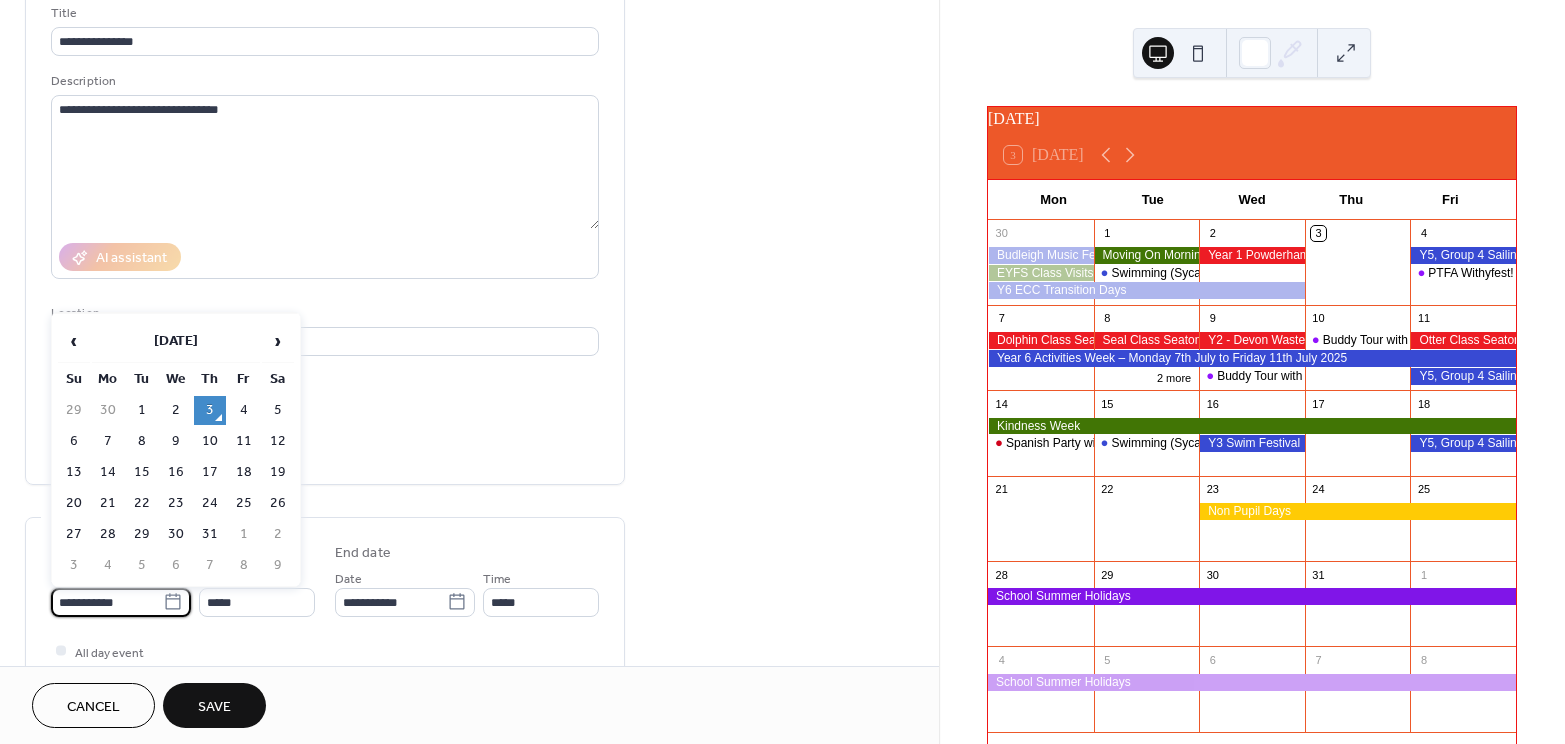 click on "17" at bounding box center (210, 472) 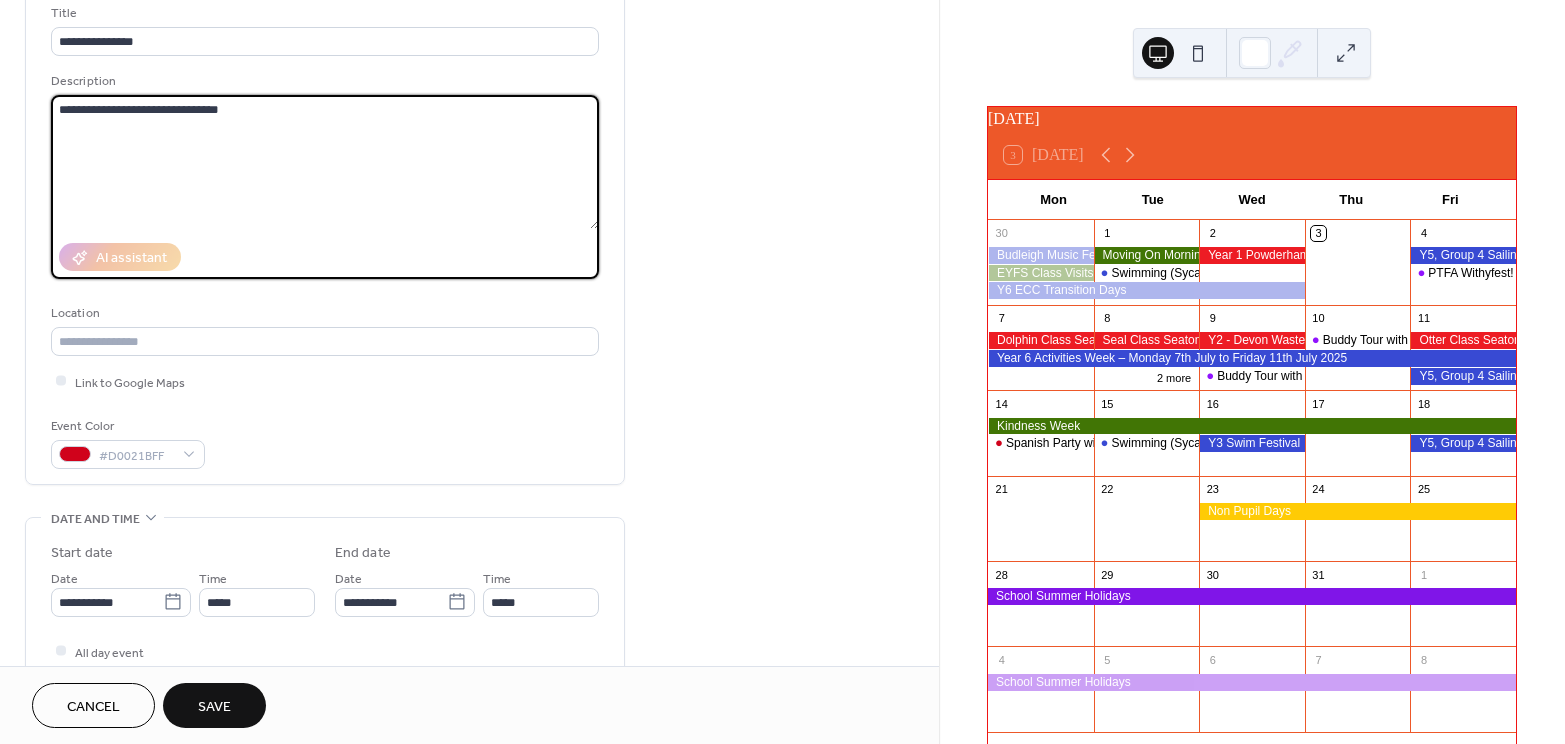 drag, startPoint x: 244, startPoint y: 111, endPoint x: 25, endPoint y: 115, distance: 219.03653 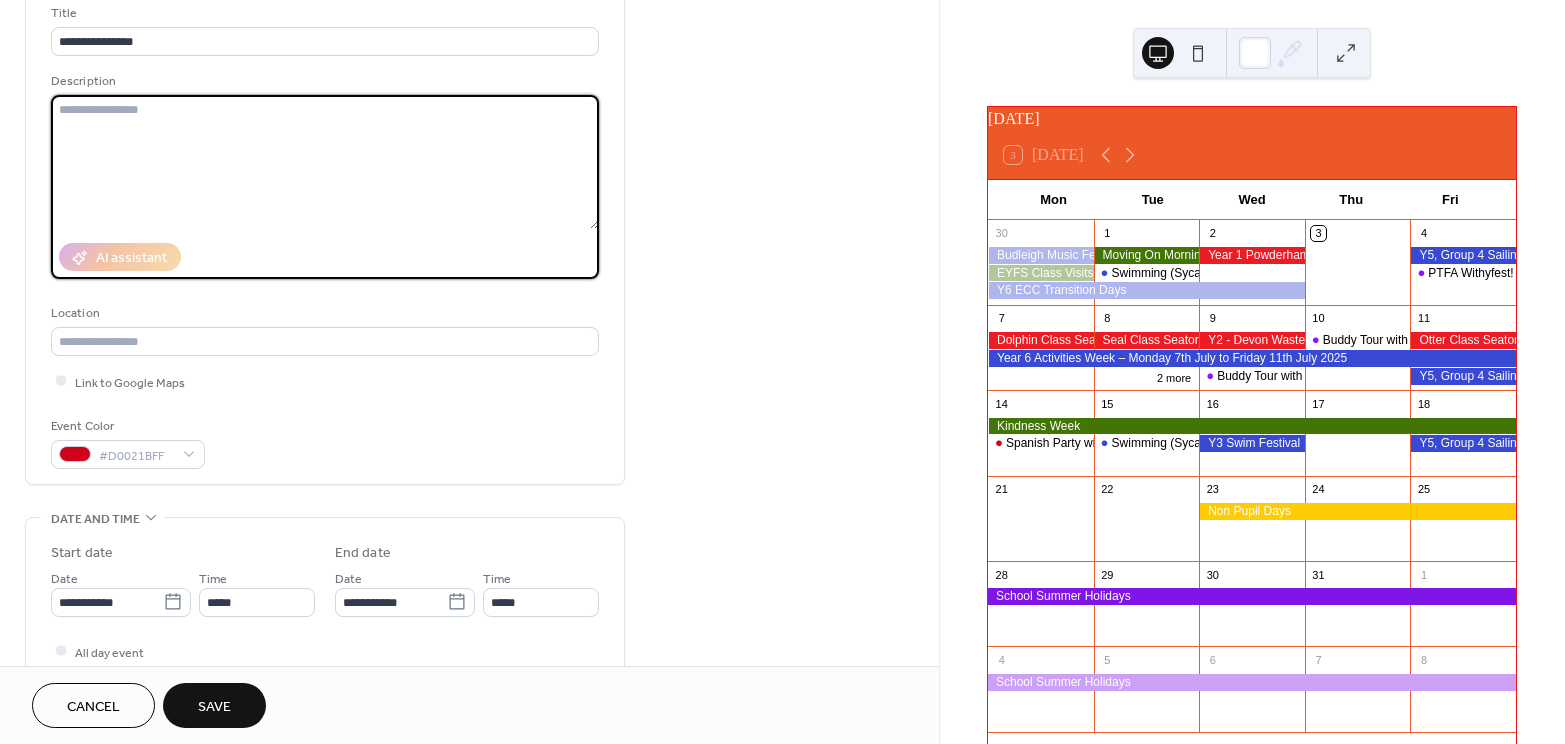 type 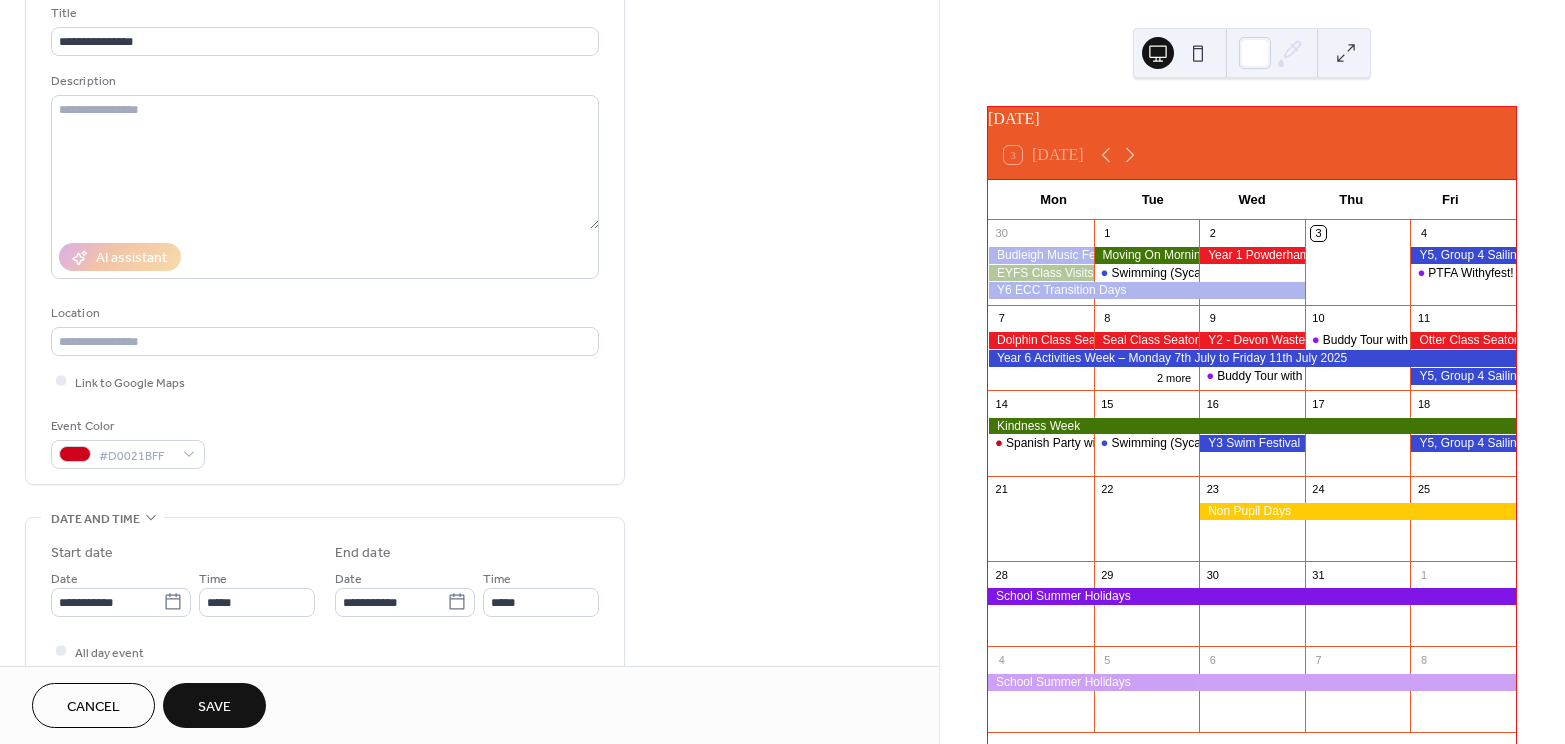 click on "Save" at bounding box center (214, 707) 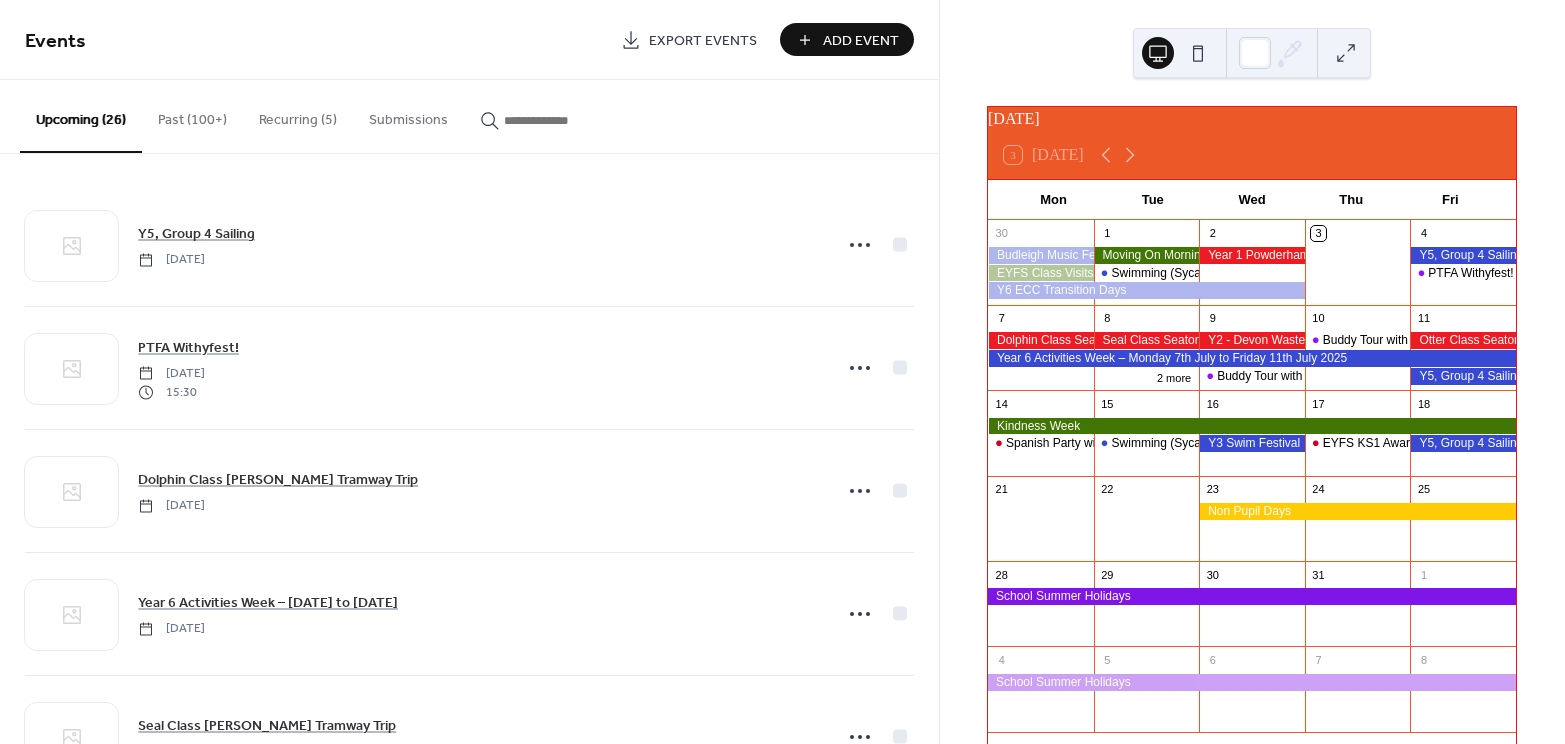 click on "Add Event" at bounding box center [861, 41] 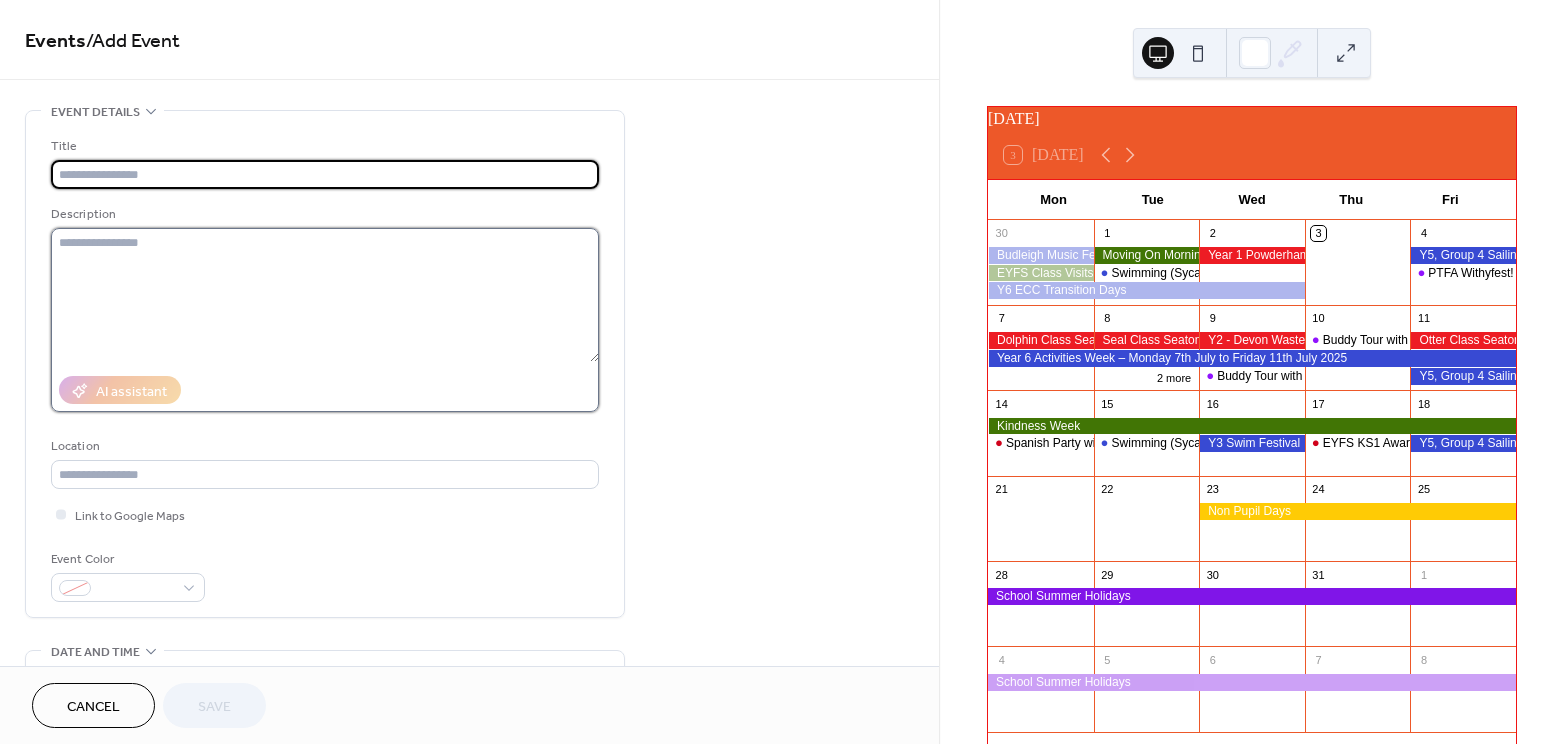 click at bounding box center [325, 295] 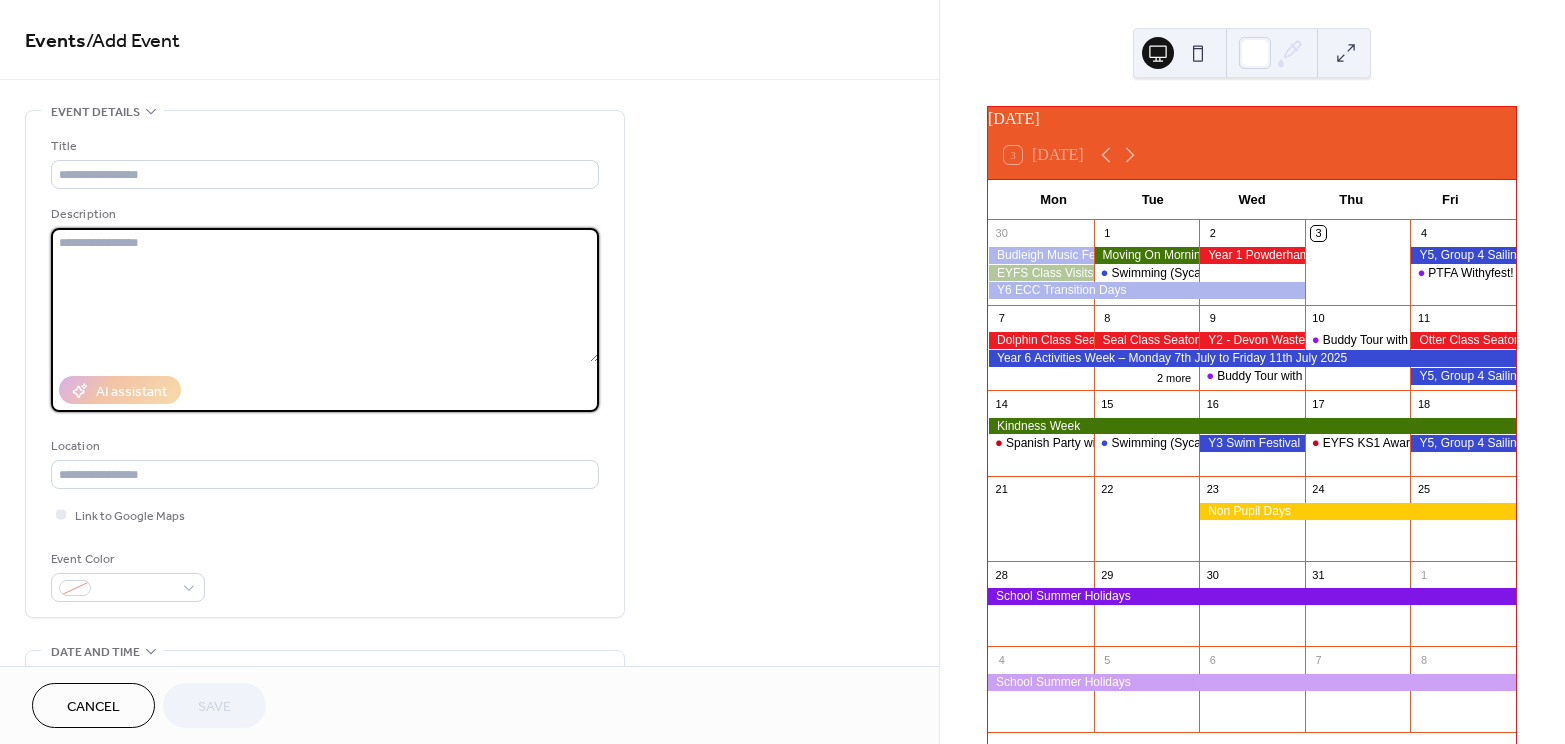 paste on "**********" 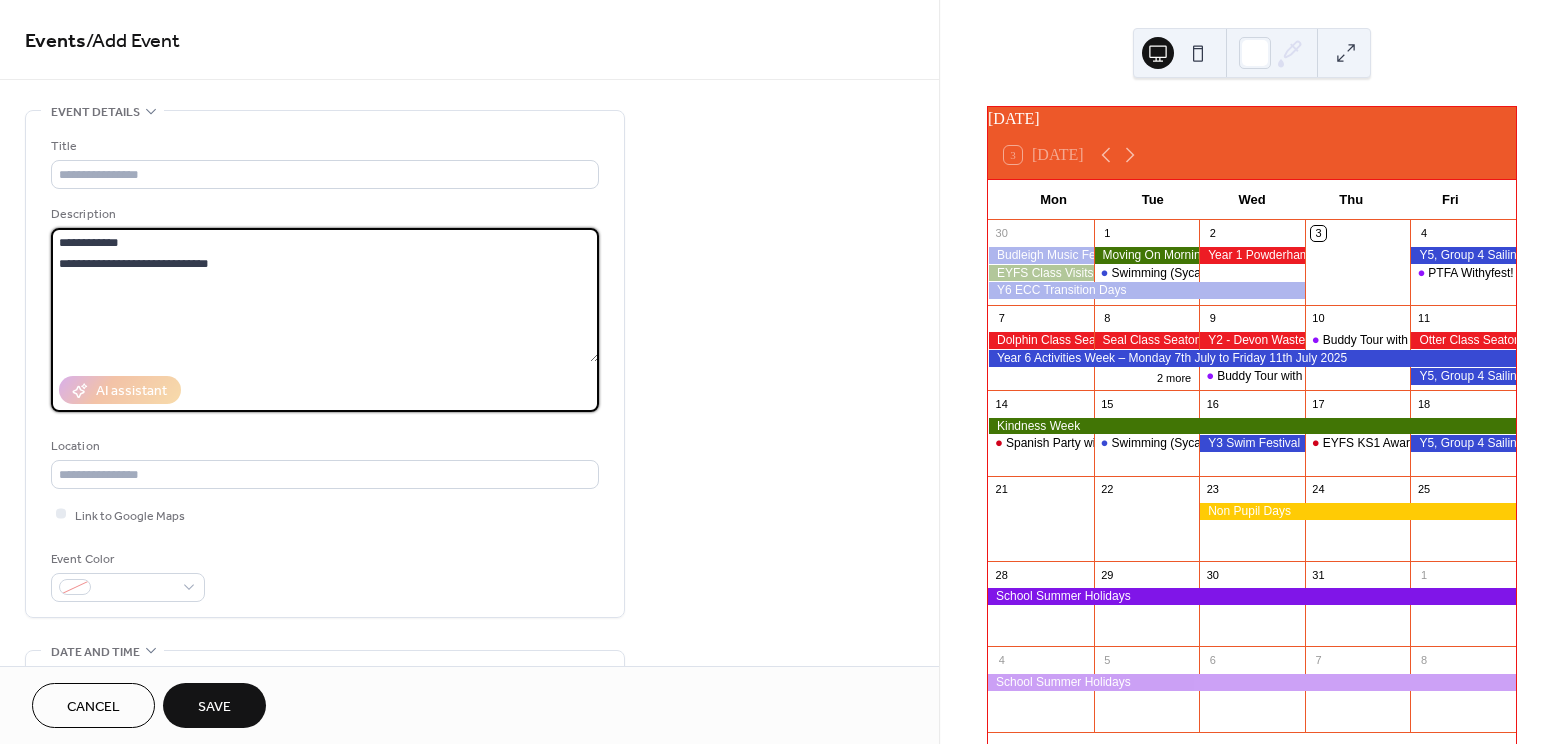 click on "**********" at bounding box center [325, 295] 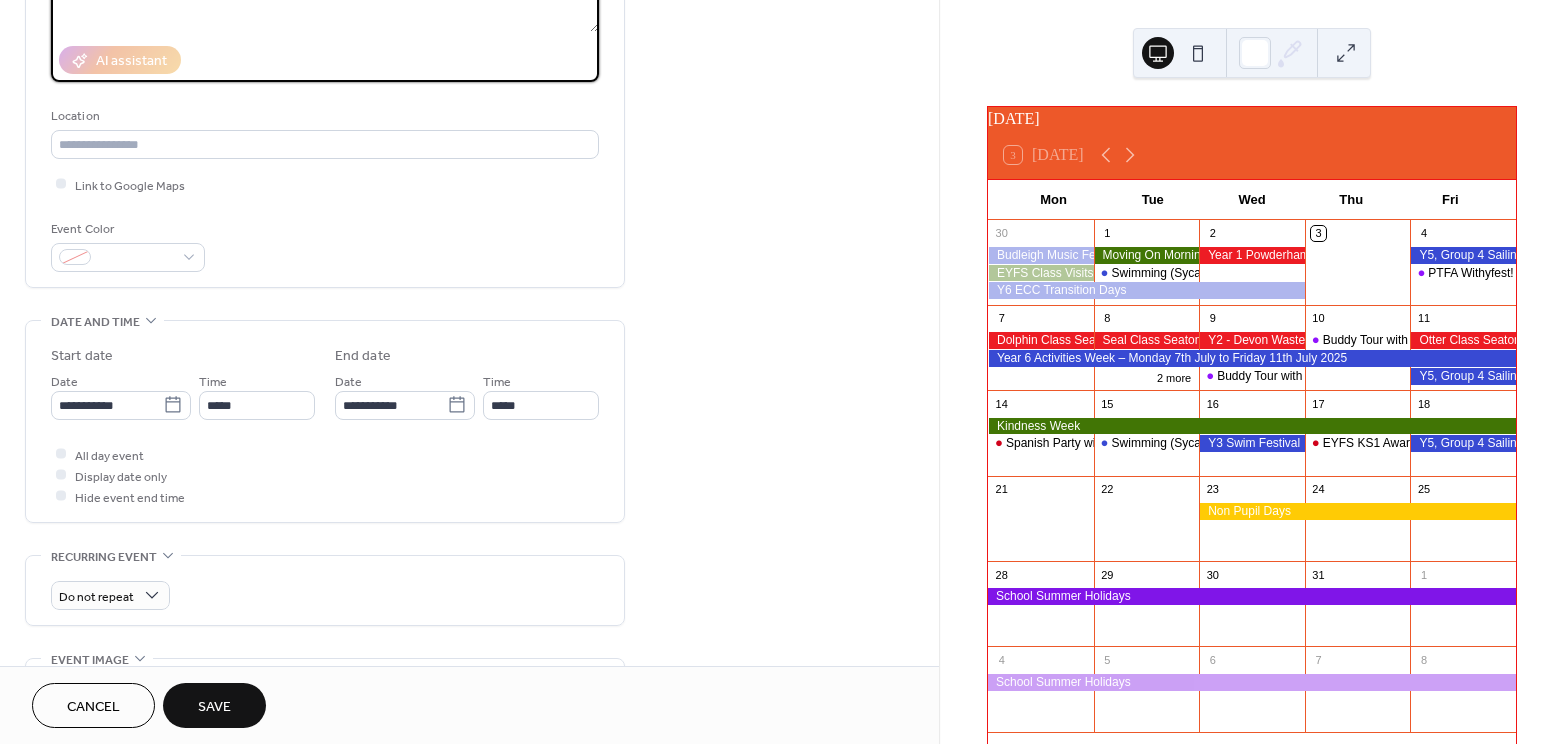 scroll, scrollTop: 331, scrollLeft: 0, axis: vertical 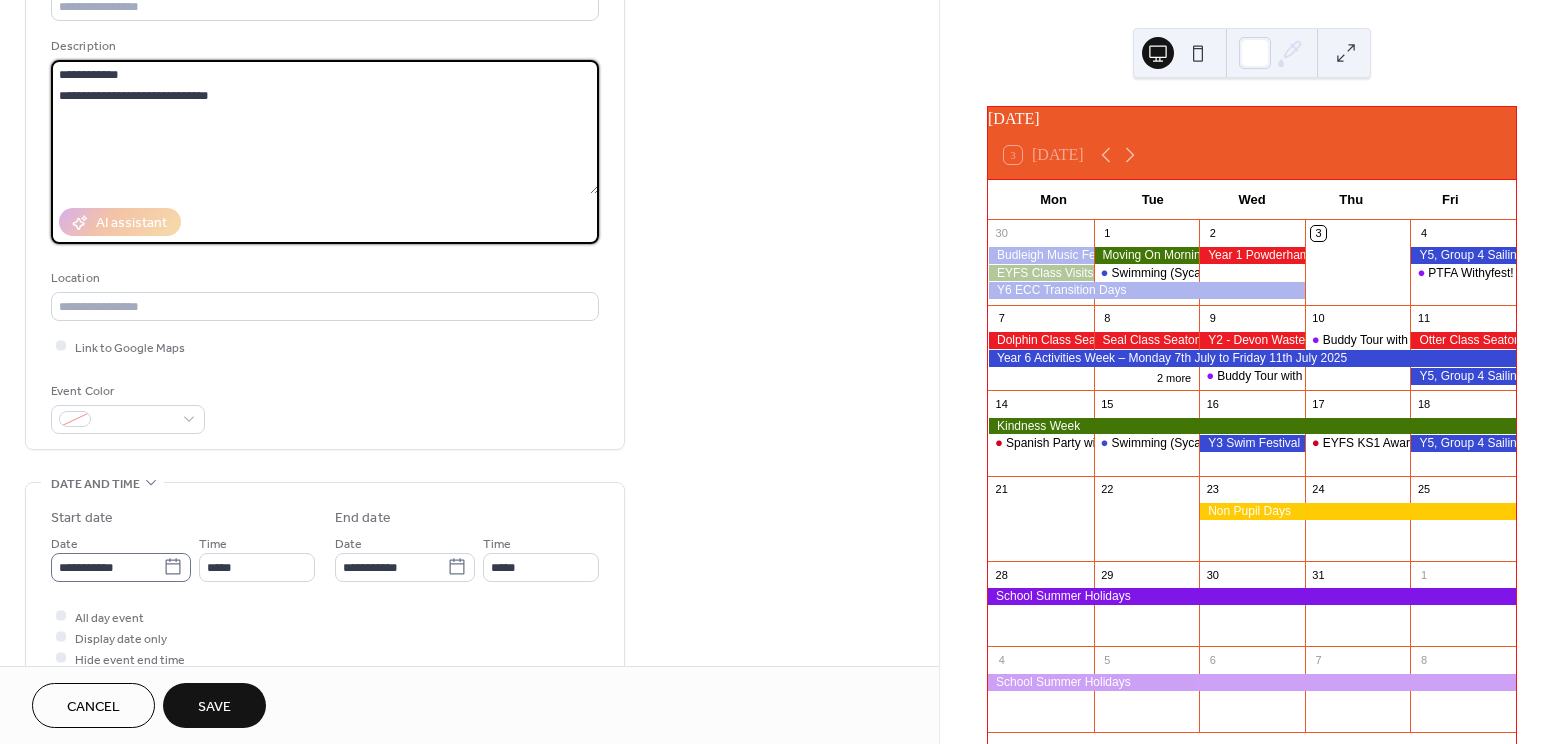 type on "**********" 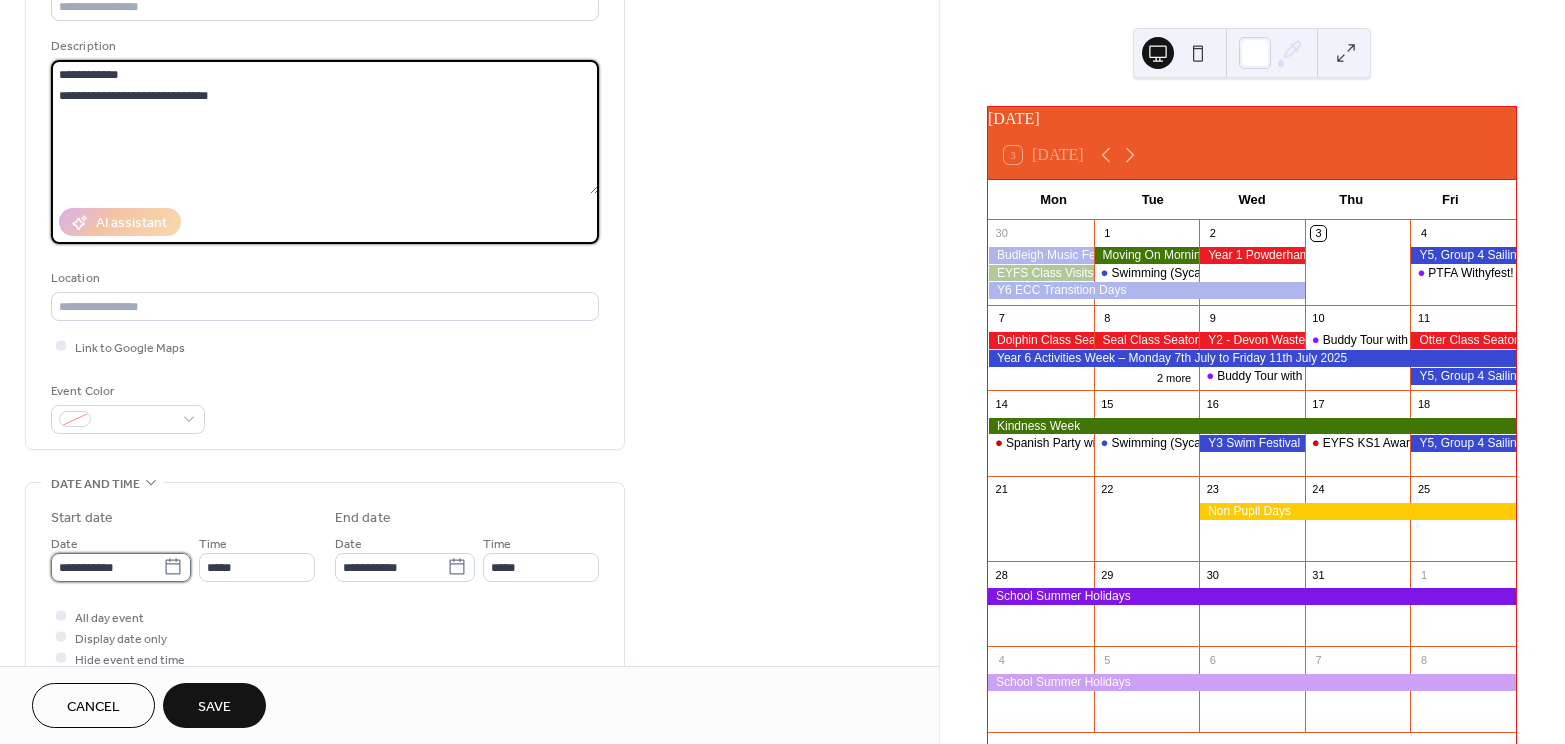 click on "**********" at bounding box center (107, 567) 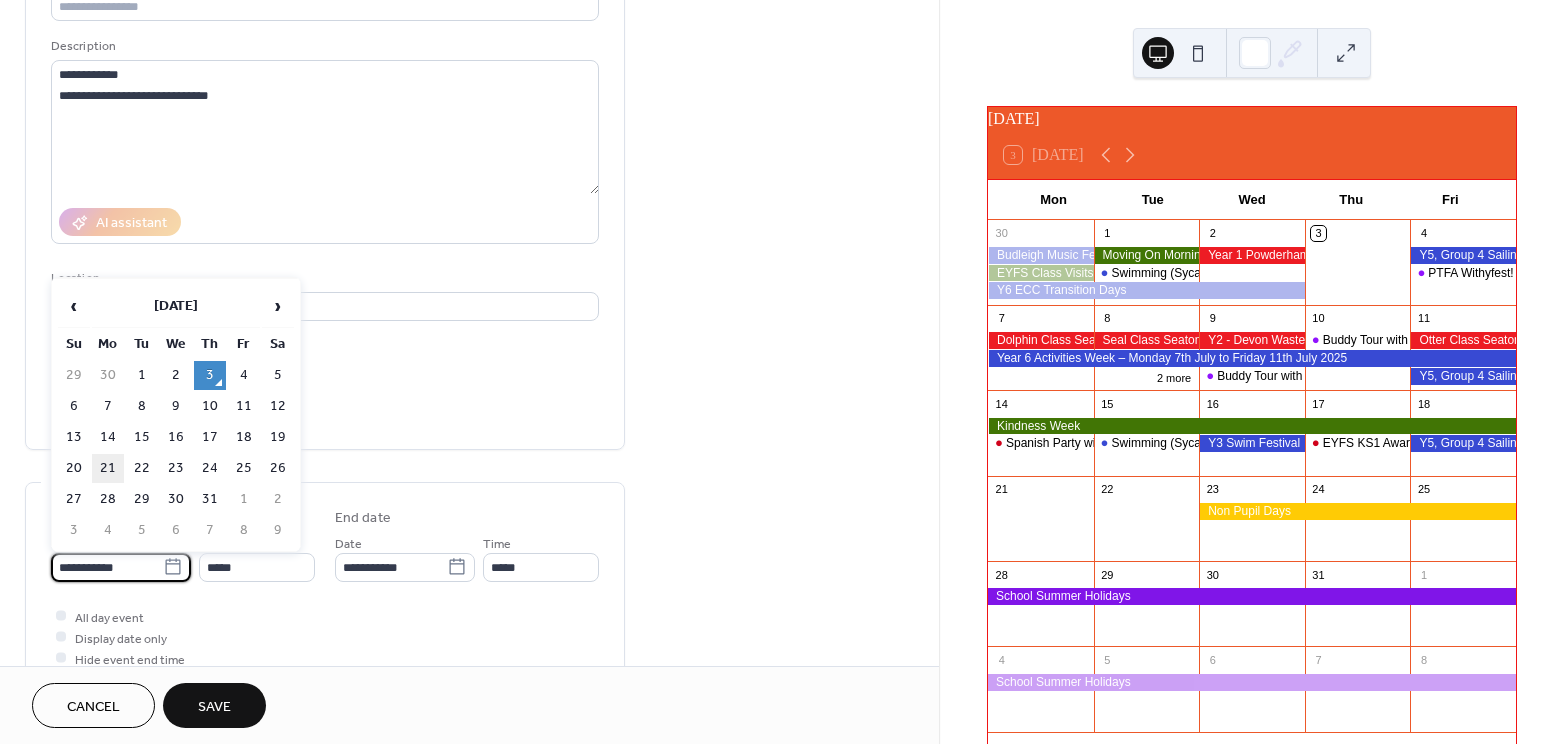 click on "21" at bounding box center (108, 468) 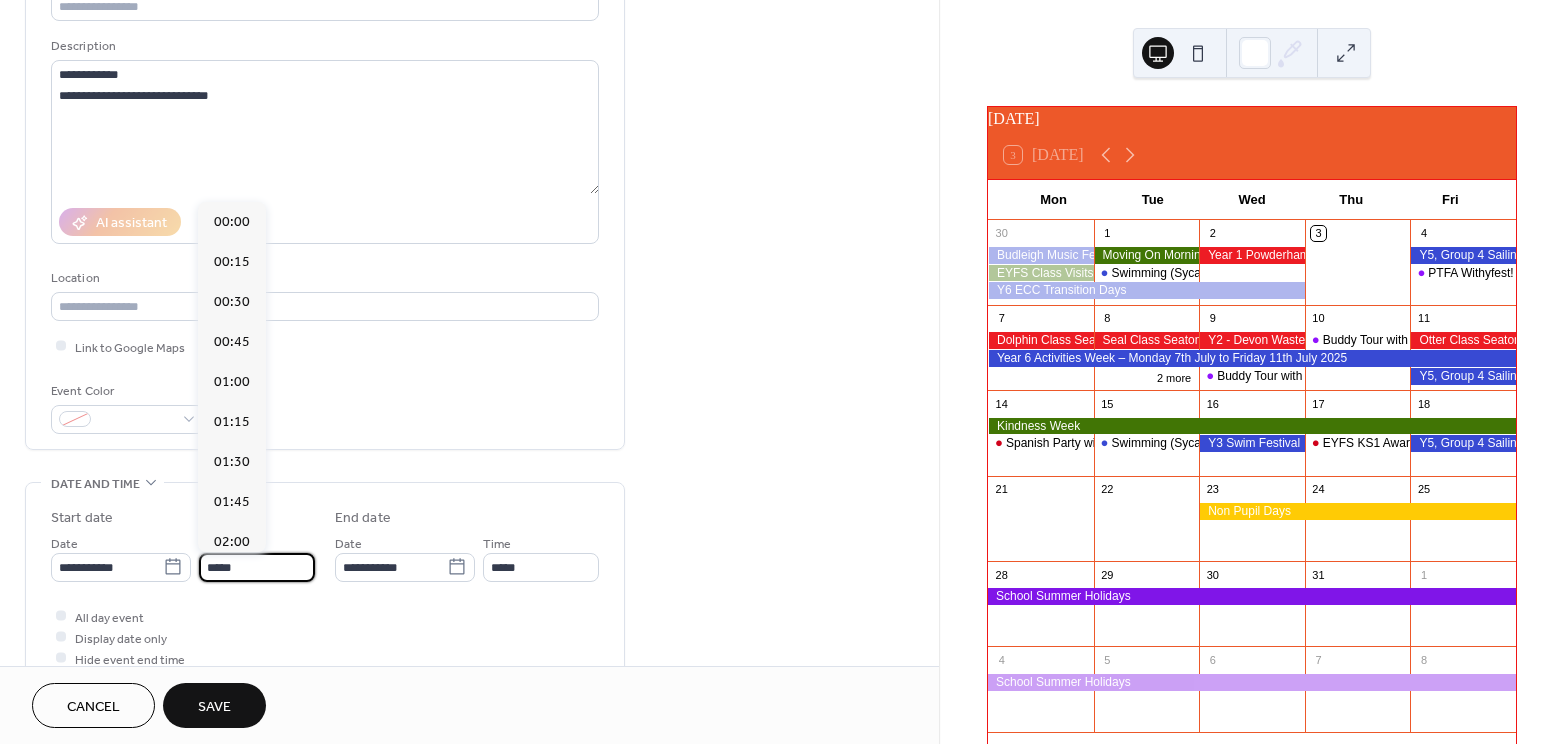 click on "*****" at bounding box center (257, 567) 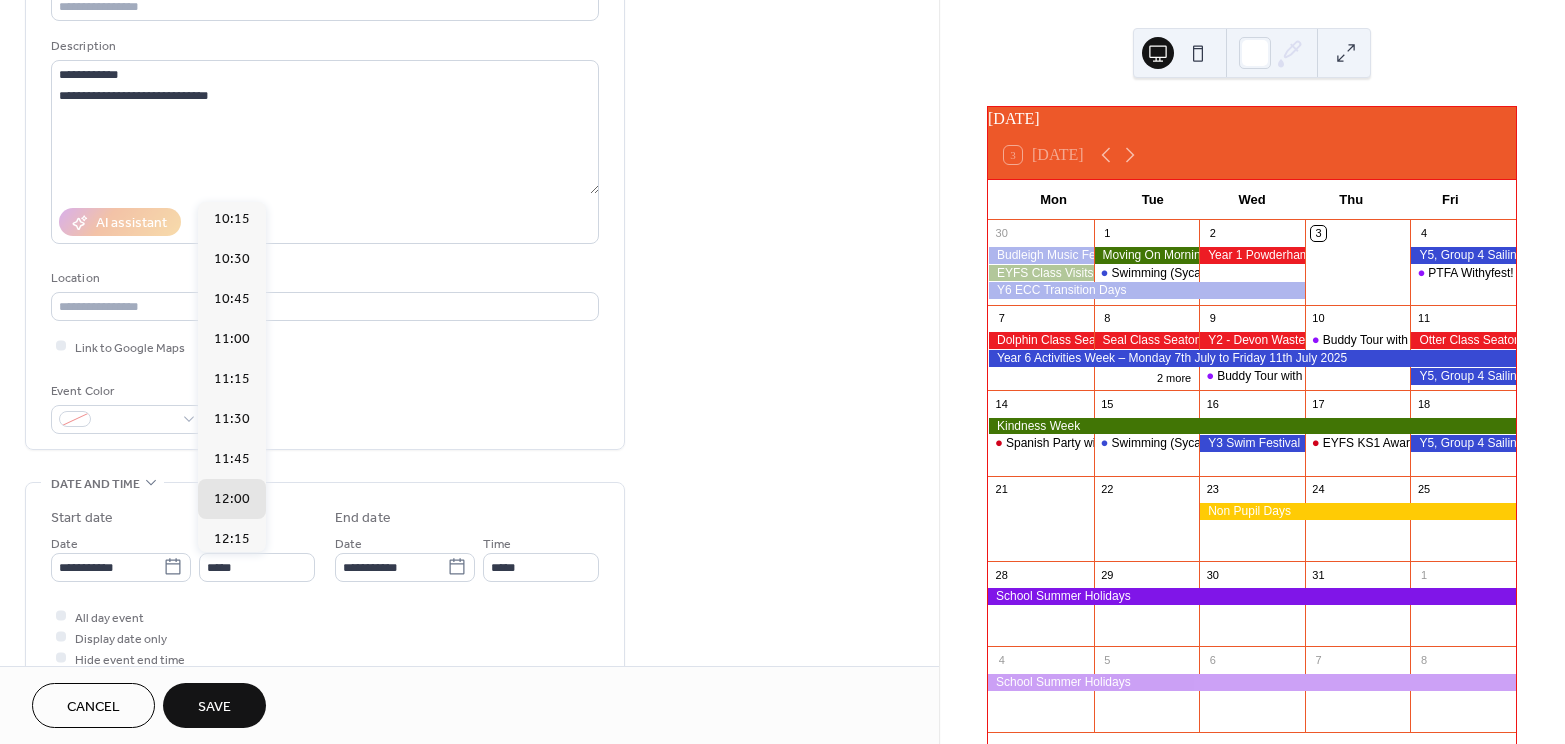 scroll, scrollTop: 1337, scrollLeft: 0, axis: vertical 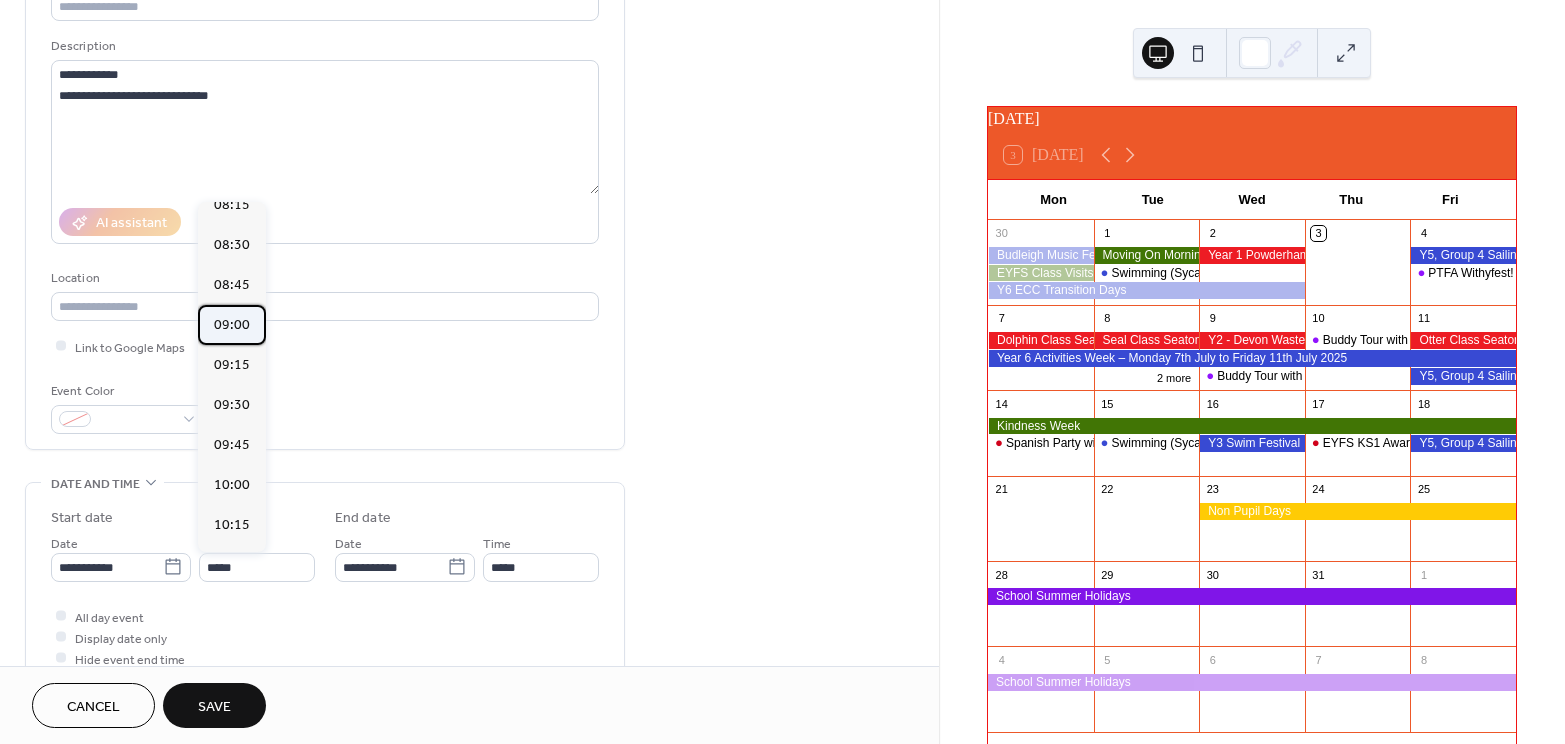 click on "09:00" at bounding box center [232, 325] 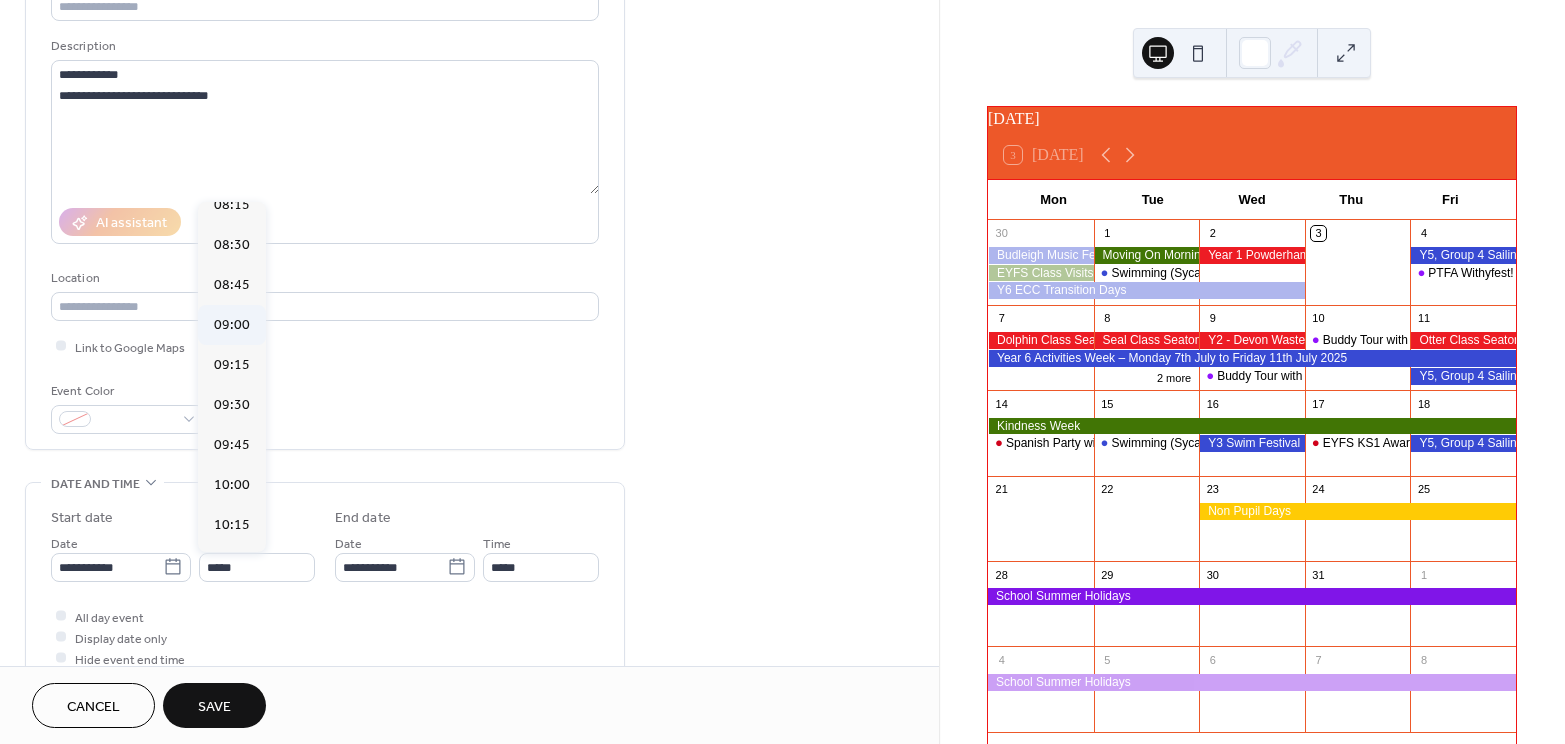 type on "*****" 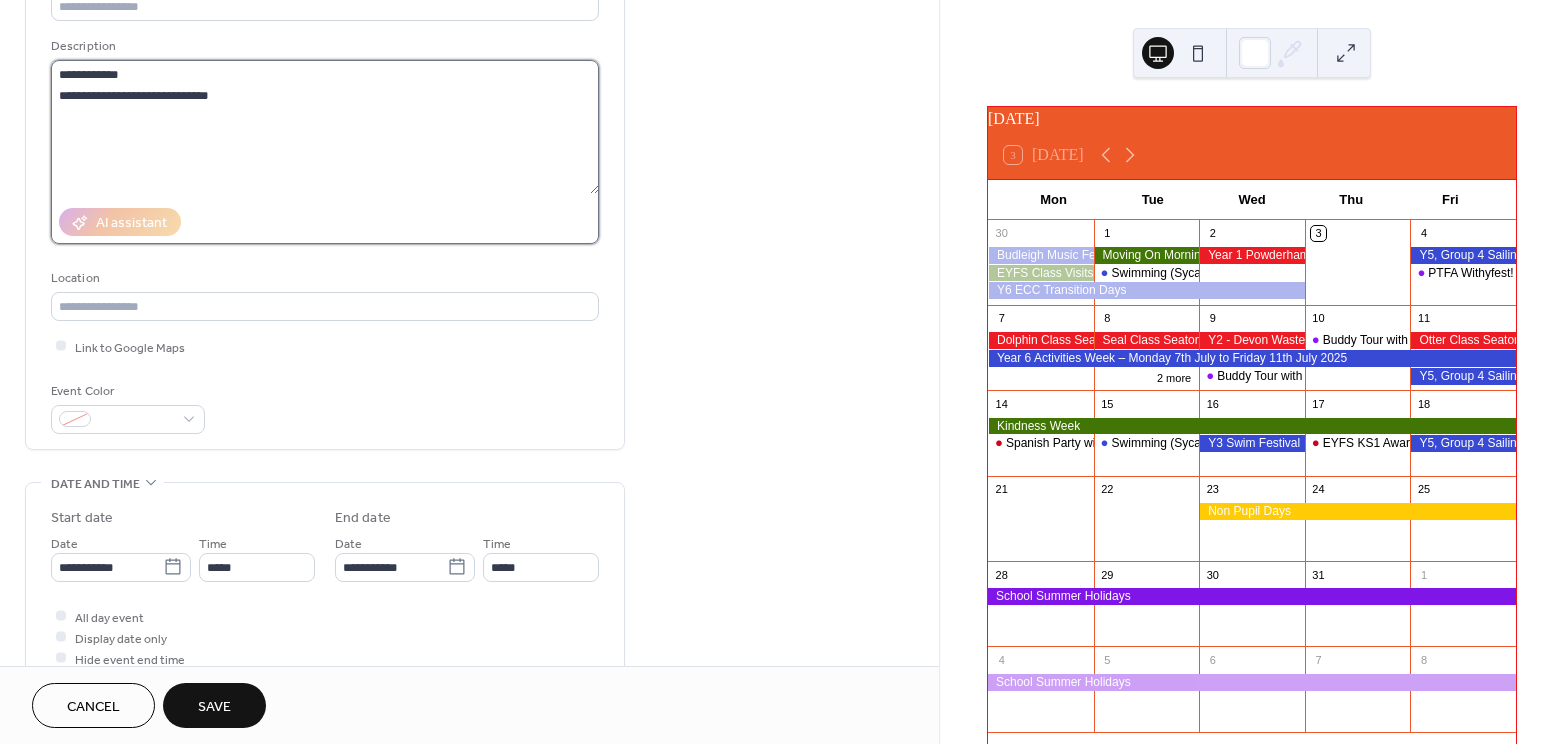 click on "**********" at bounding box center [325, 127] 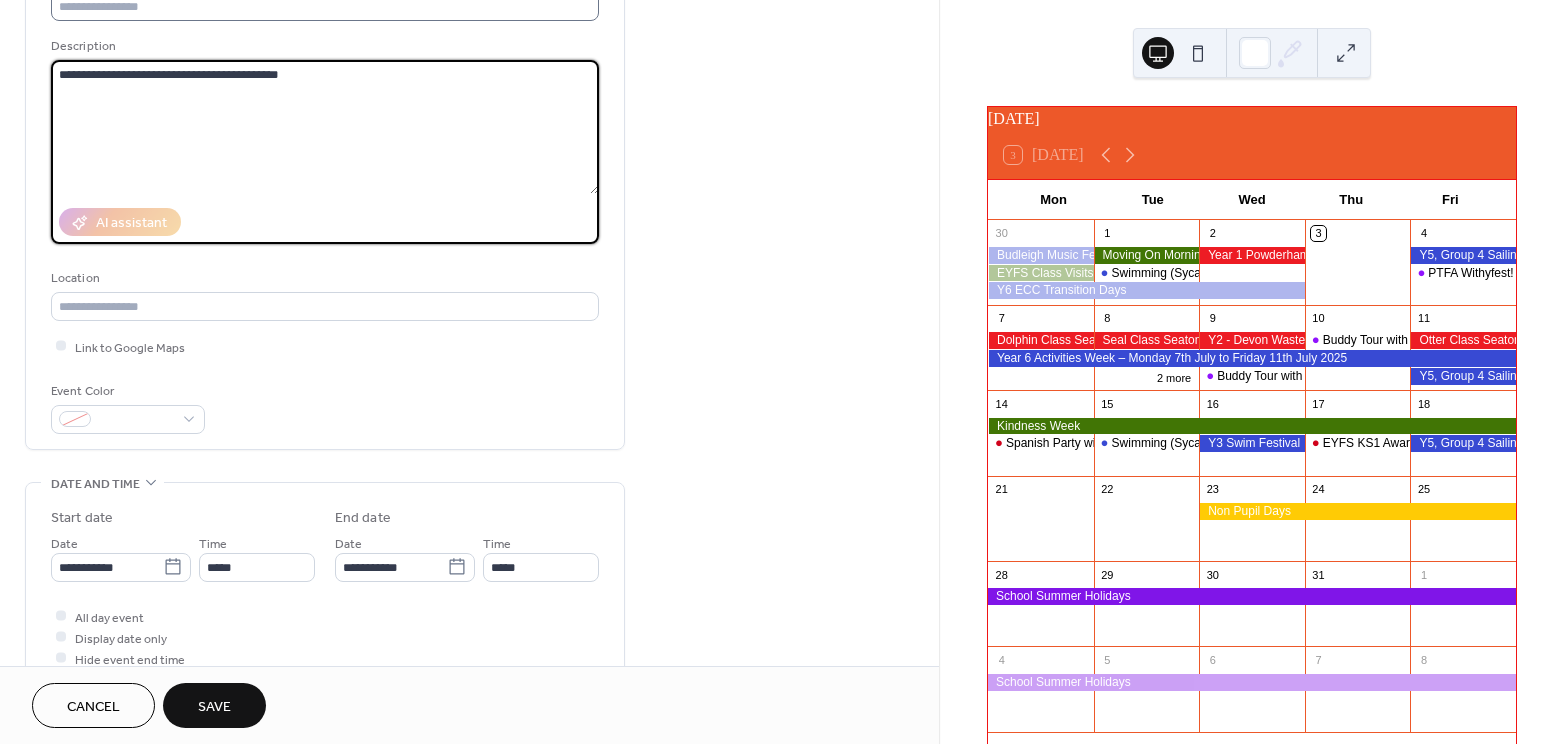 type on "**********" 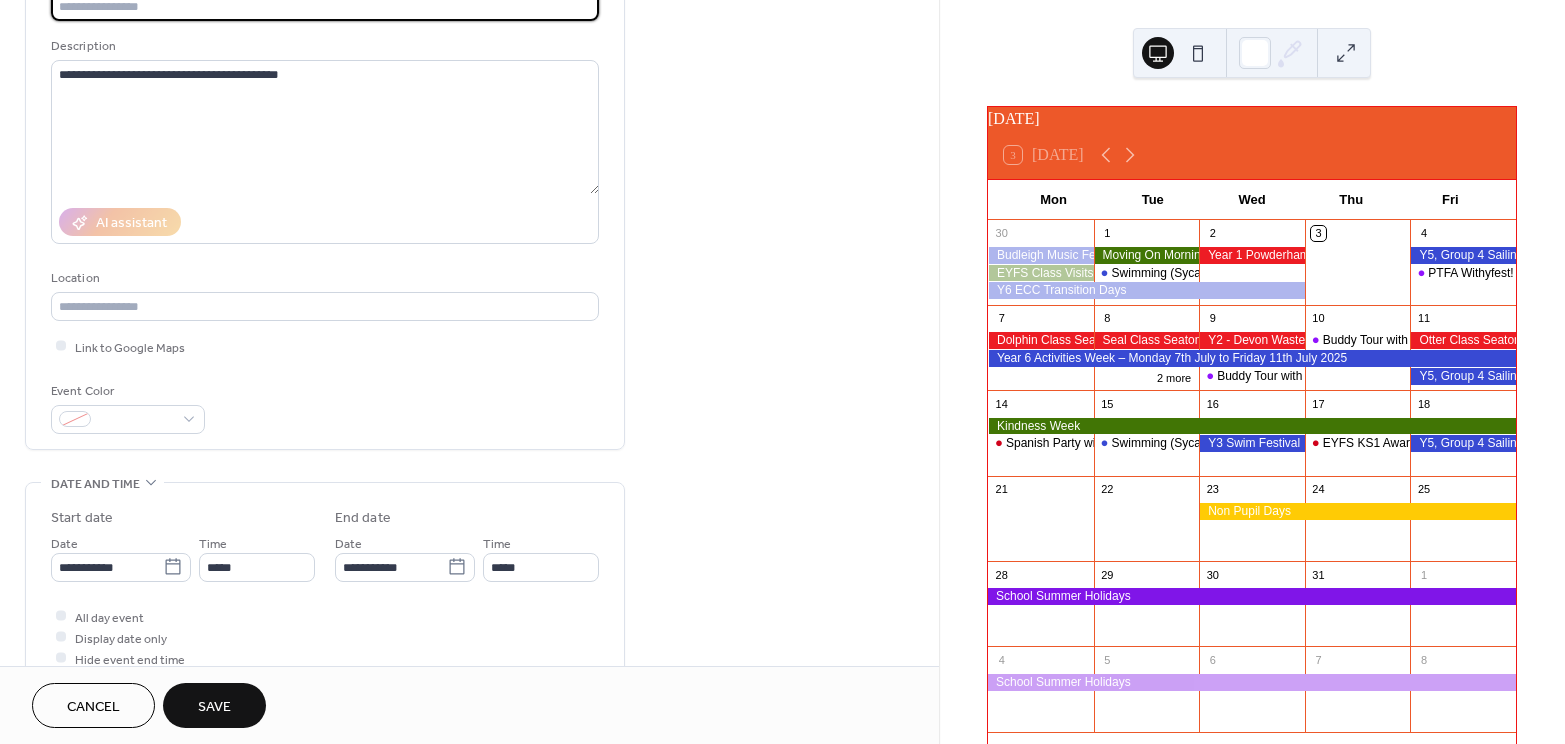 click at bounding box center [325, 6] 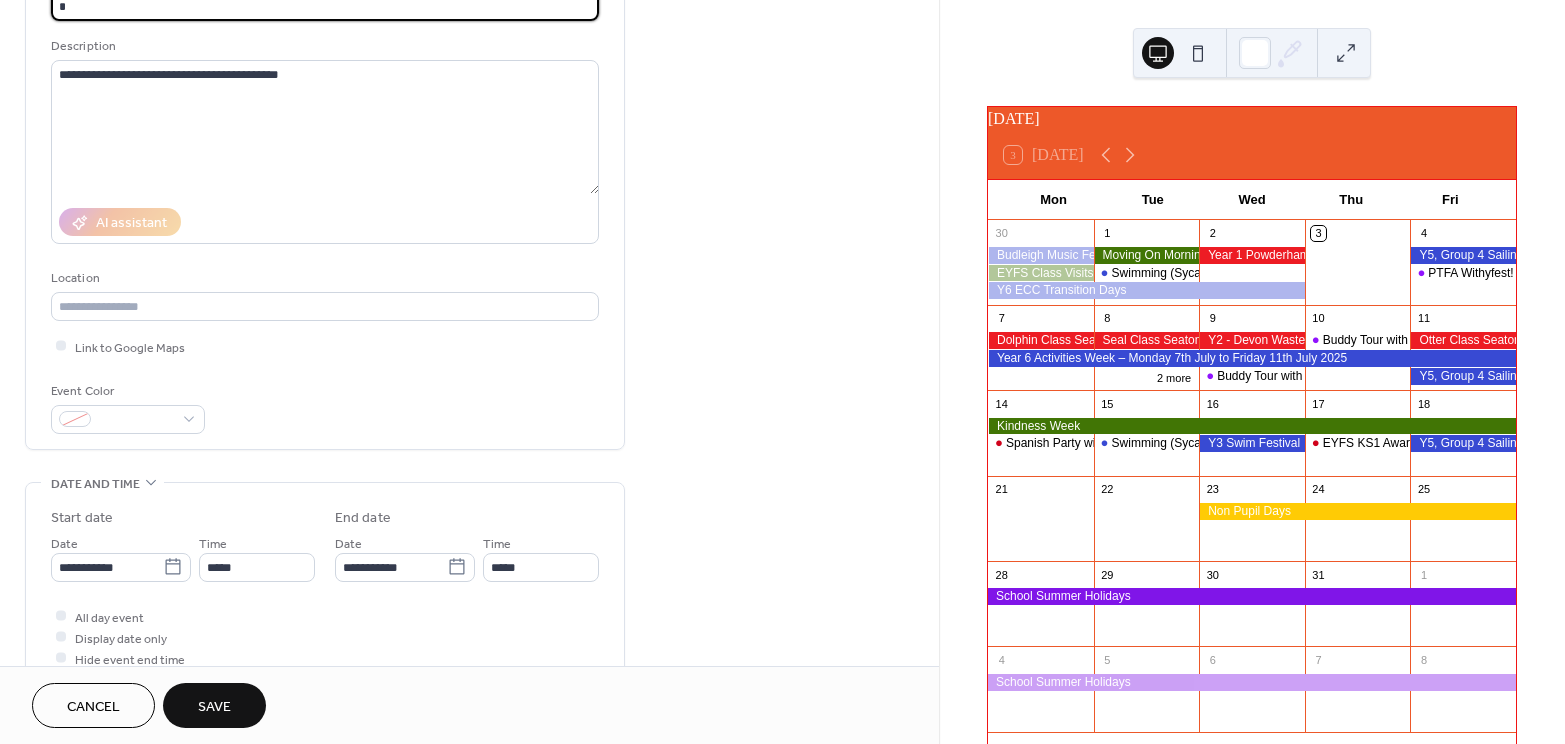 scroll, scrollTop: 163, scrollLeft: 0, axis: vertical 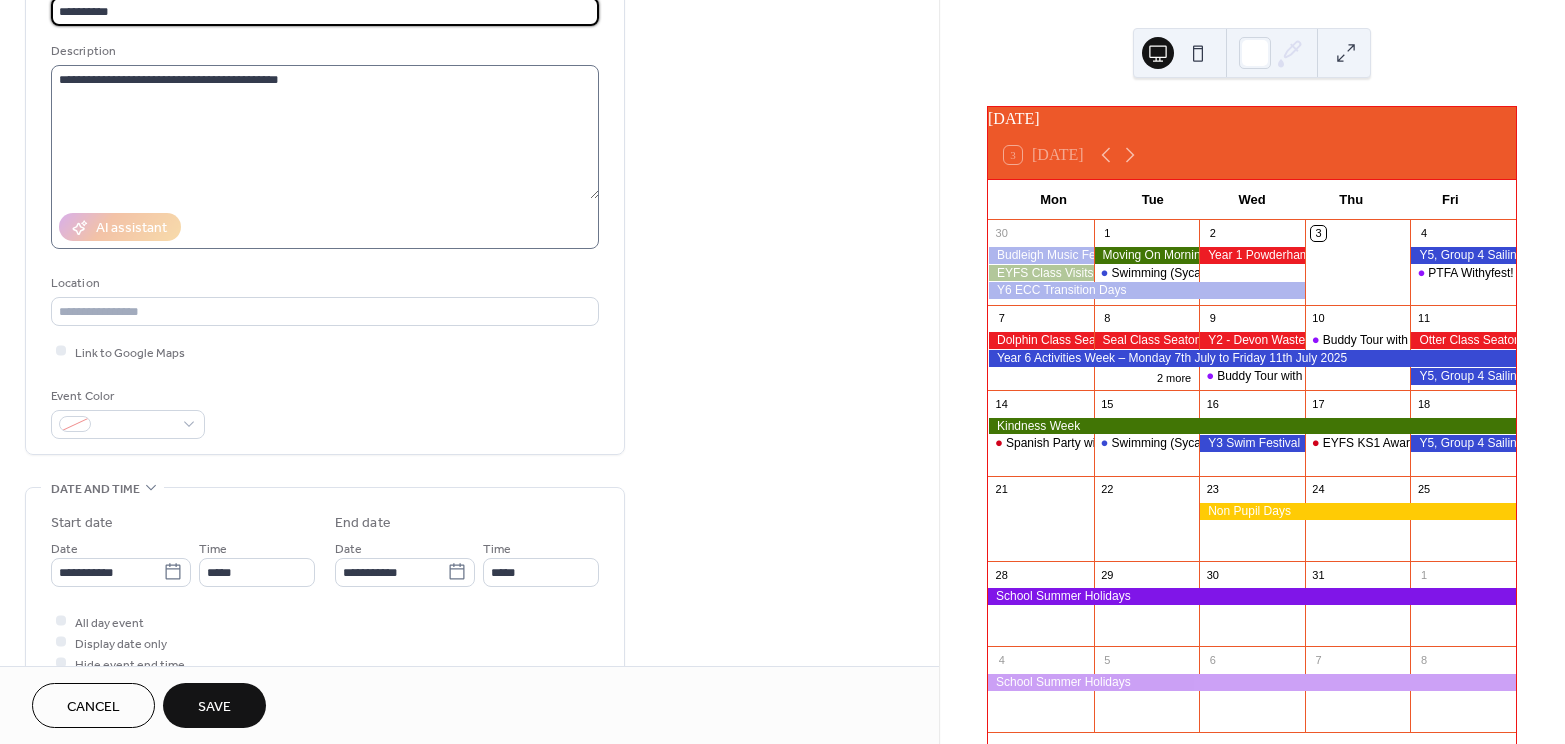 type on "**********" 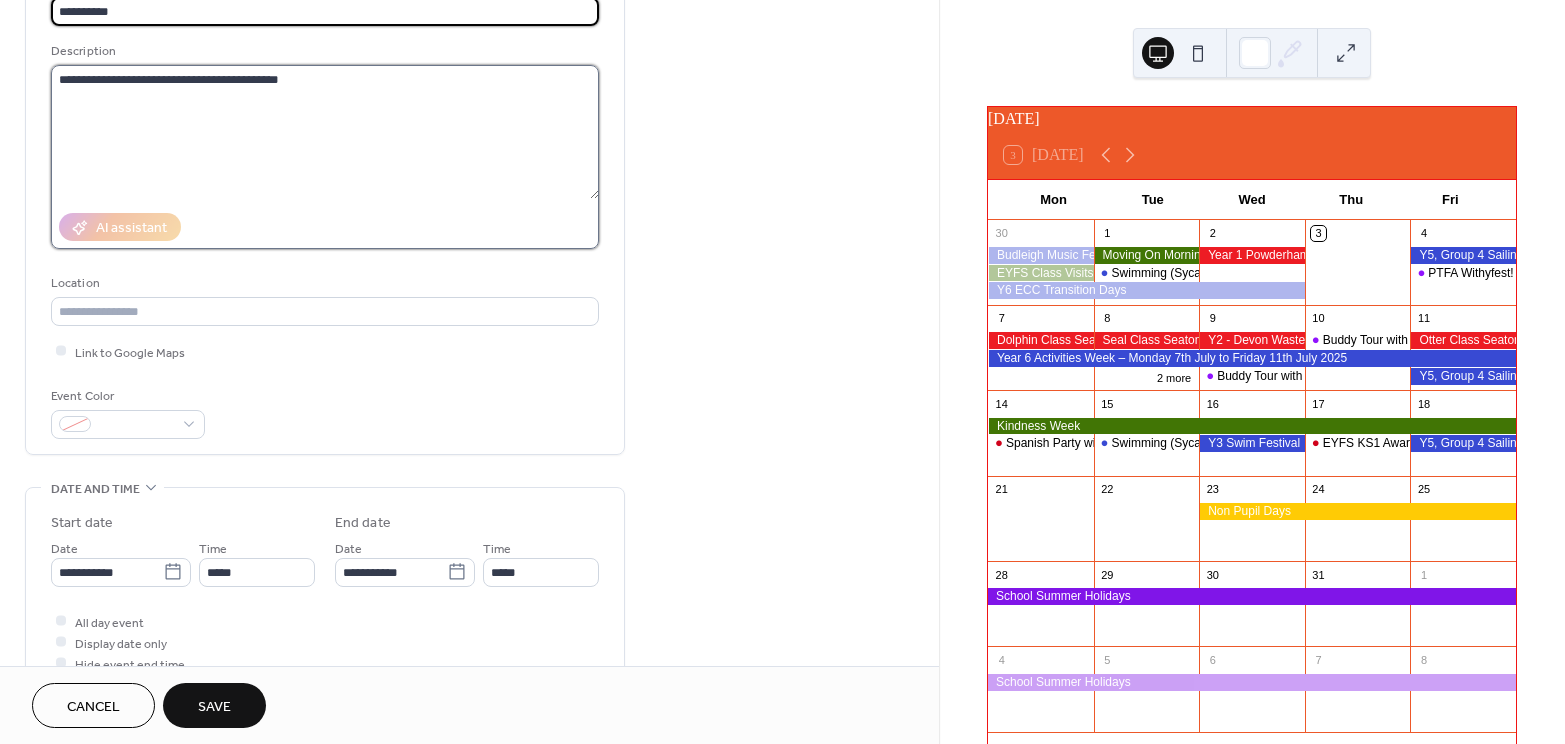 click on "**********" at bounding box center [325, 132] 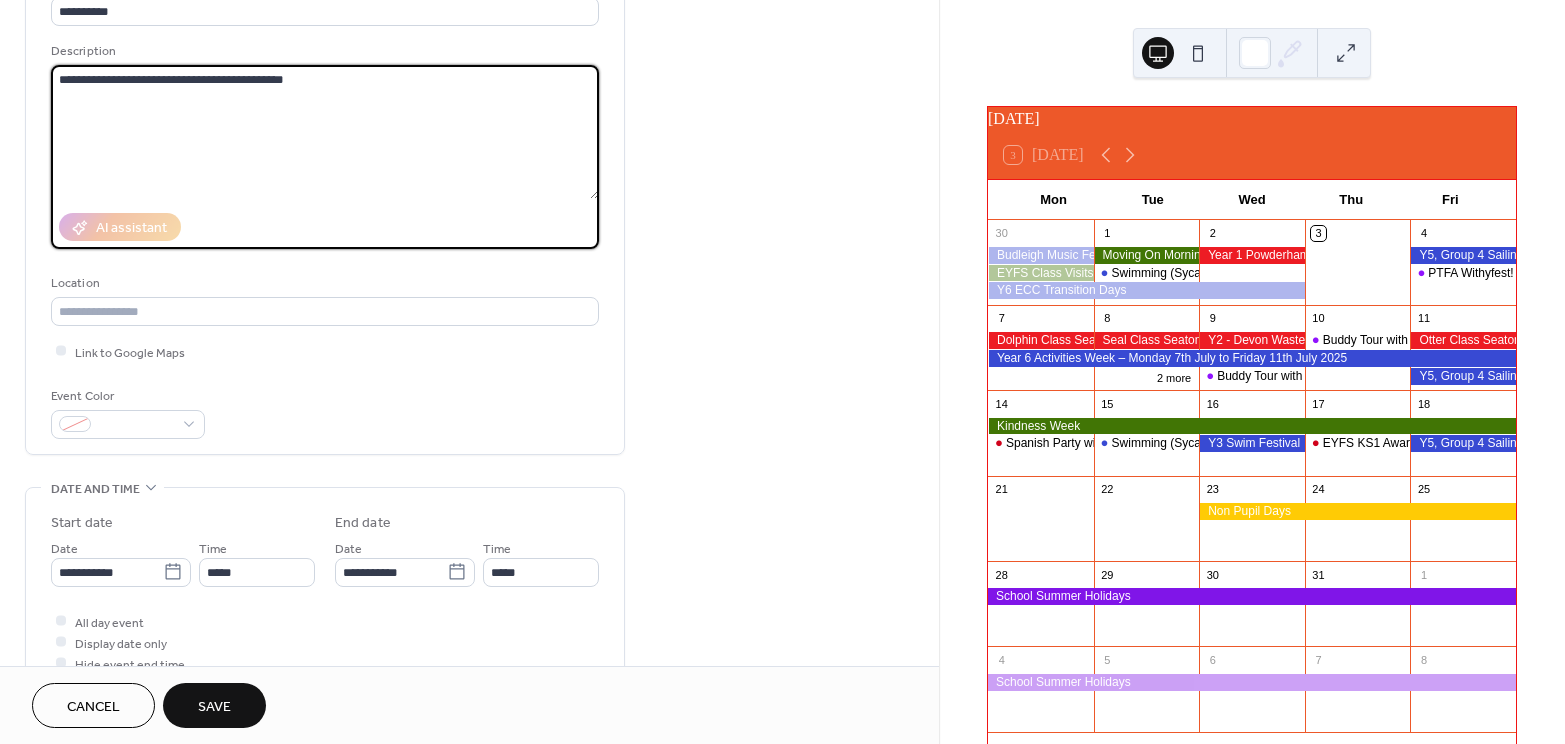 paste on "**********" 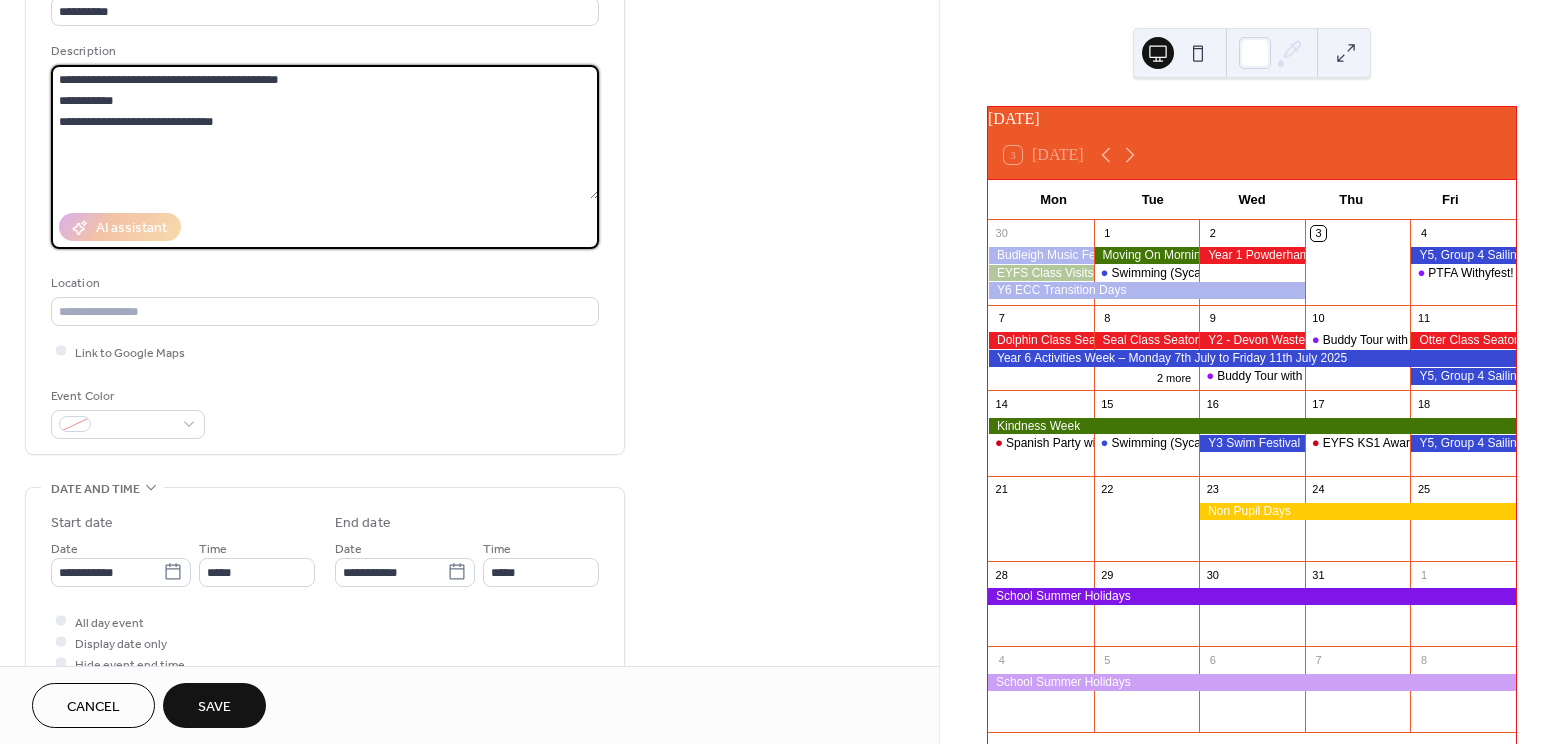 click on "**********" at bounding box center (325, 132) 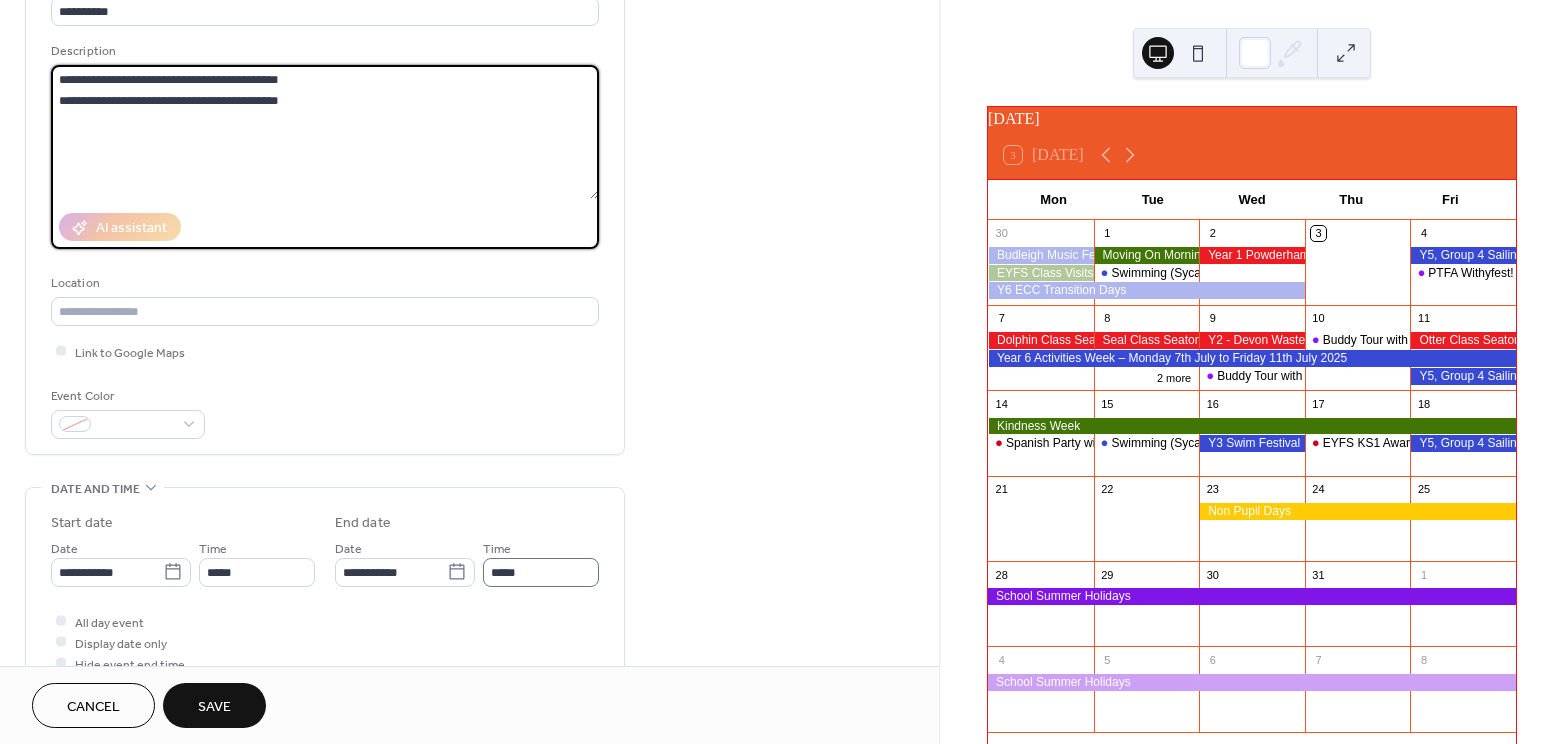 type on "**********" 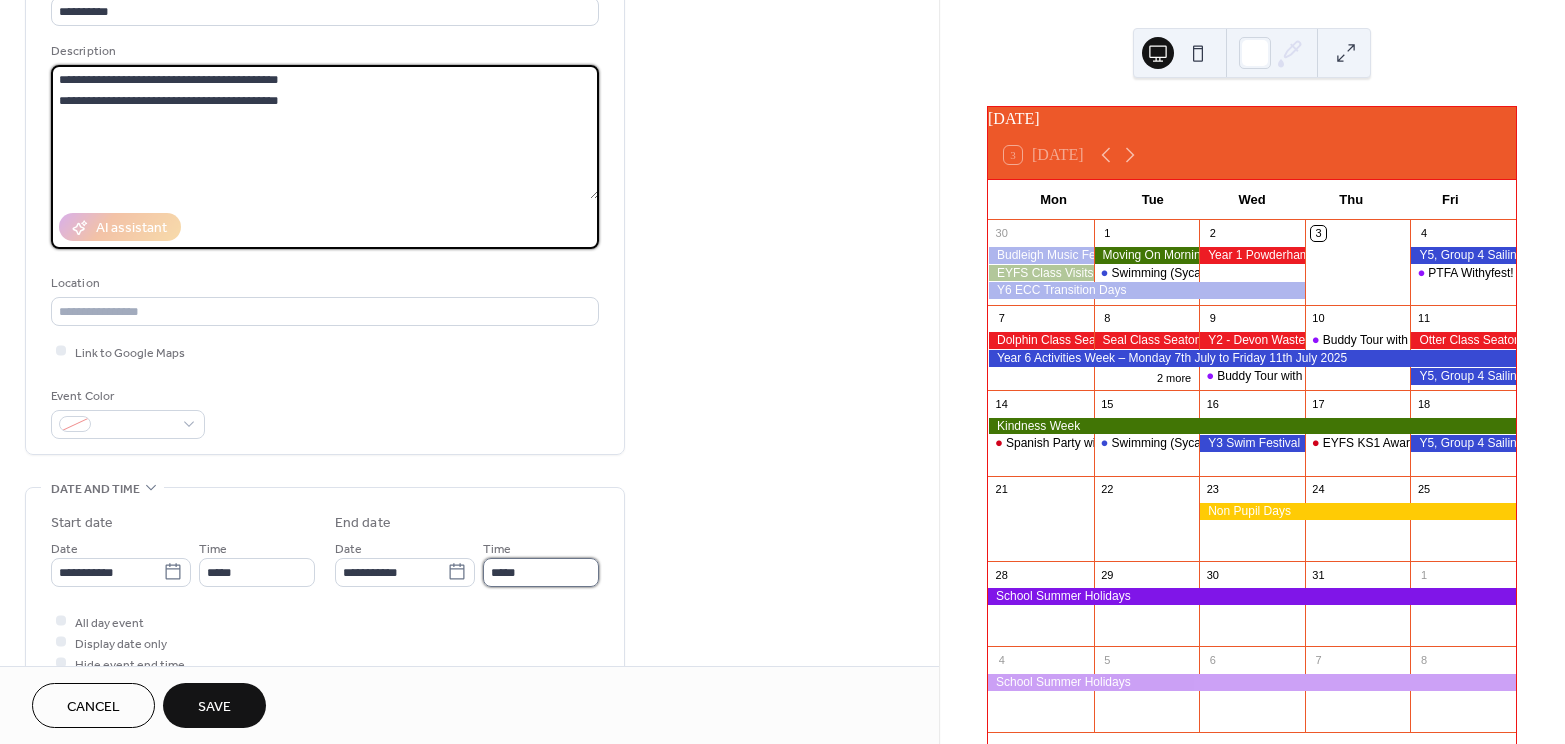 click on "*****" at bounding box center [541, 572] 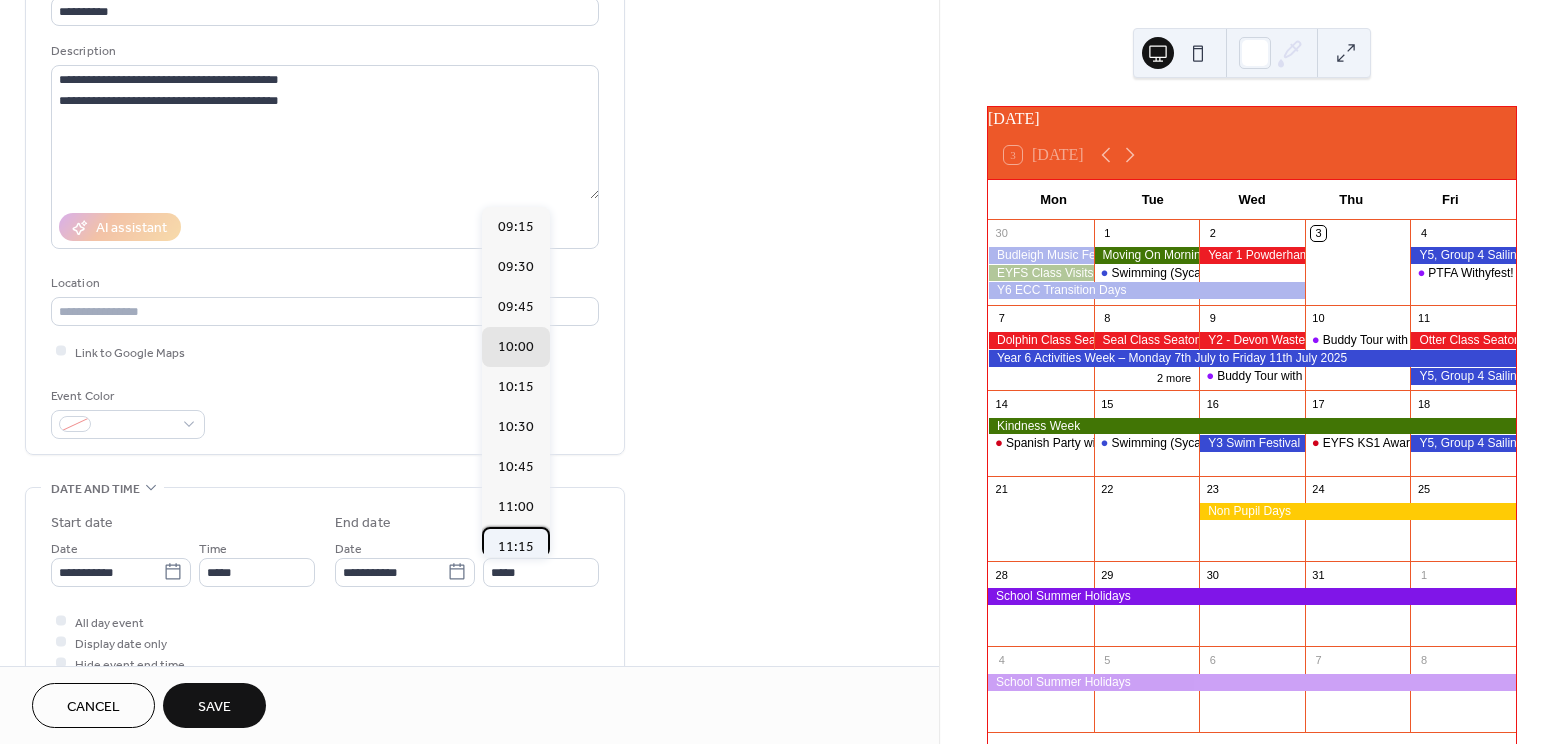 click on "11:15" at bounding box center [516, 547] 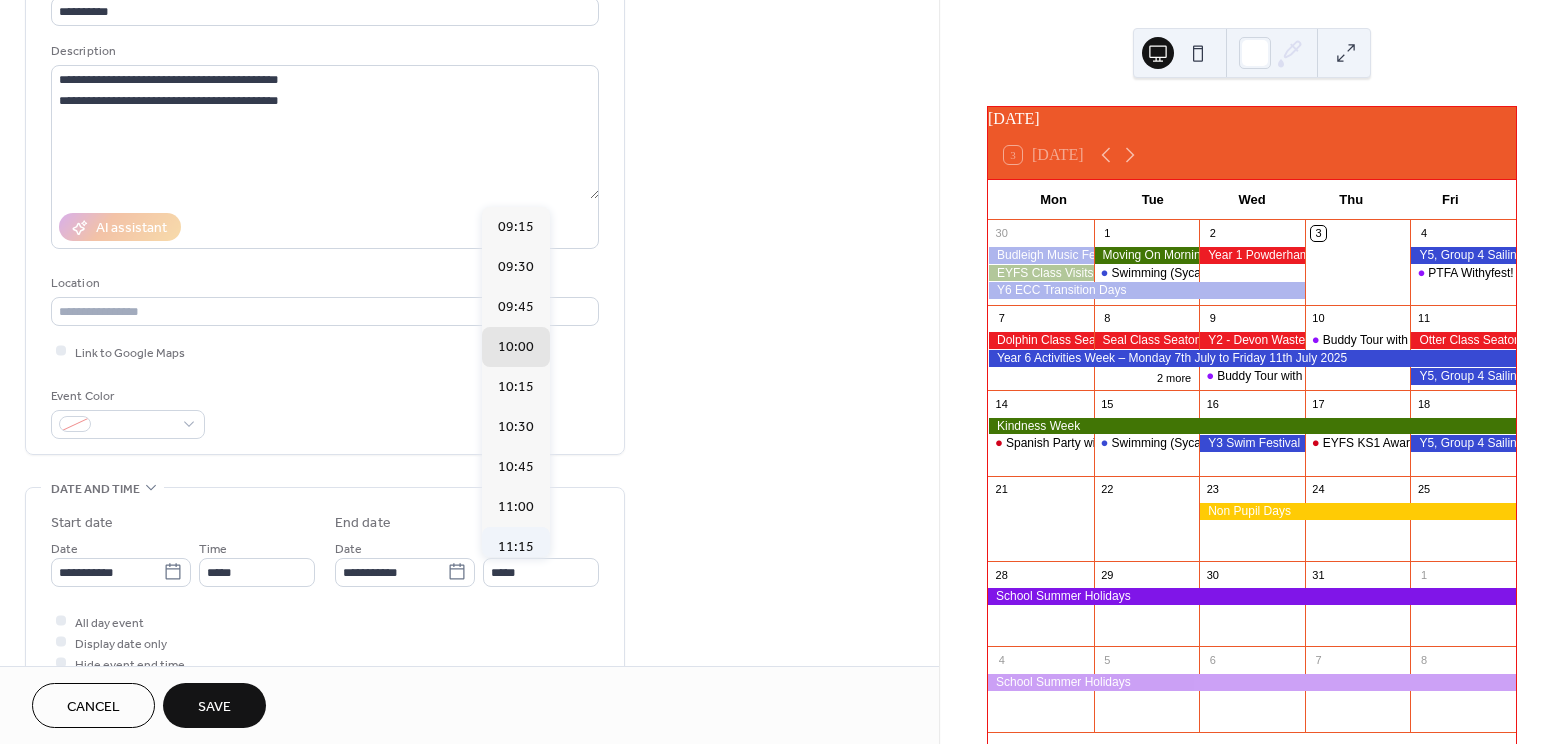 type on "*****" 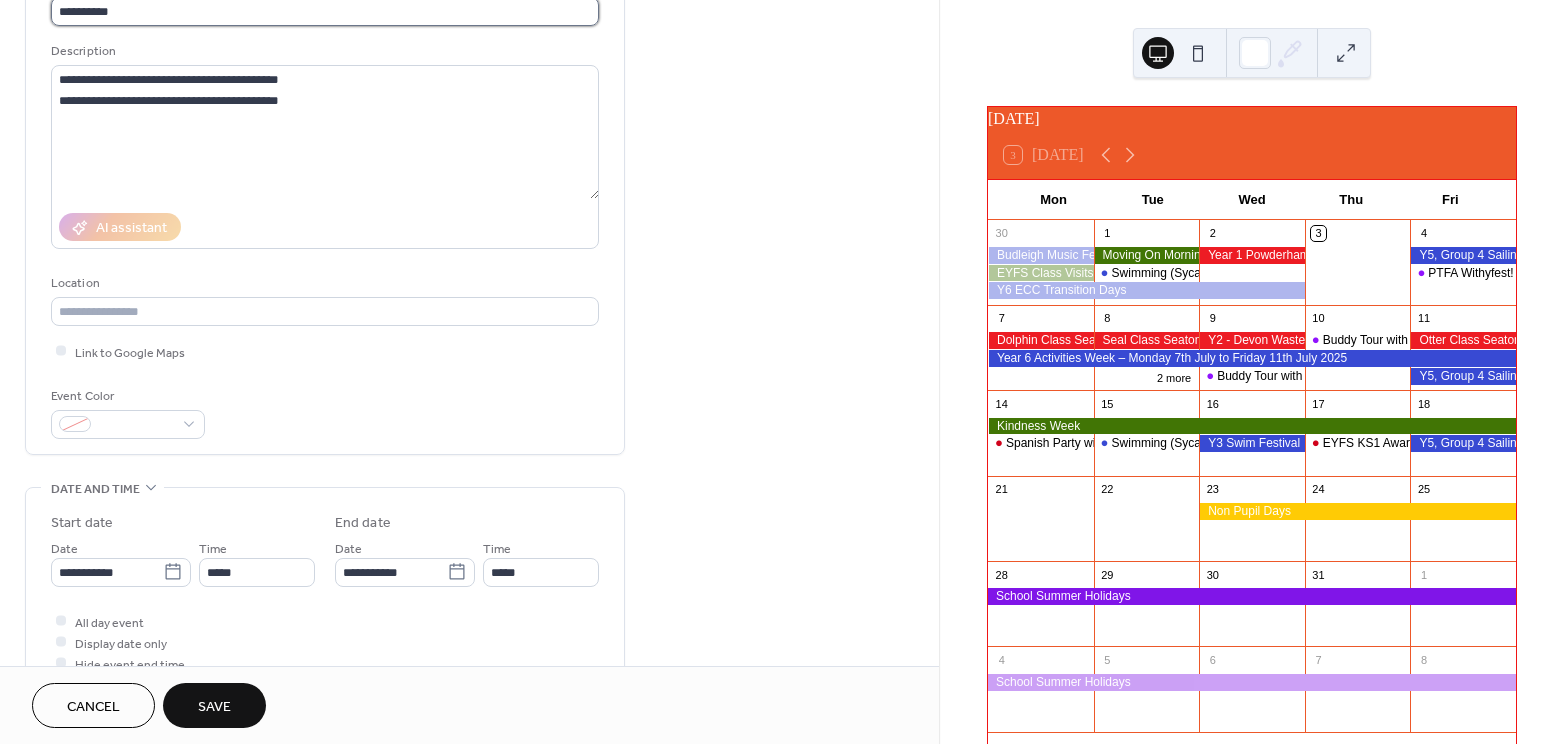 click on "**********" at bounding box center [325, 11] 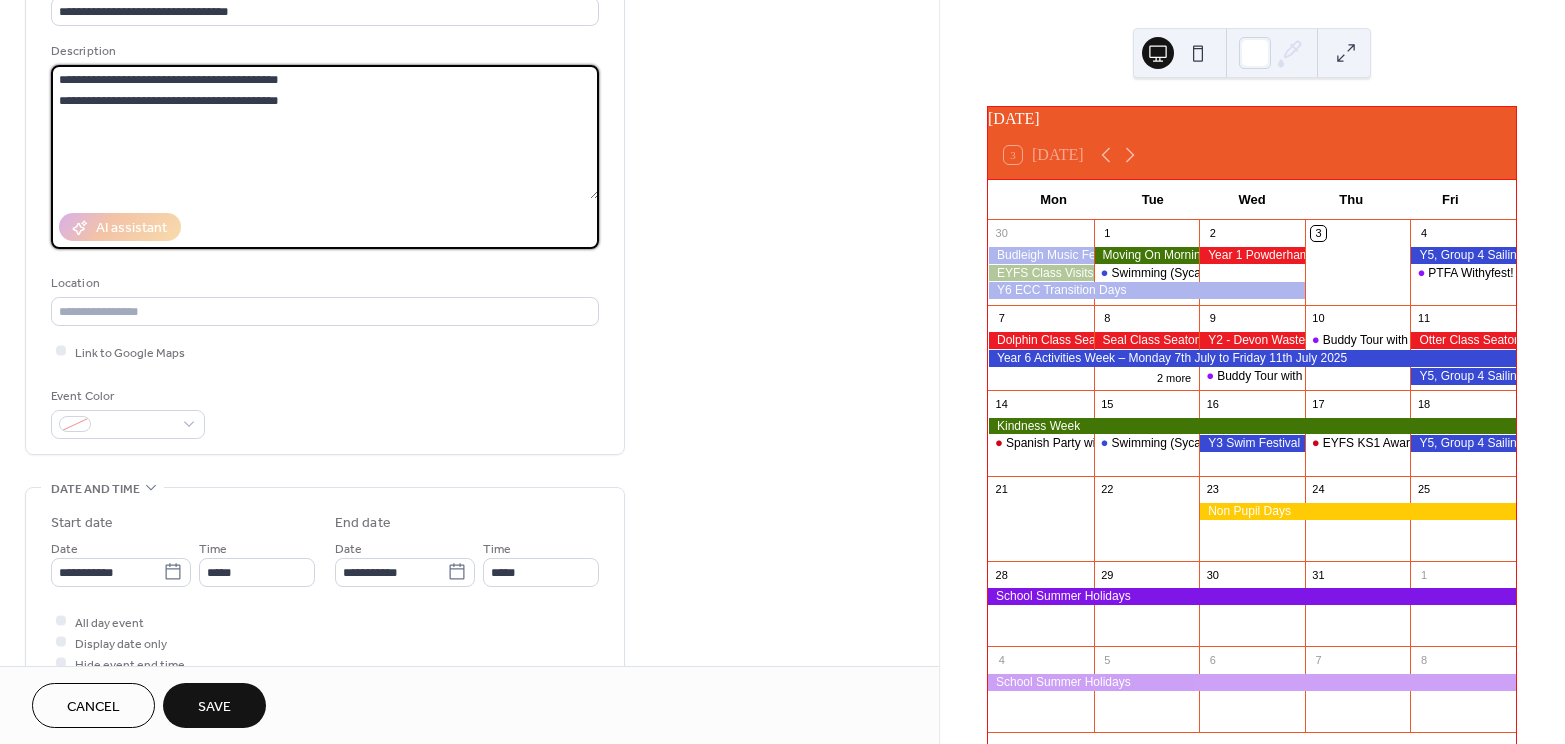 click on "**********" at bounding box center [325, 132] 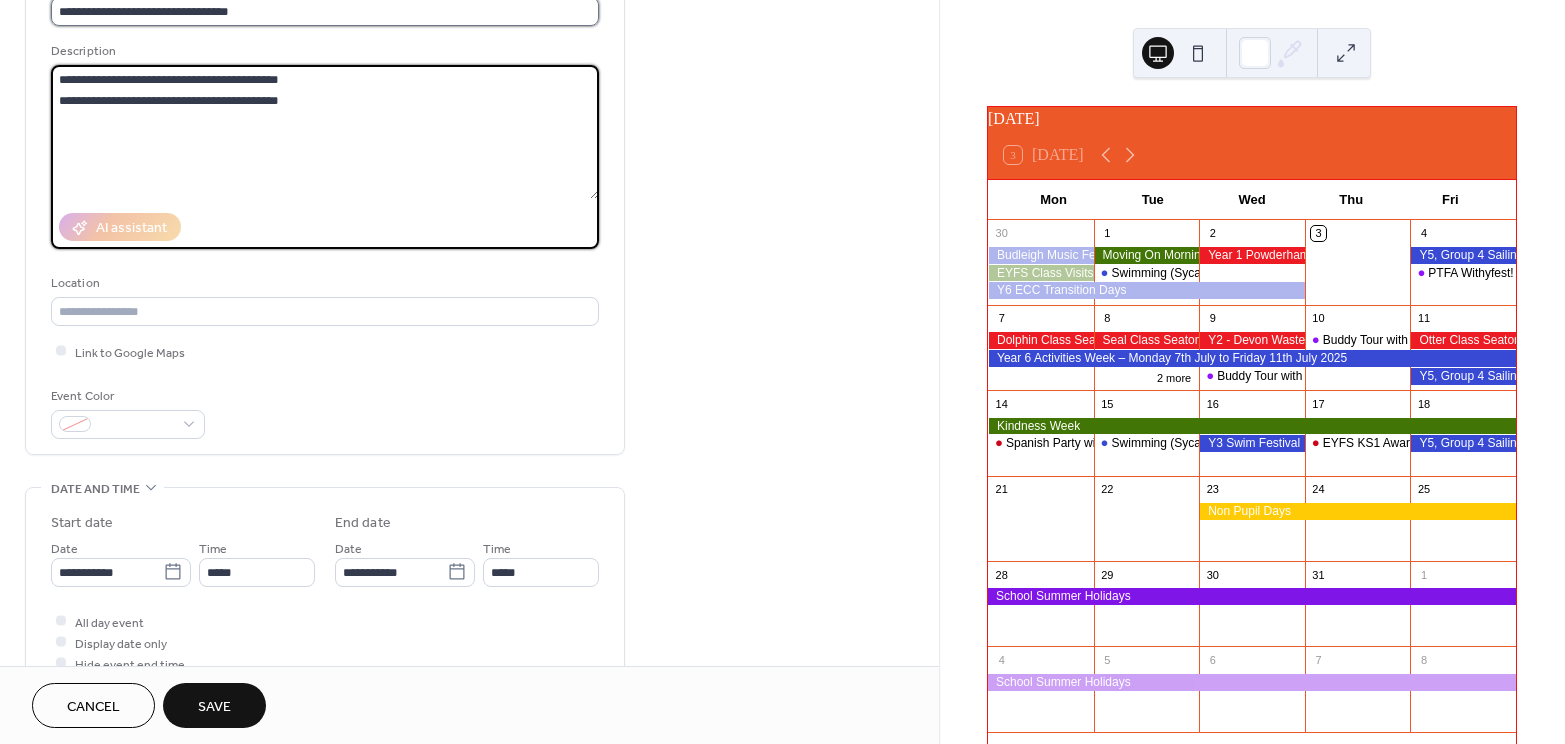 click on "**********" at bounding box center (325, 11) 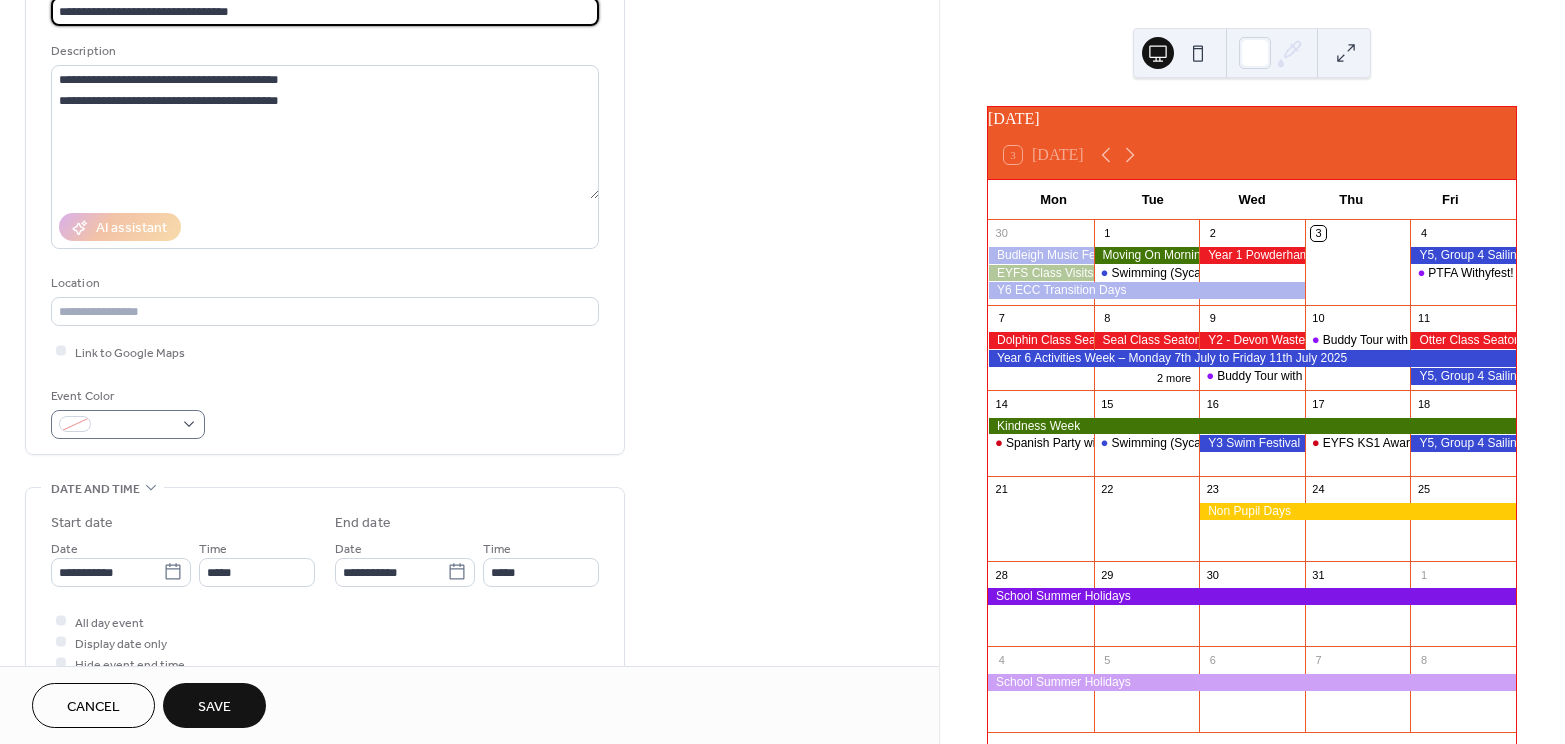 type on "**********" 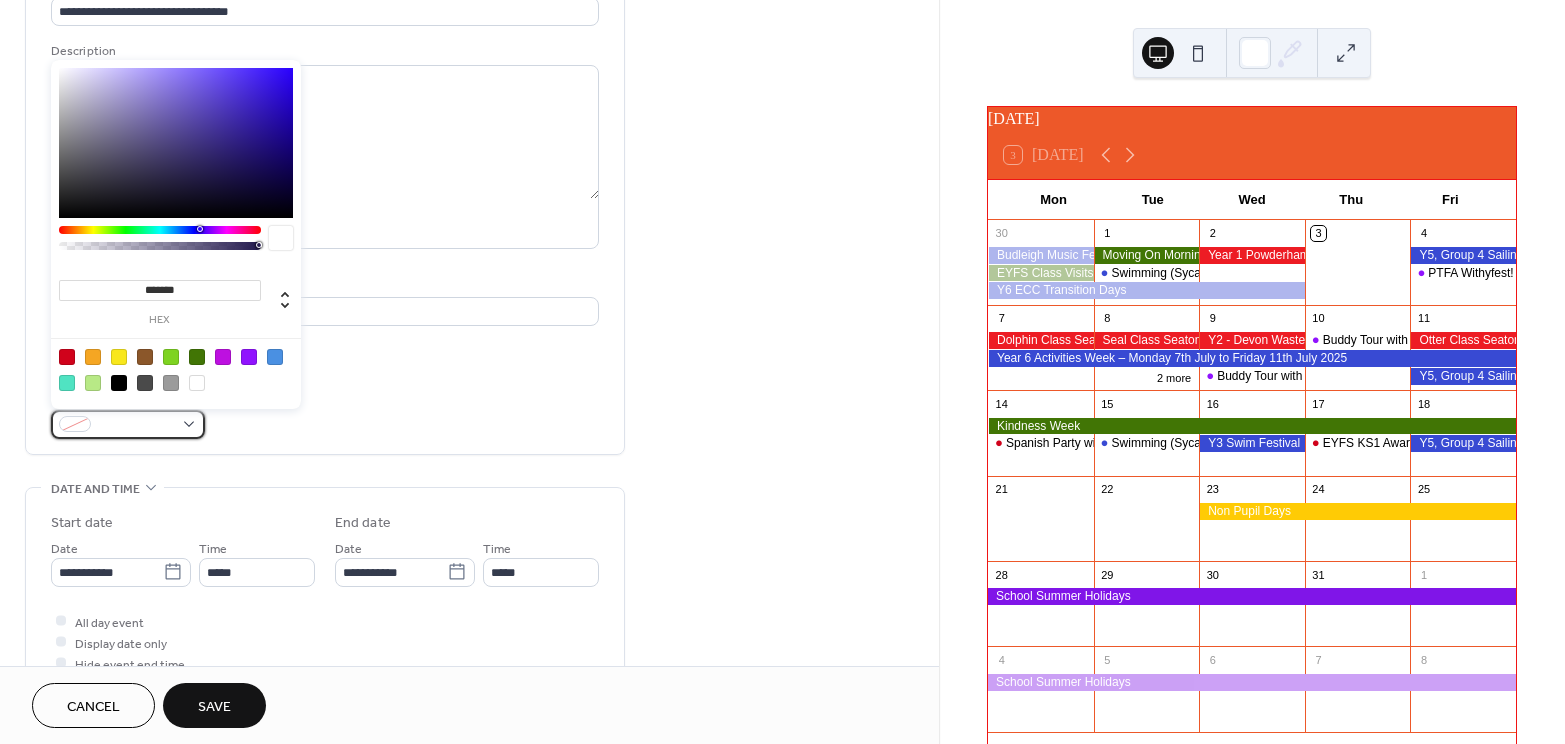 click at bounding box center [128, 424] 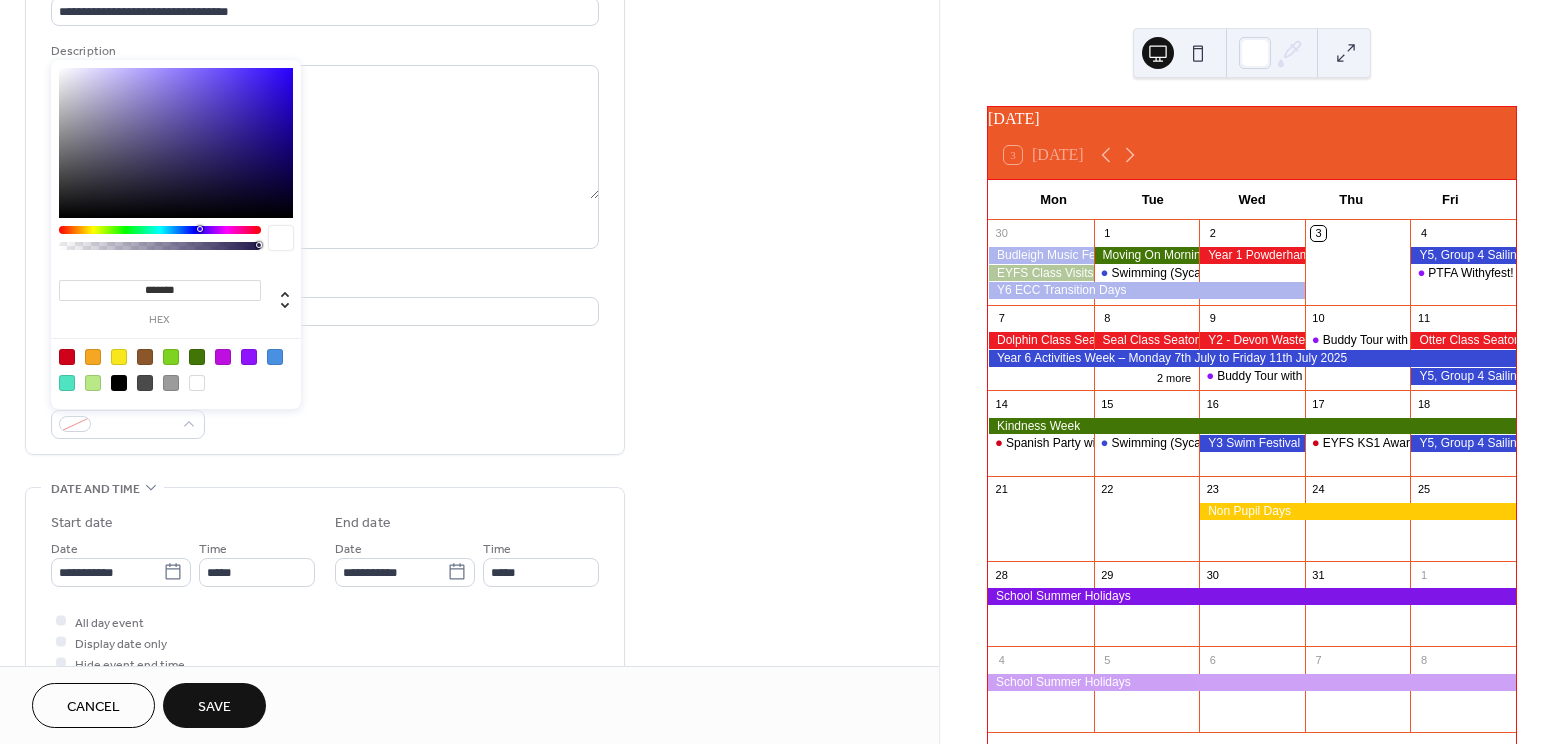 click at bounding box center [67, 357] 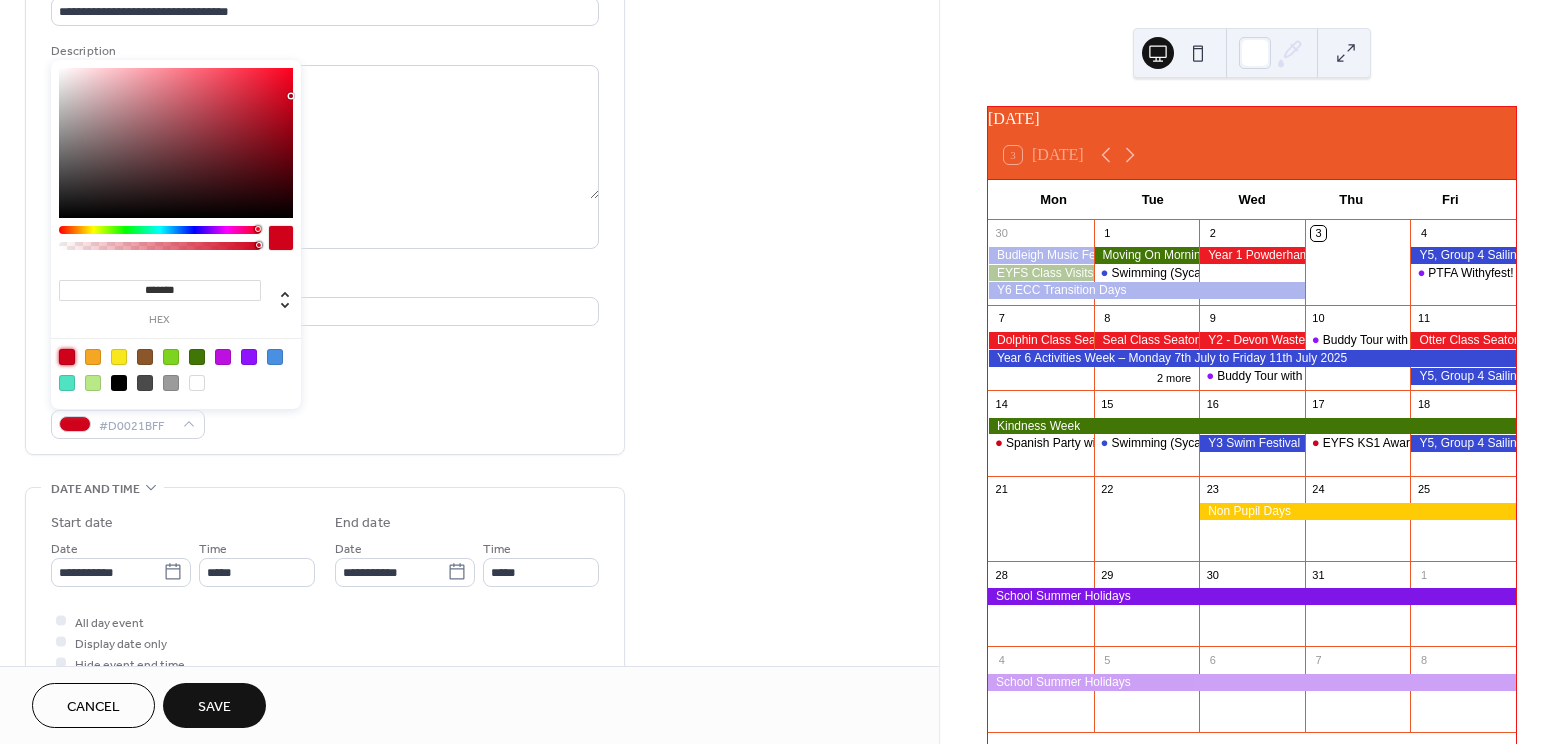 click on "Save" at bounding box center (214, 705) 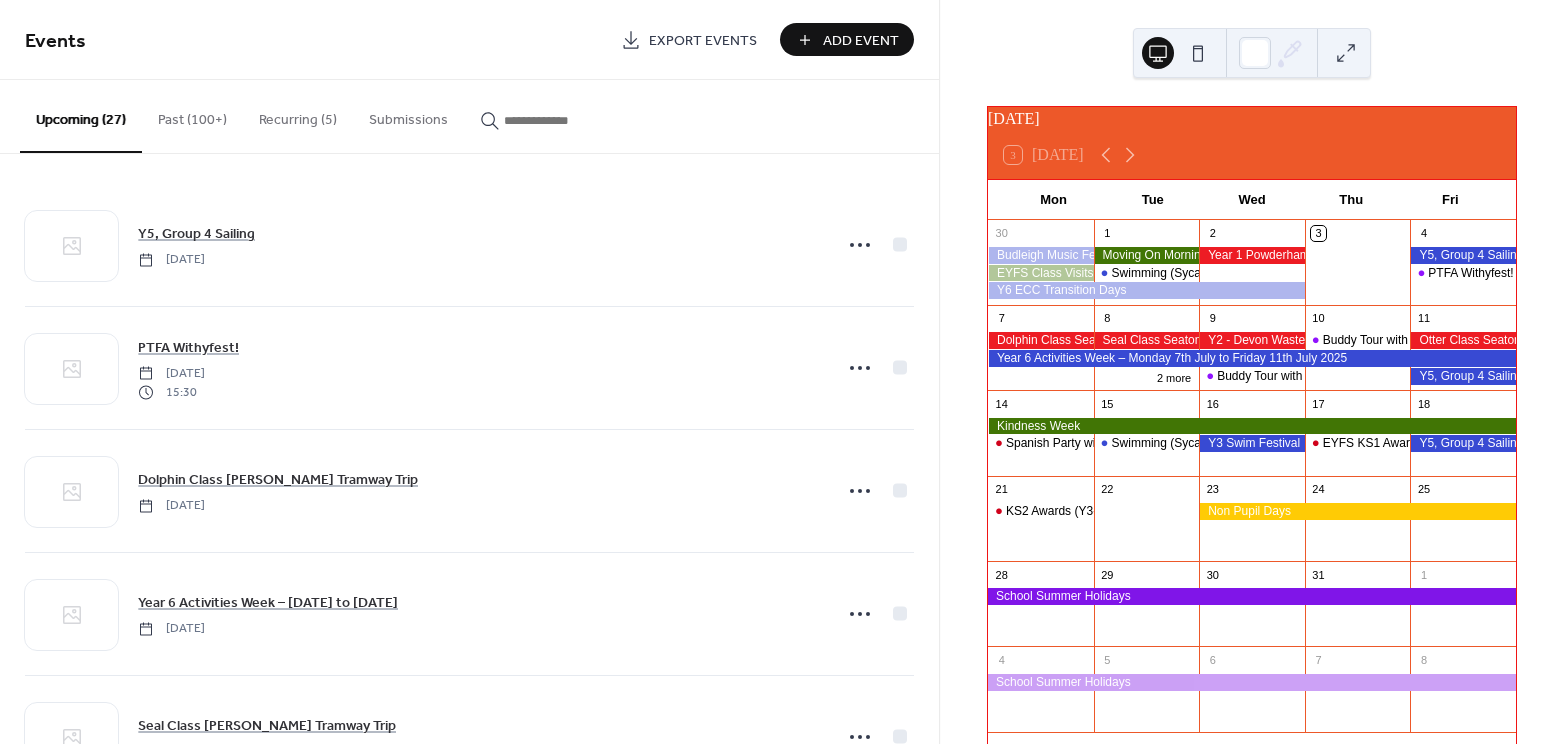 click on "Add Event" at bounding box center [861, 41] 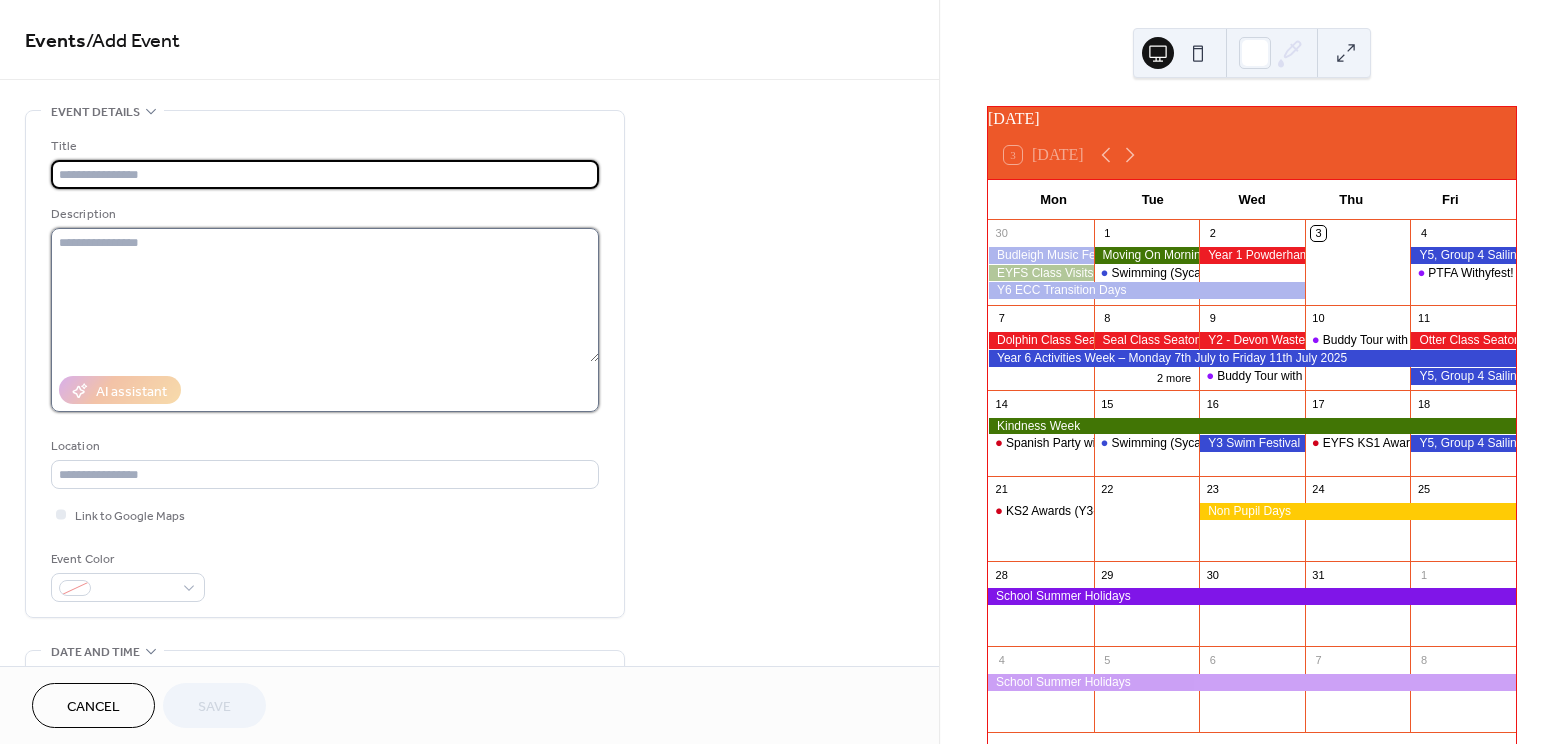 click at bounding box center [325, 295] 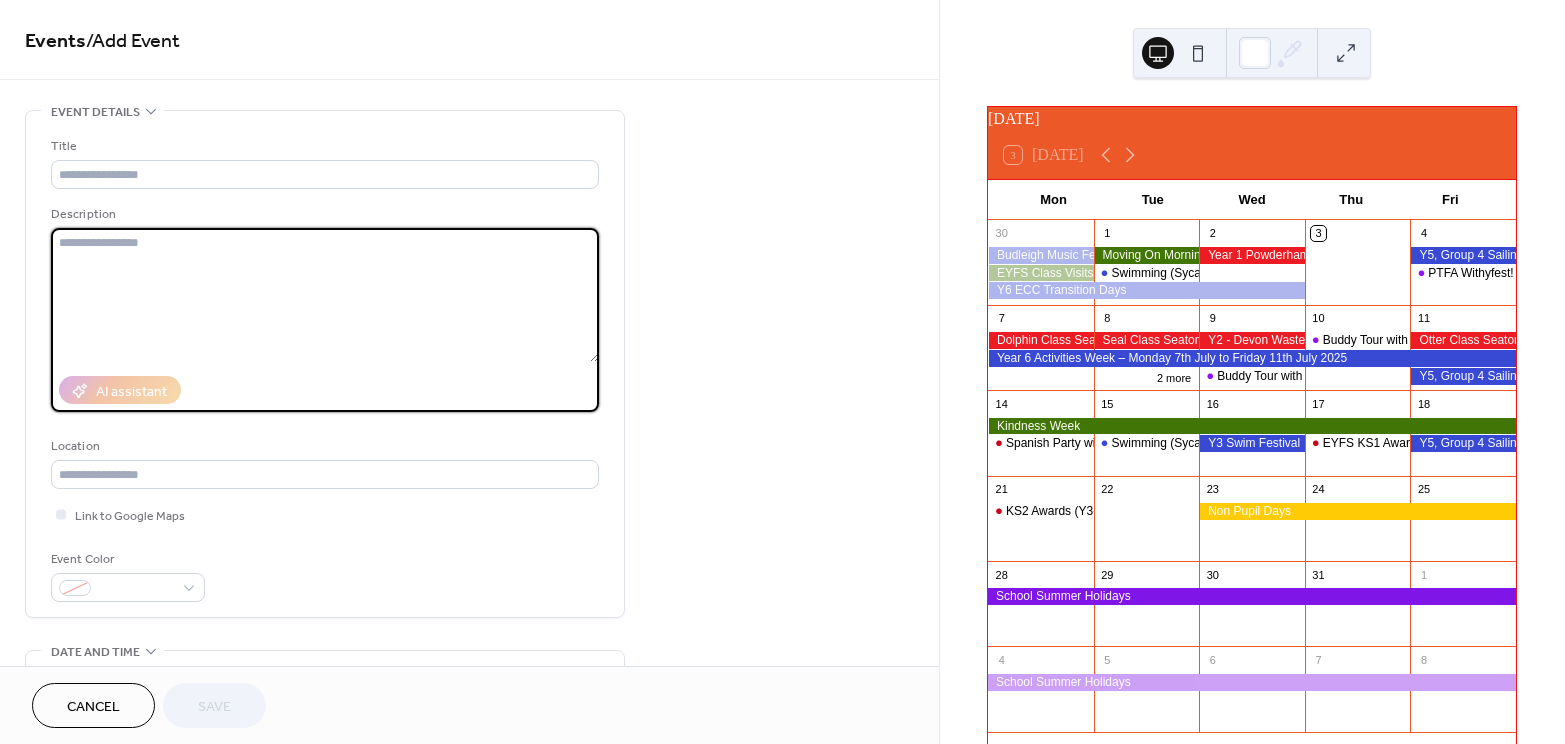 paste on "**********" 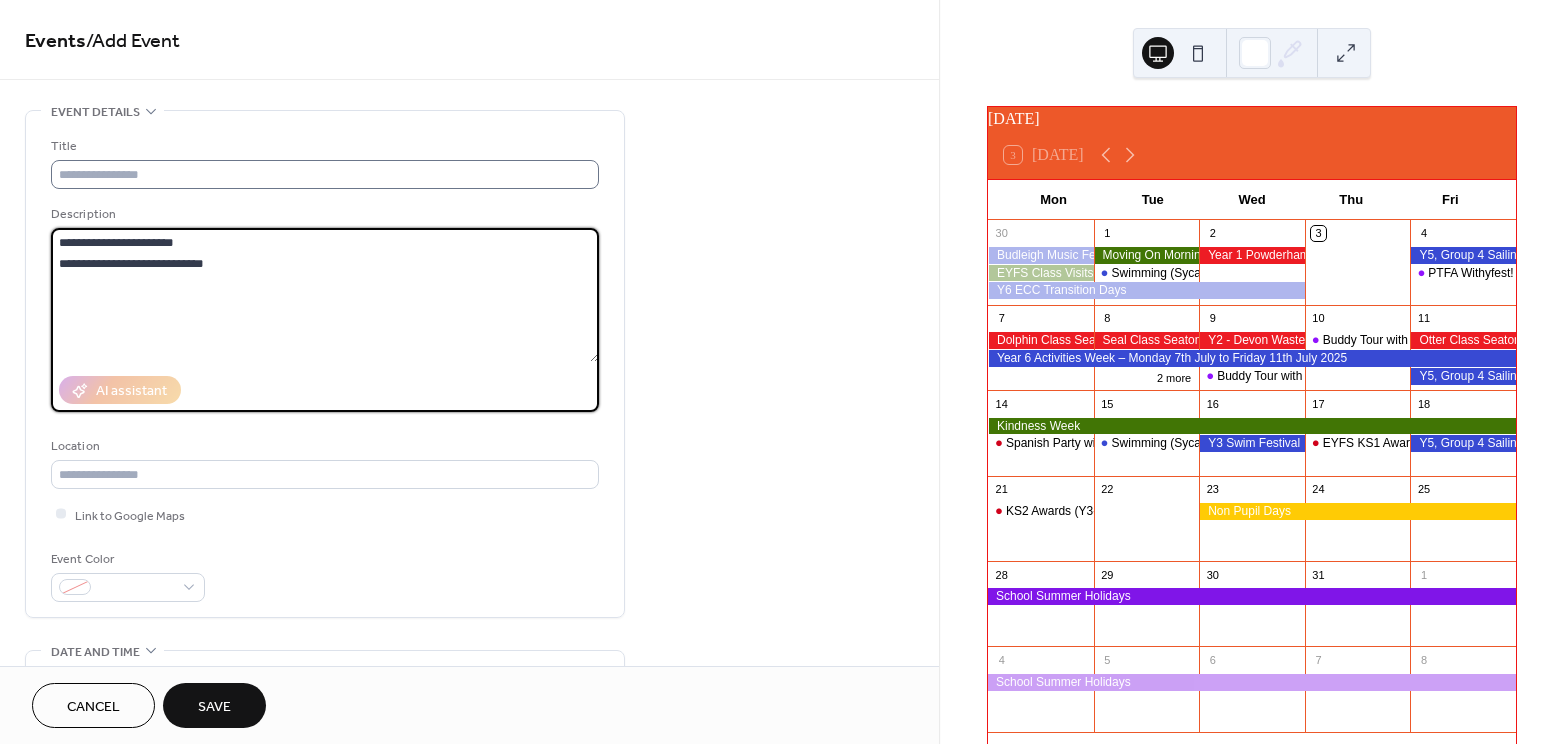type on "**********" 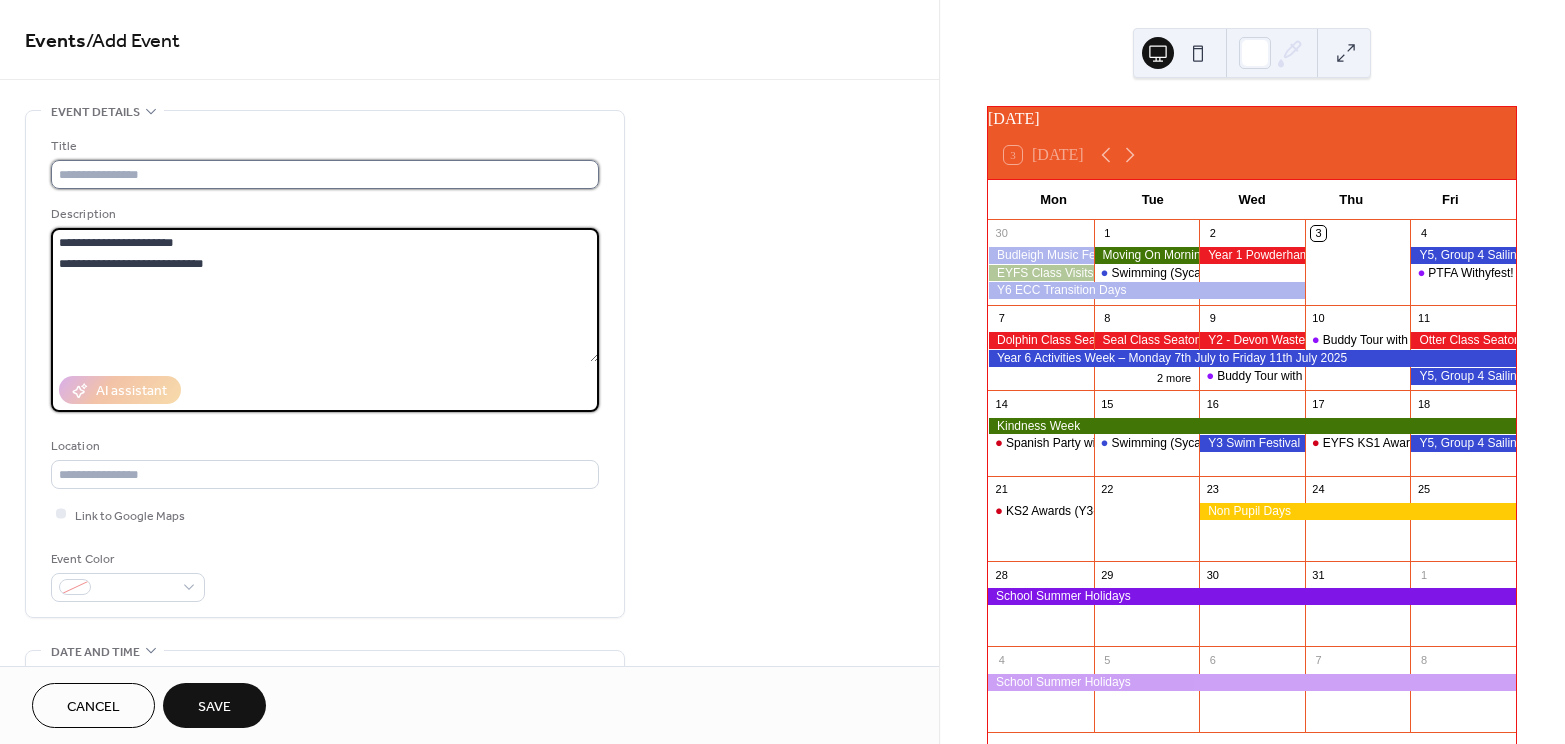 click at bounding box center (325, 174) 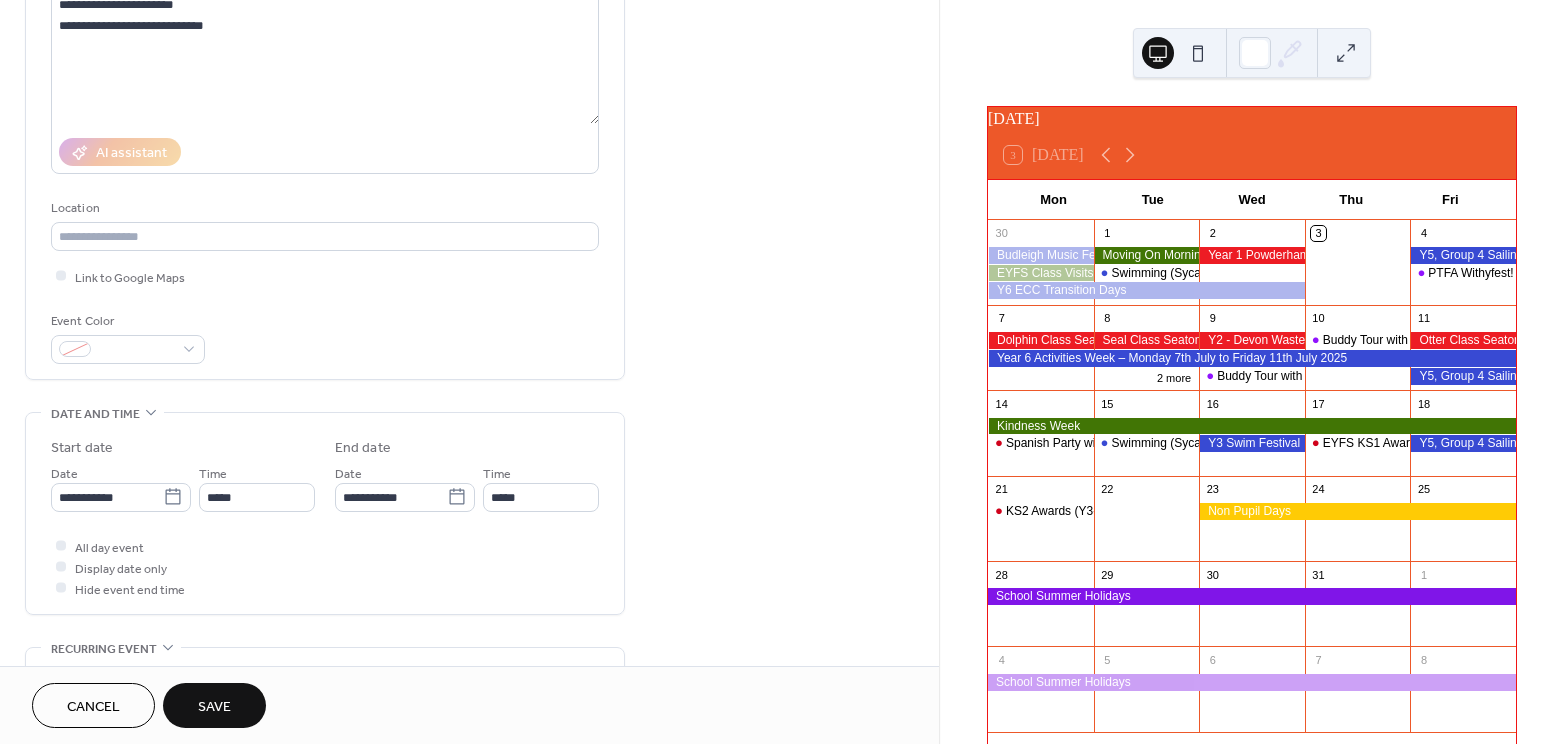 scroll, scrollTop: 243, scrollLeft: 0, axis: vertical 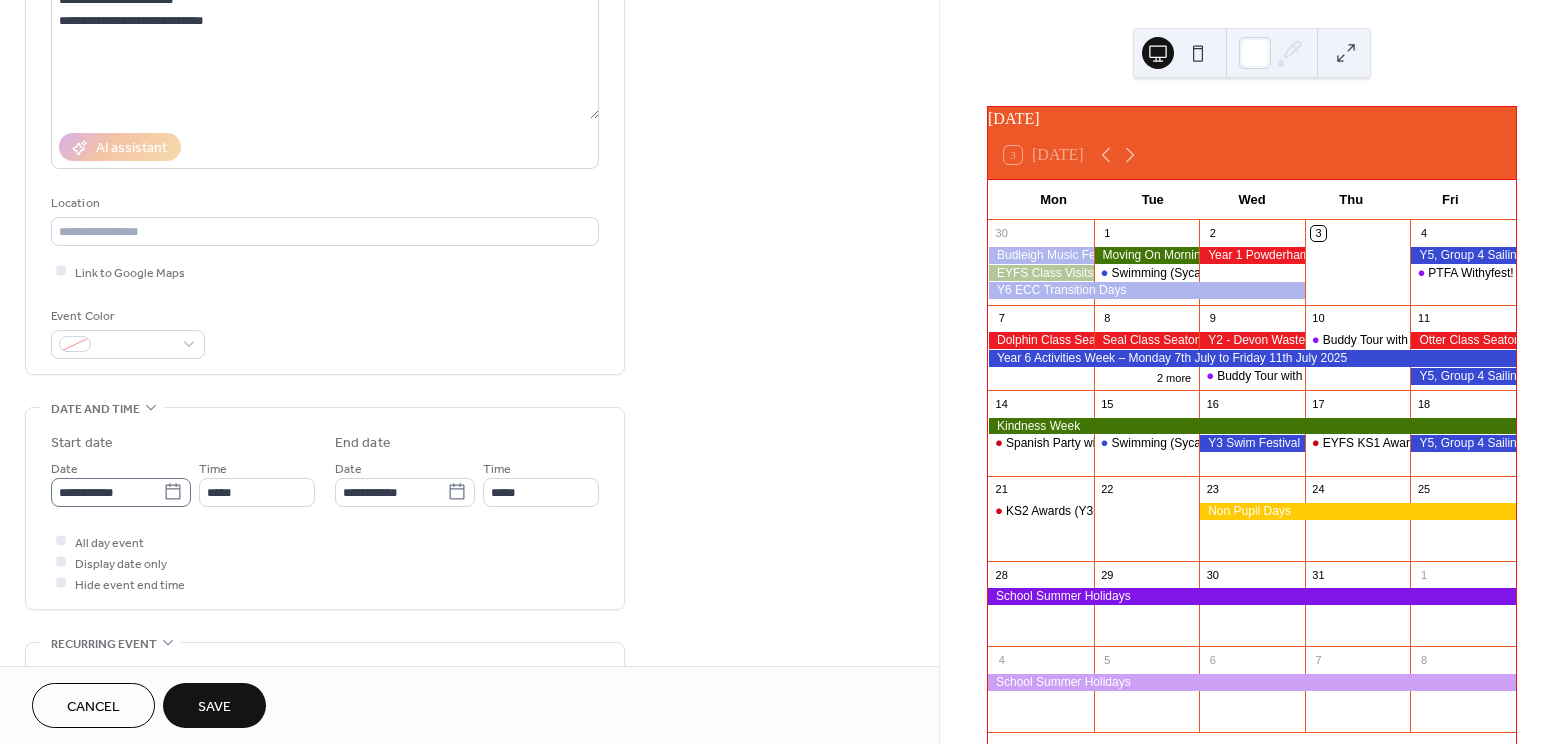 type on "**********" 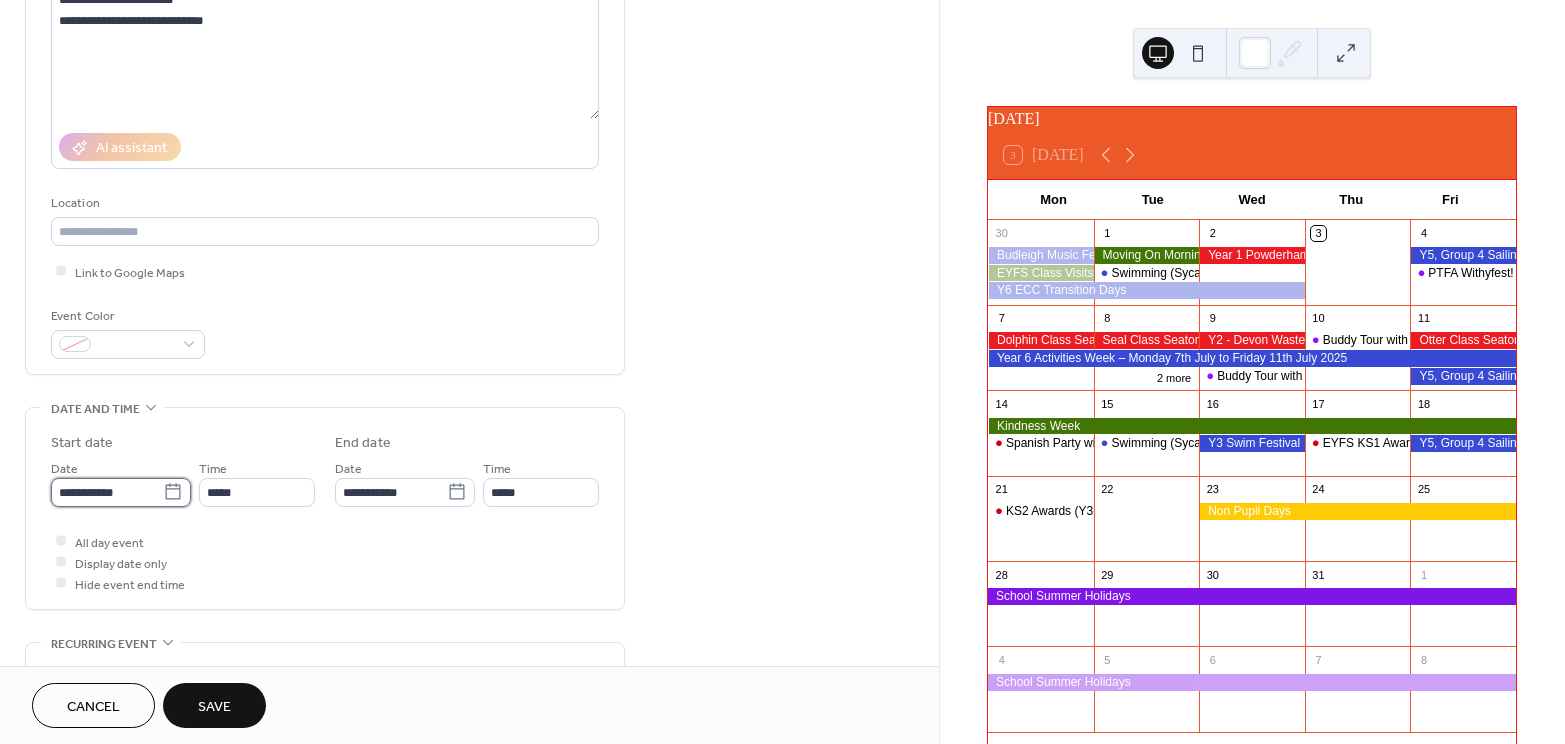 click on "**********" at bounding box center [107, 492] 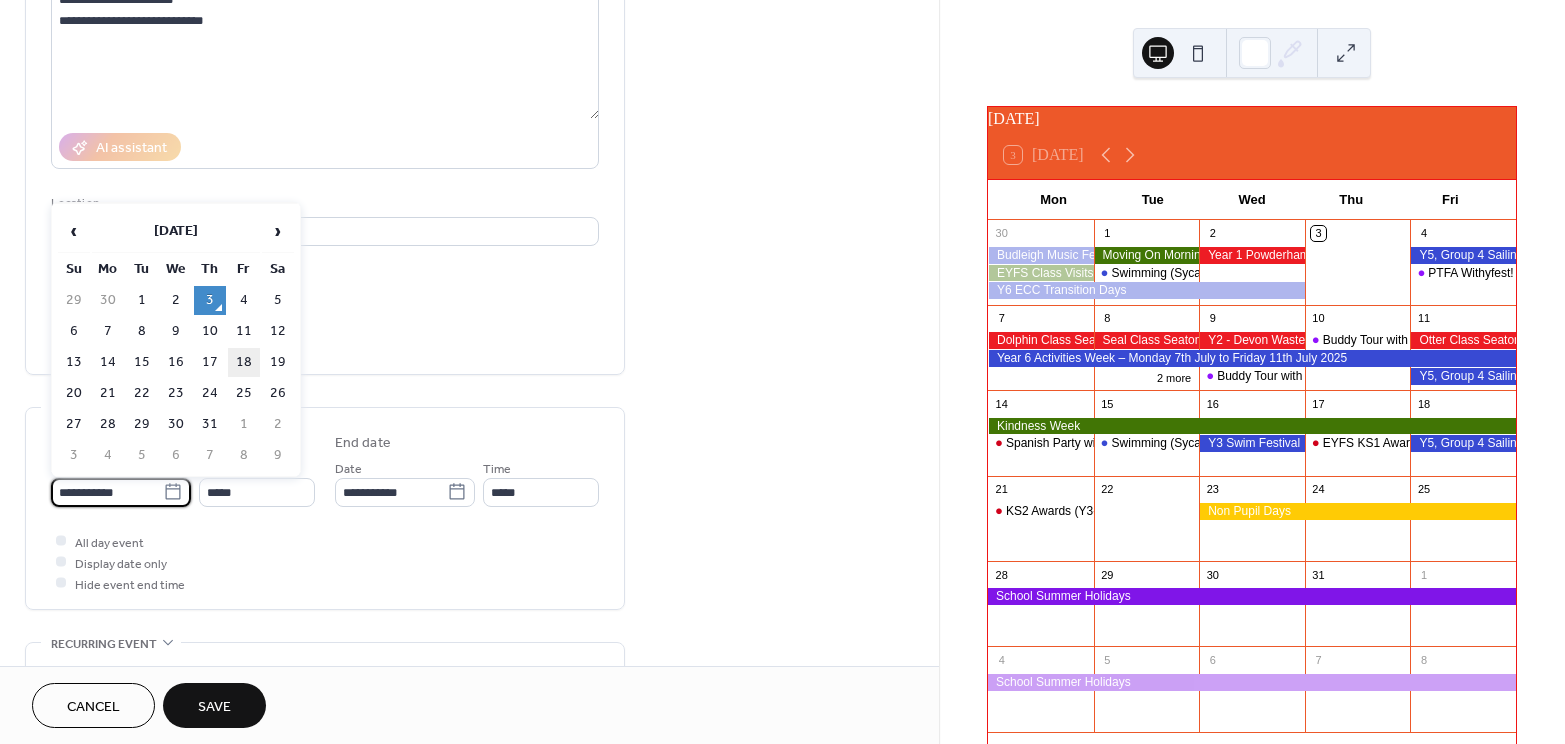 click on "18" at bounding box center (244, 362) 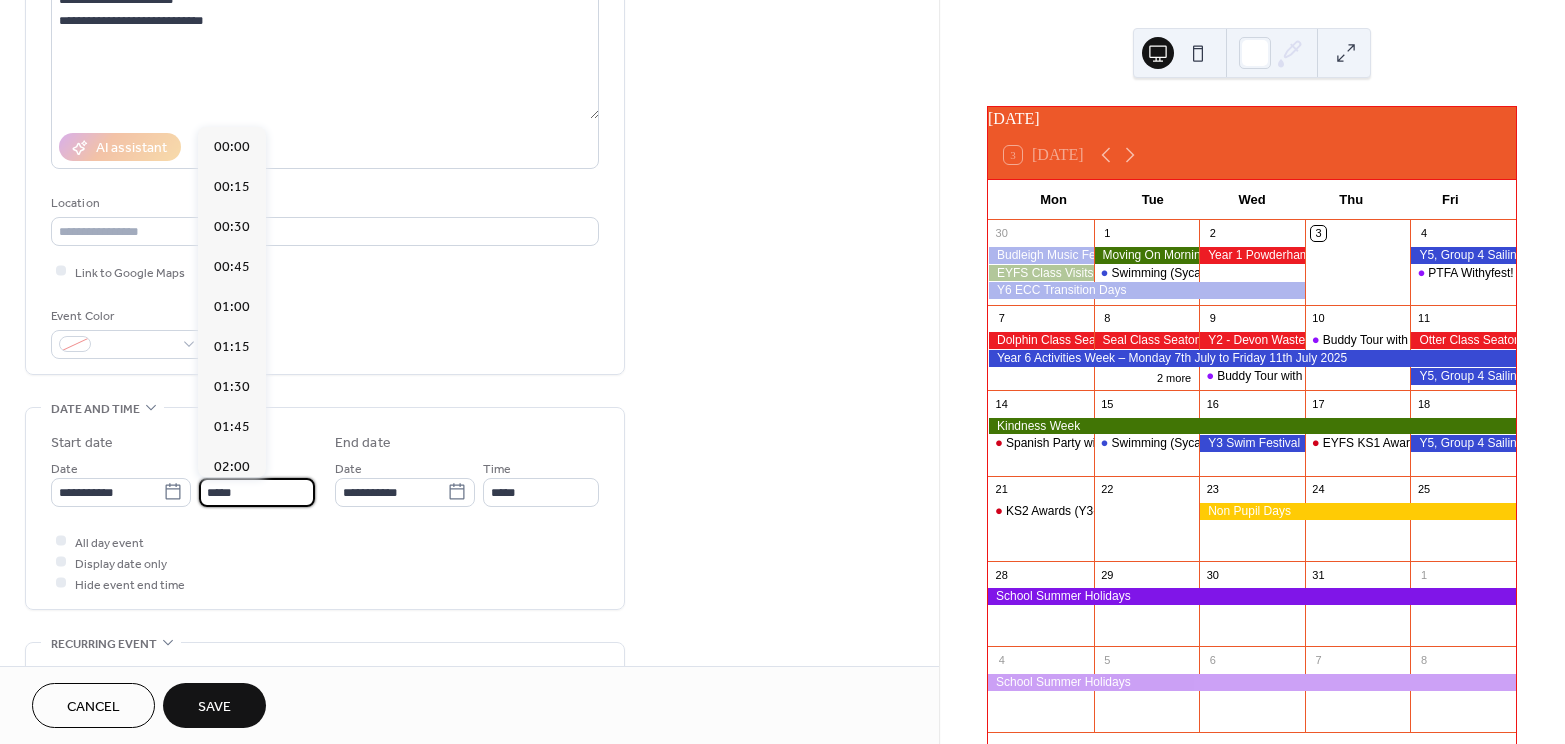 click on "*****" at bounding box center (257, 492) 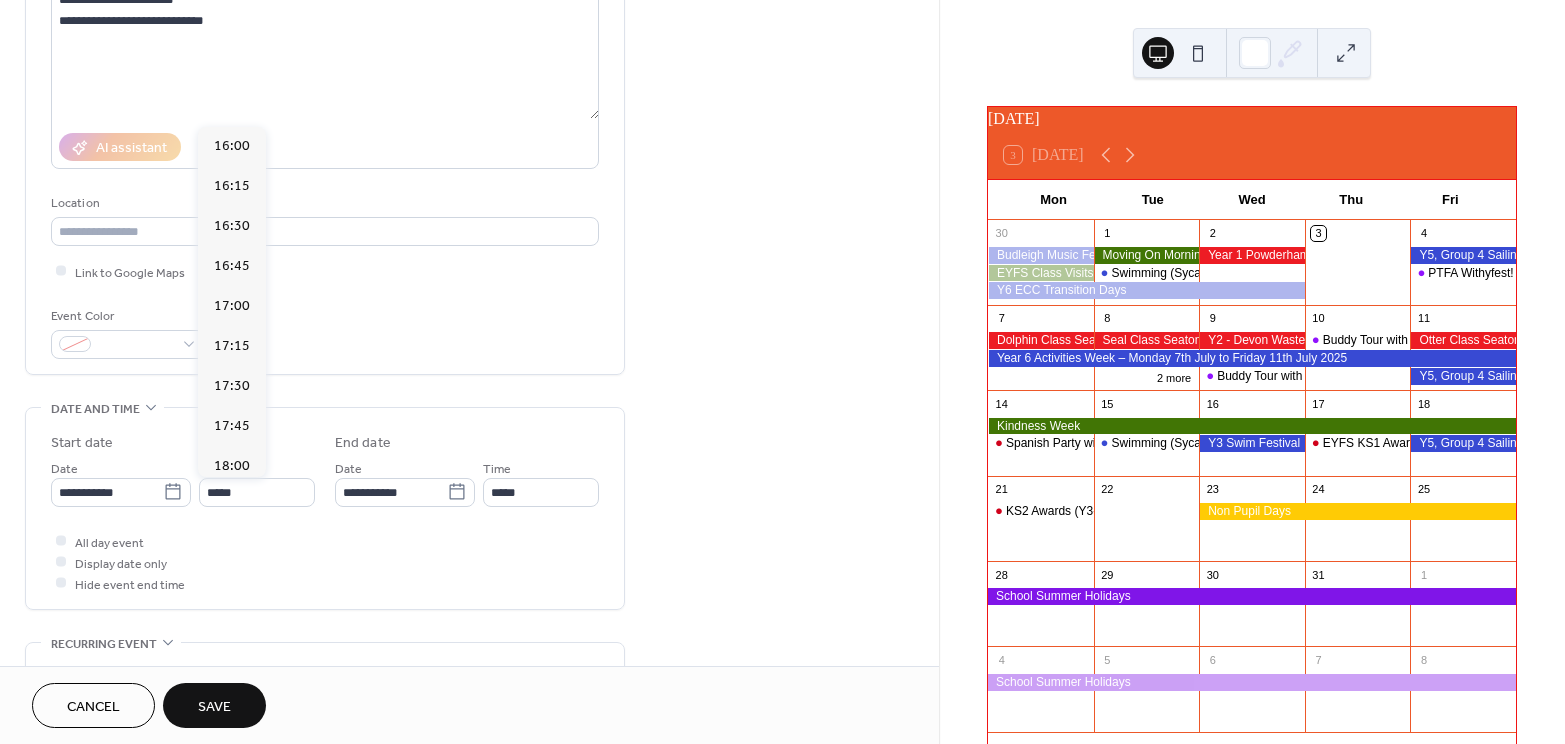 scroll, scrollTop: 2562, scrollLeft: 0, axis: vertical 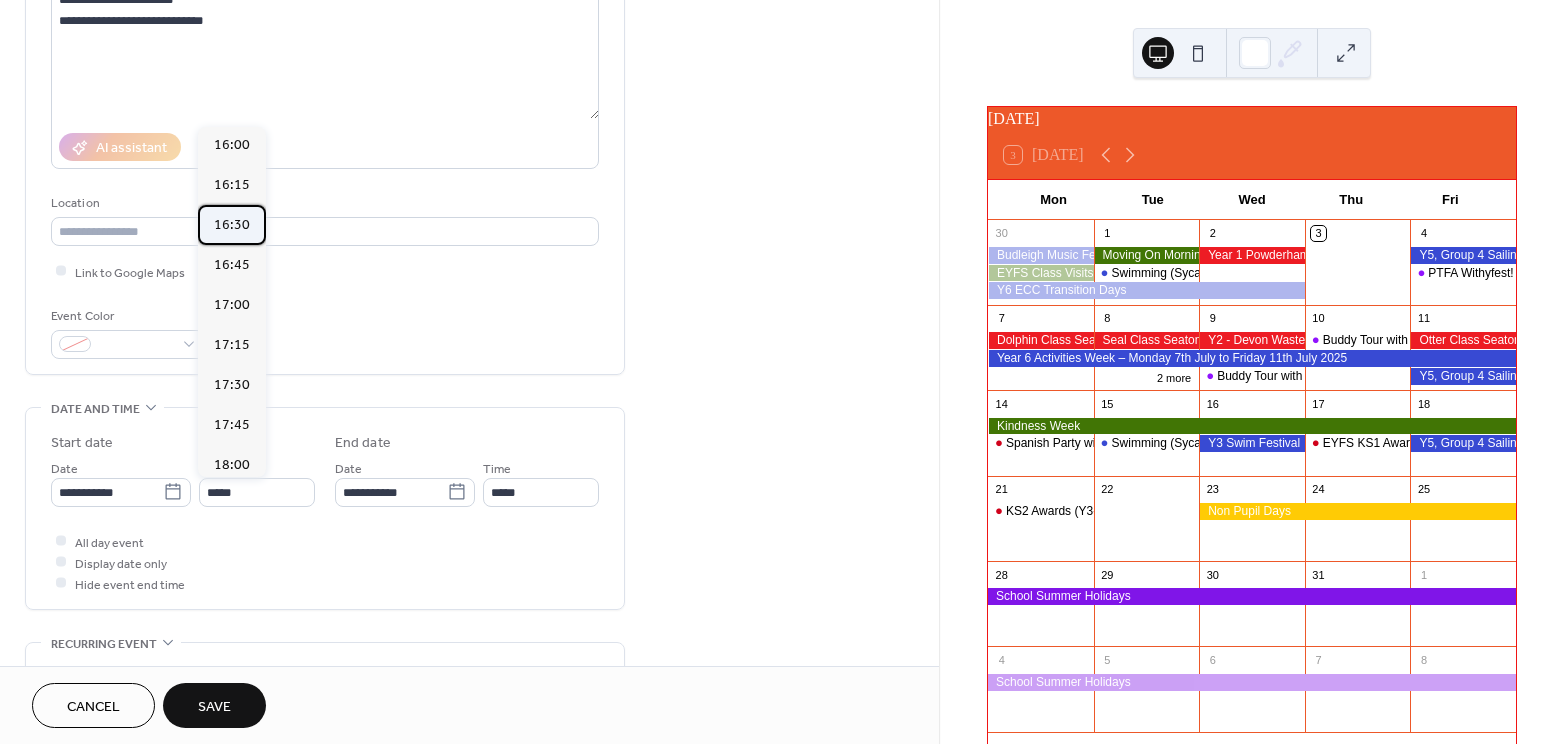 click on "16:30" at bounding box center (232, 224) 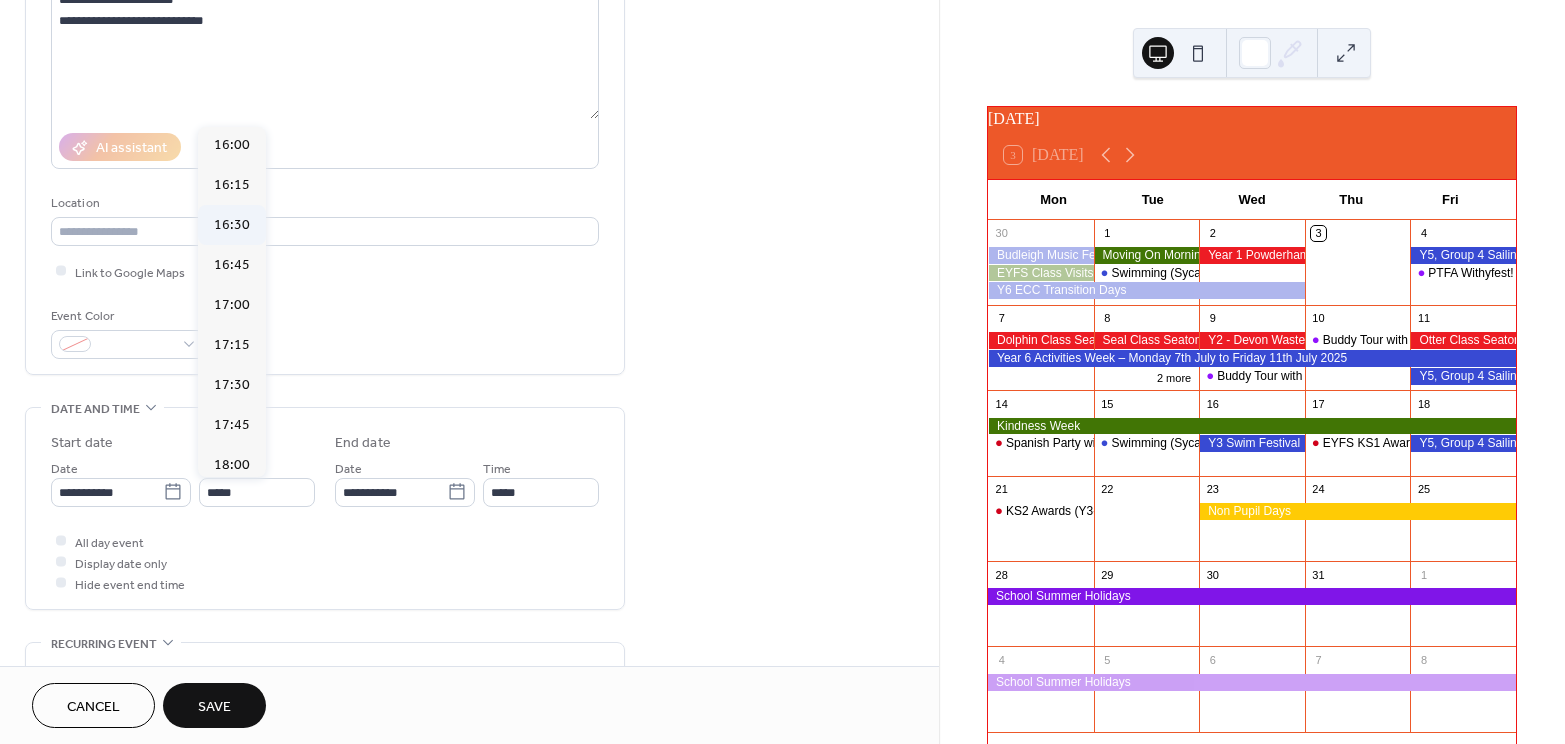type on "*****" 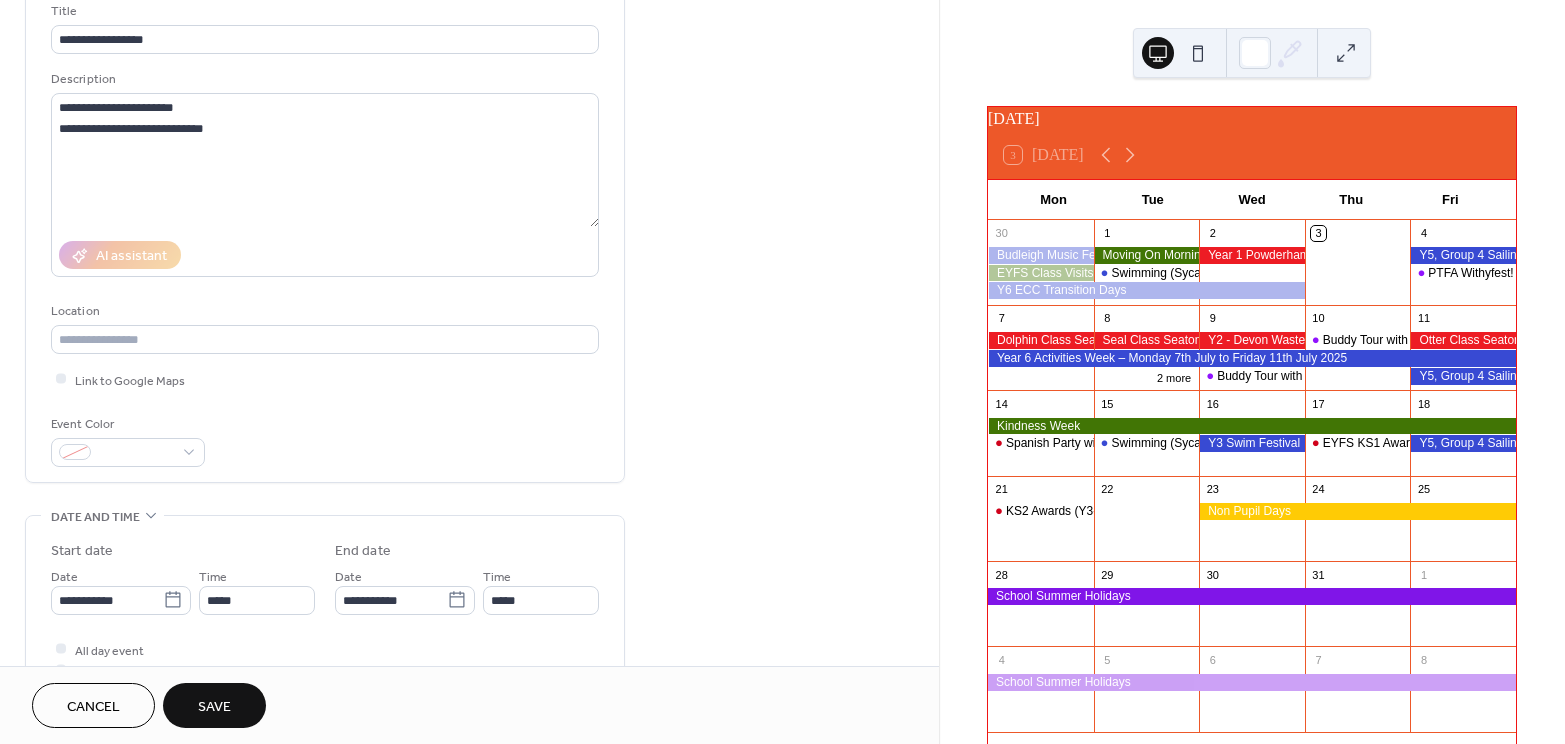 scroll, scrollTop: 119, scrollLeft: 0, axis: vertical 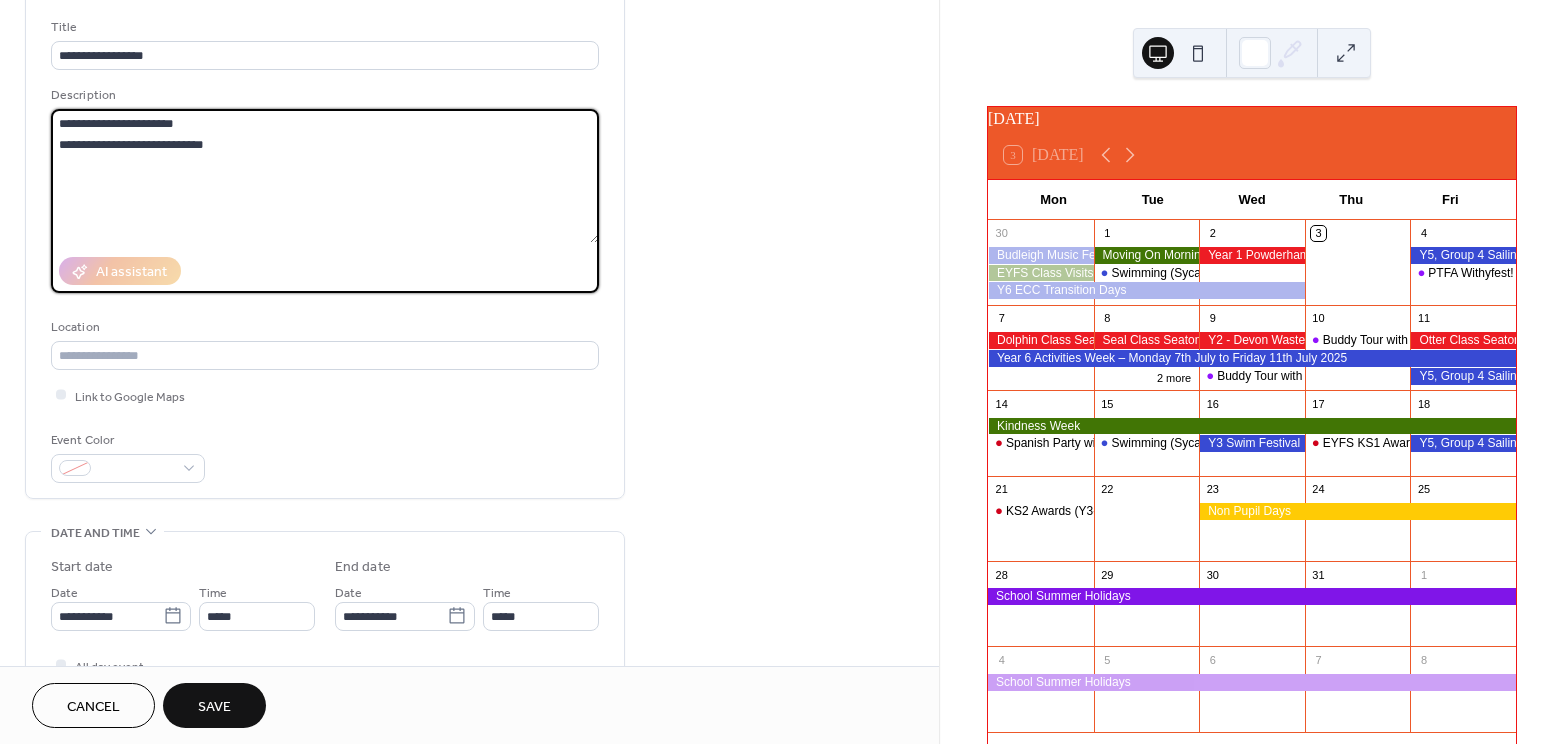 drag, startPoint x: 134, startPoint y: 121, endPoint x: 229, endPoint y: 143, distance: 97.5141 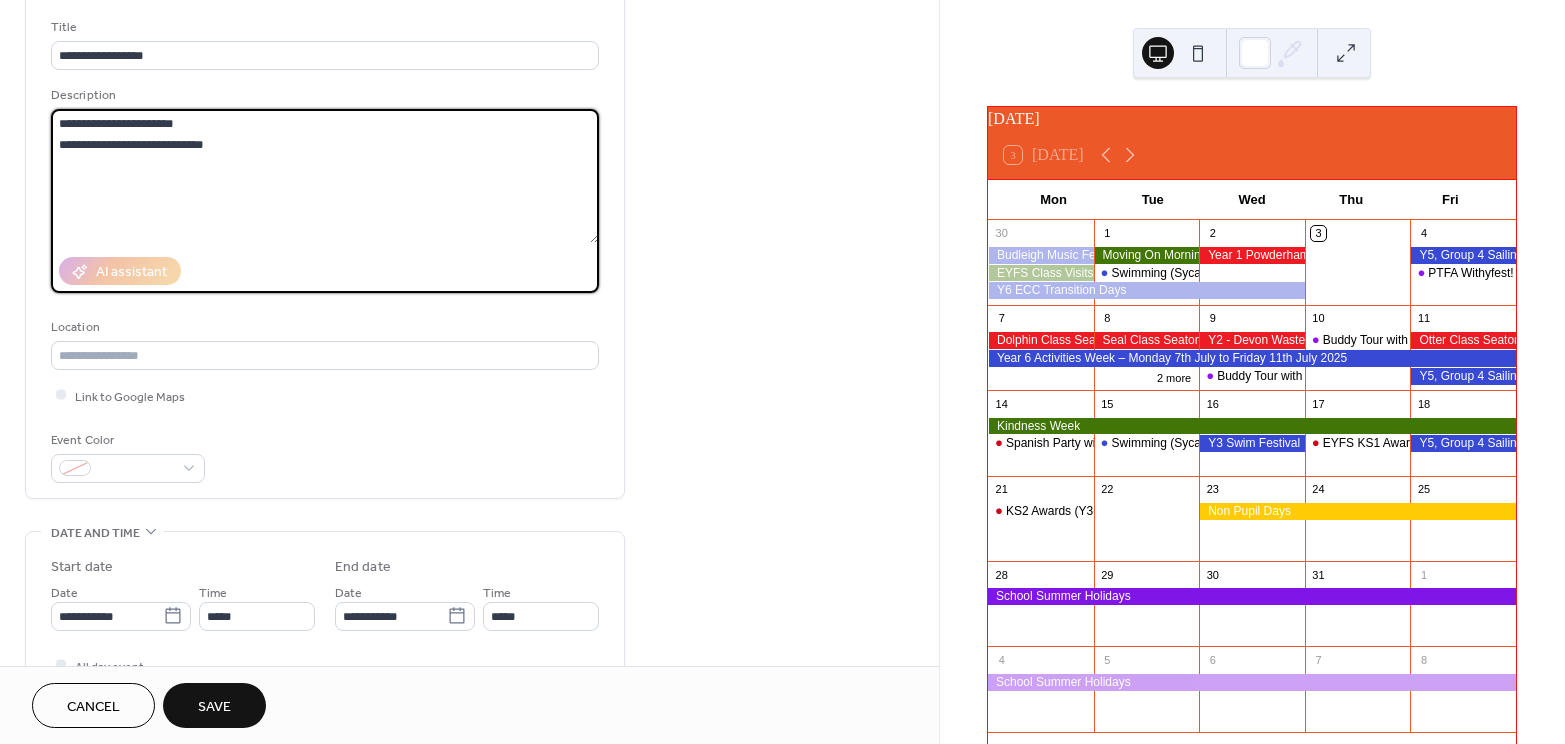 click on "**********" at bounding box center [325, 176] 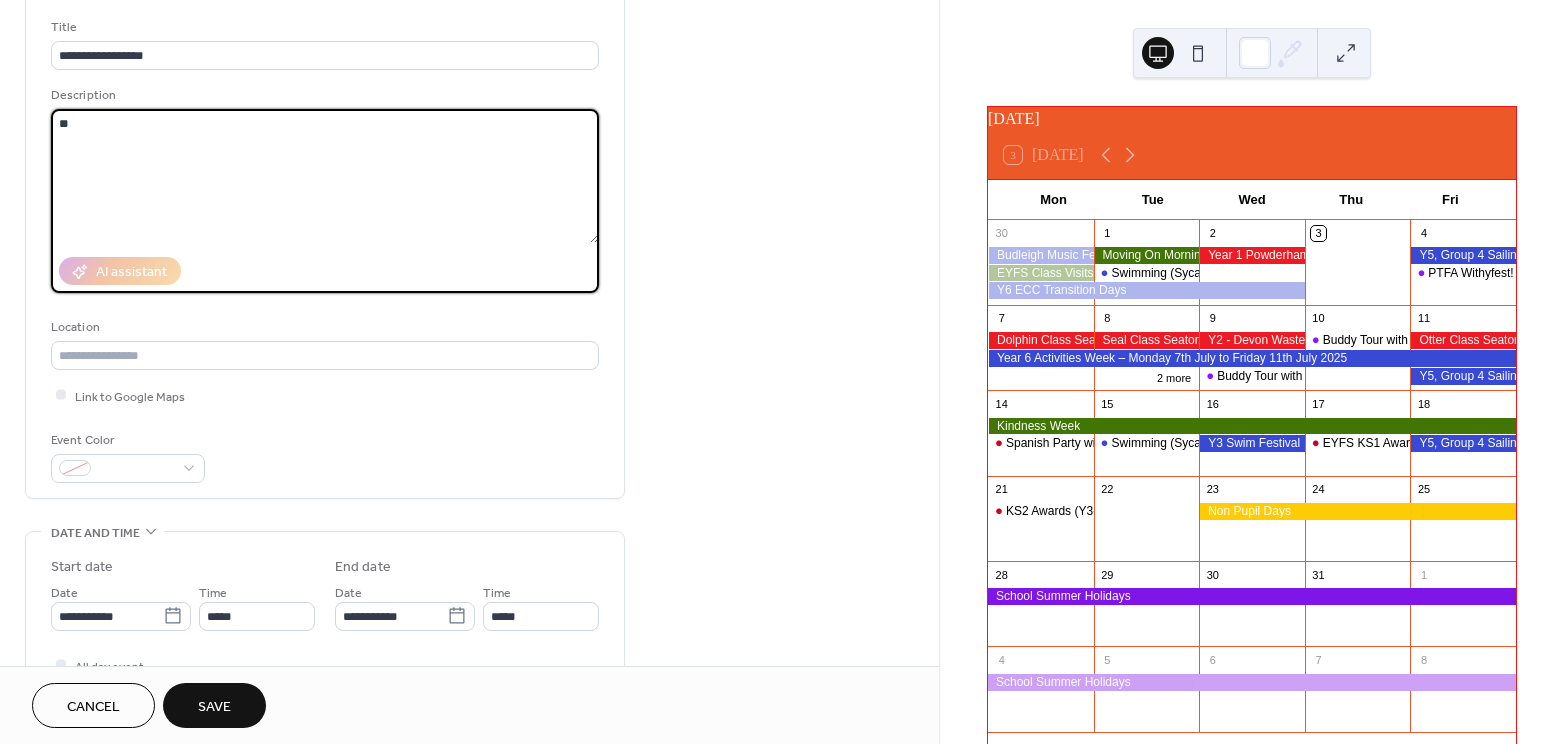 type on "*" 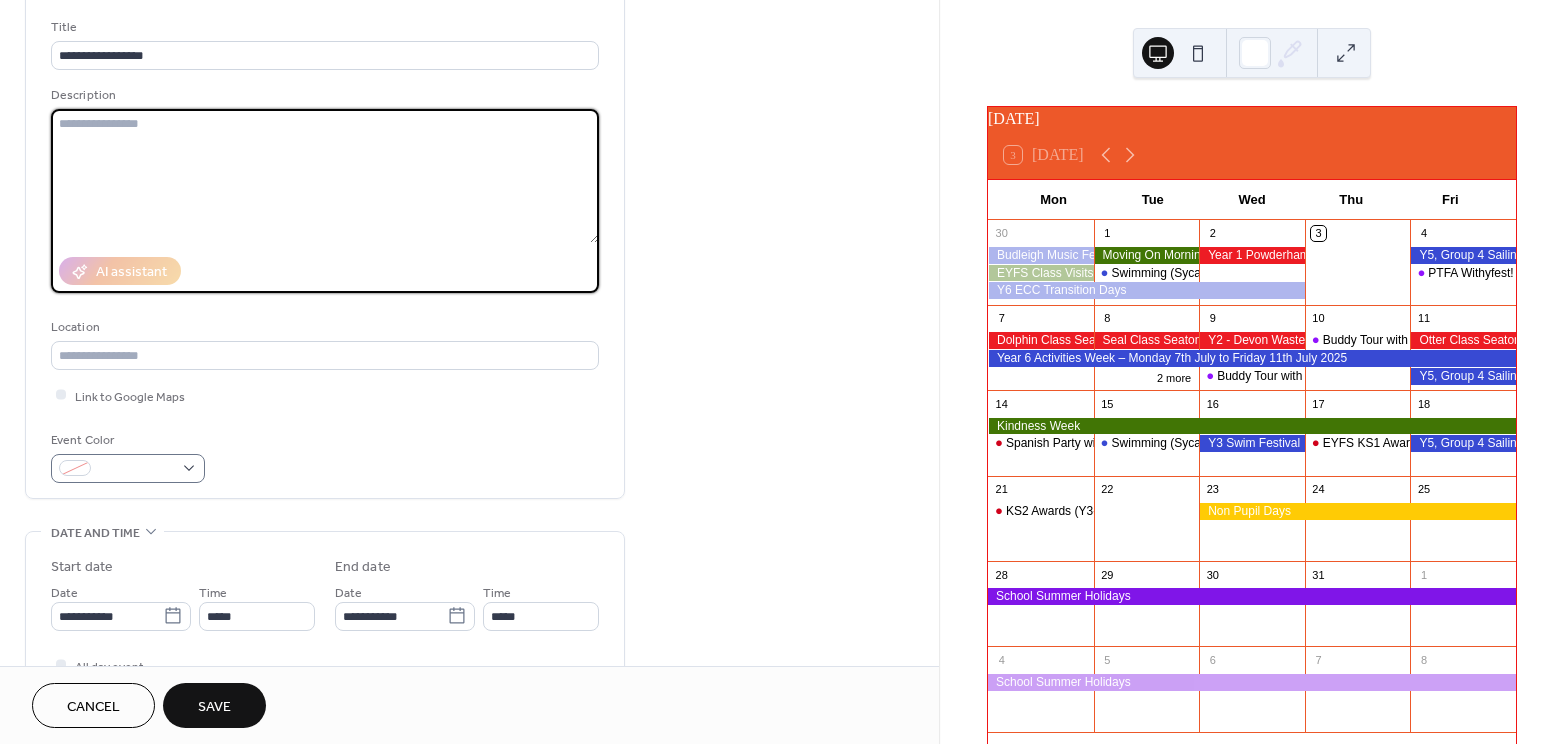 type 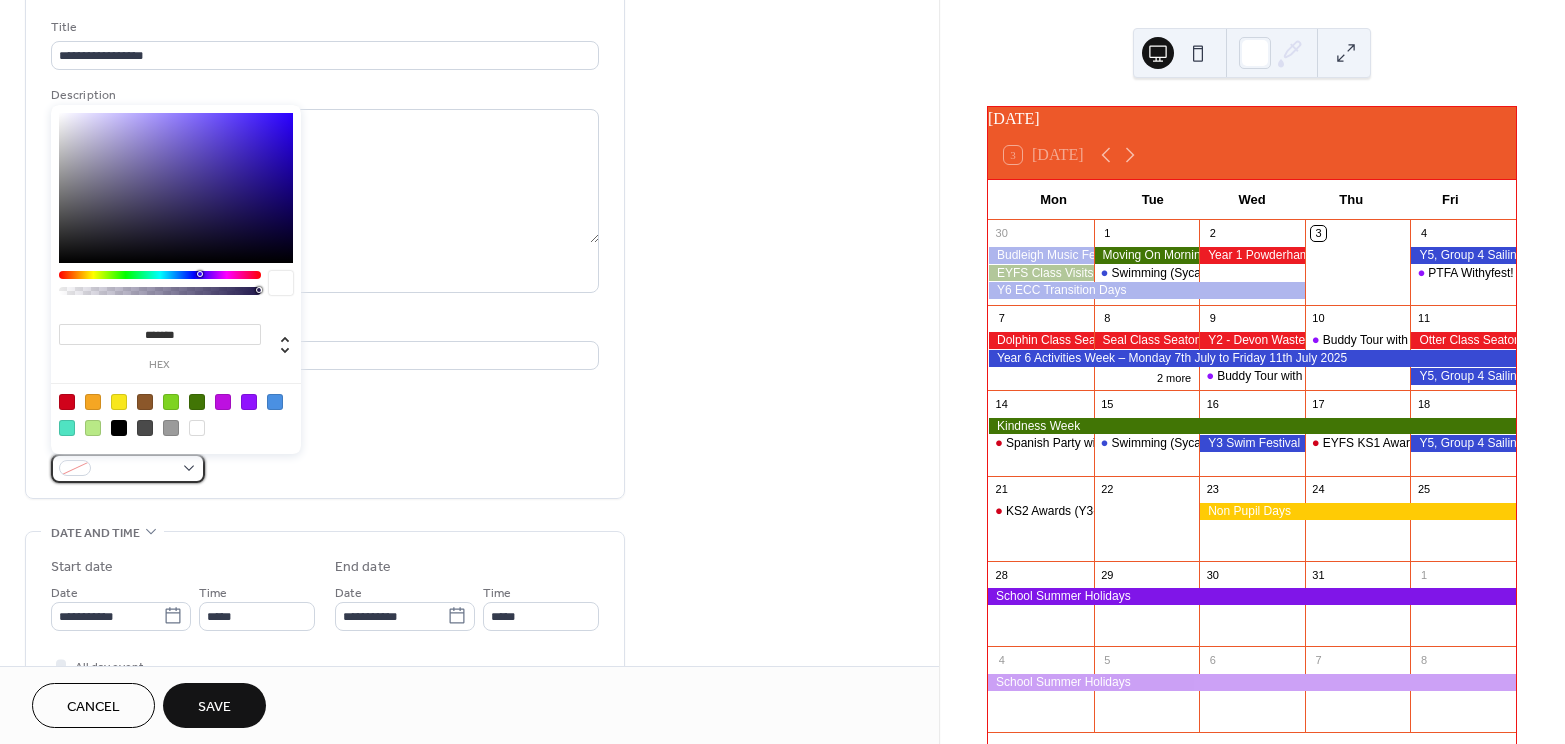 click at bounding box center [128, 468] 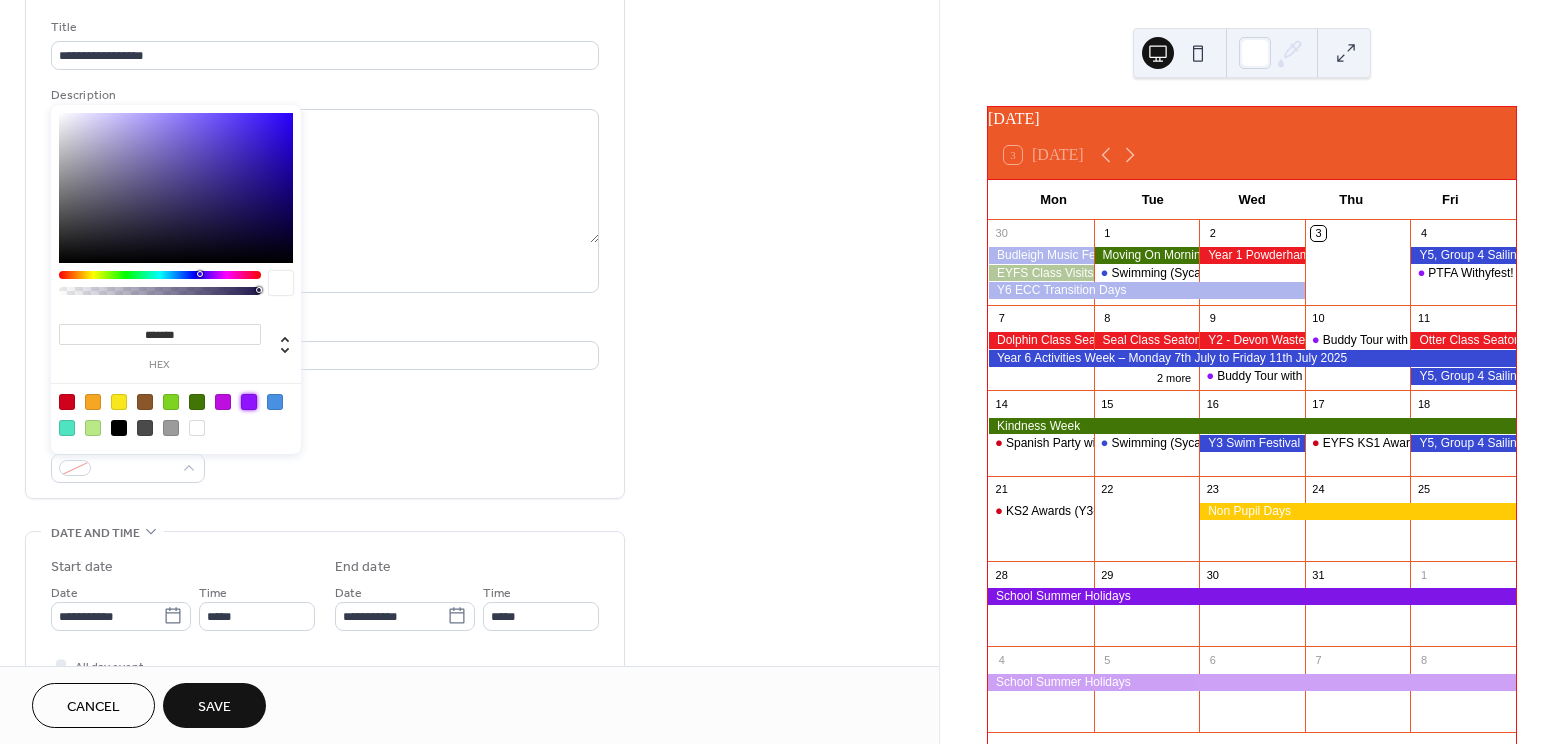 click at bounding box center (249, 402) 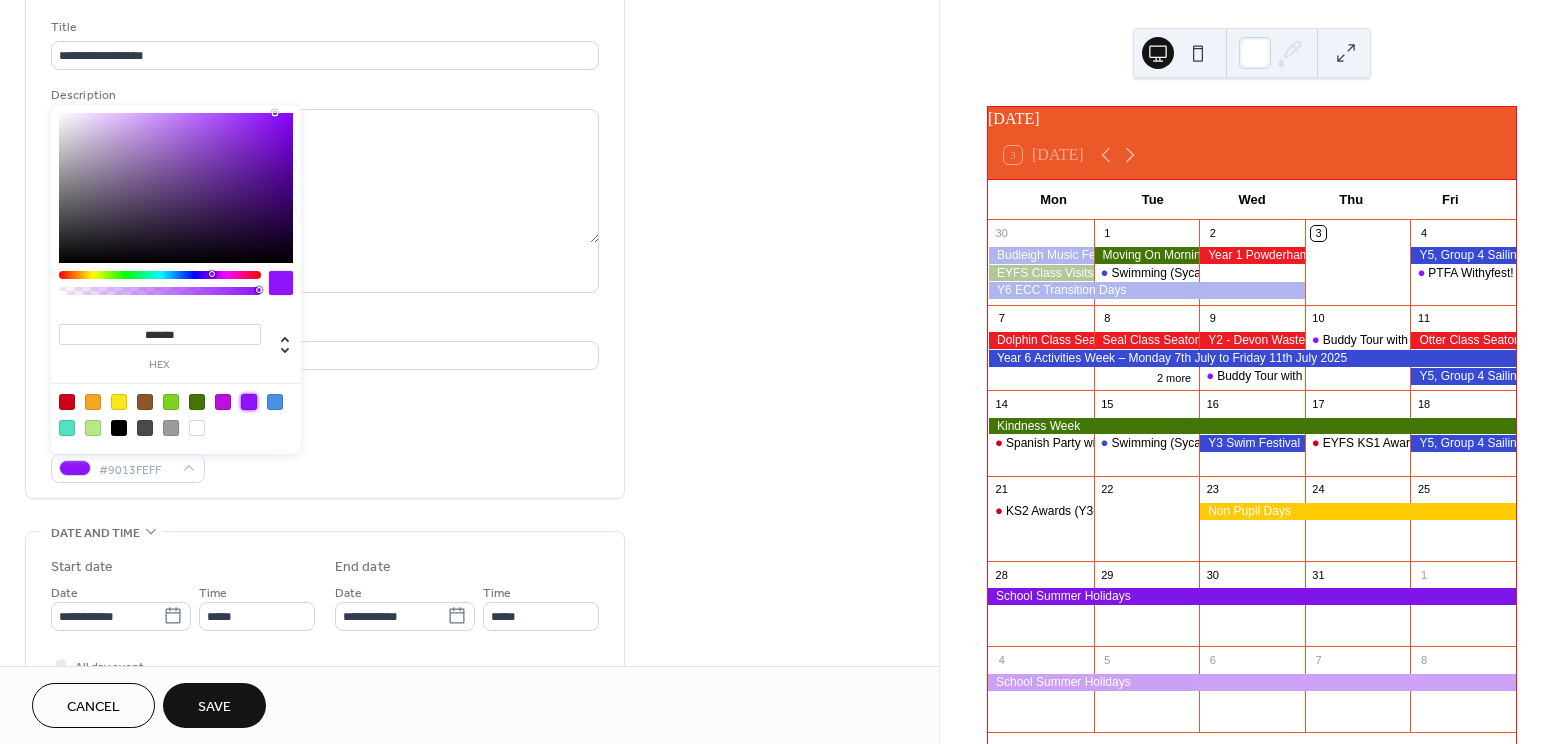 click on "**********" at bounding box center (469, 678) 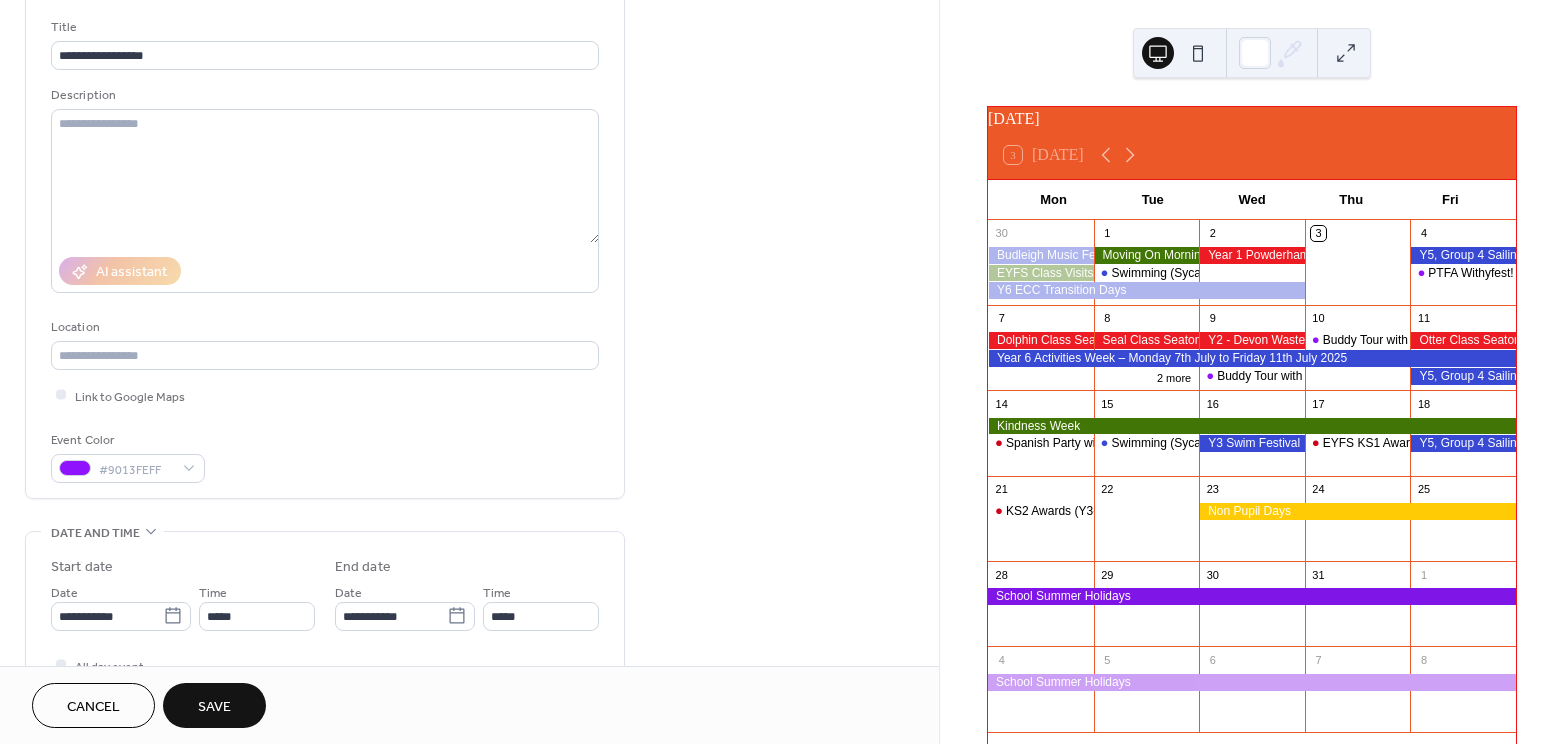 click on "Save" at bounding box center [214, 707] 